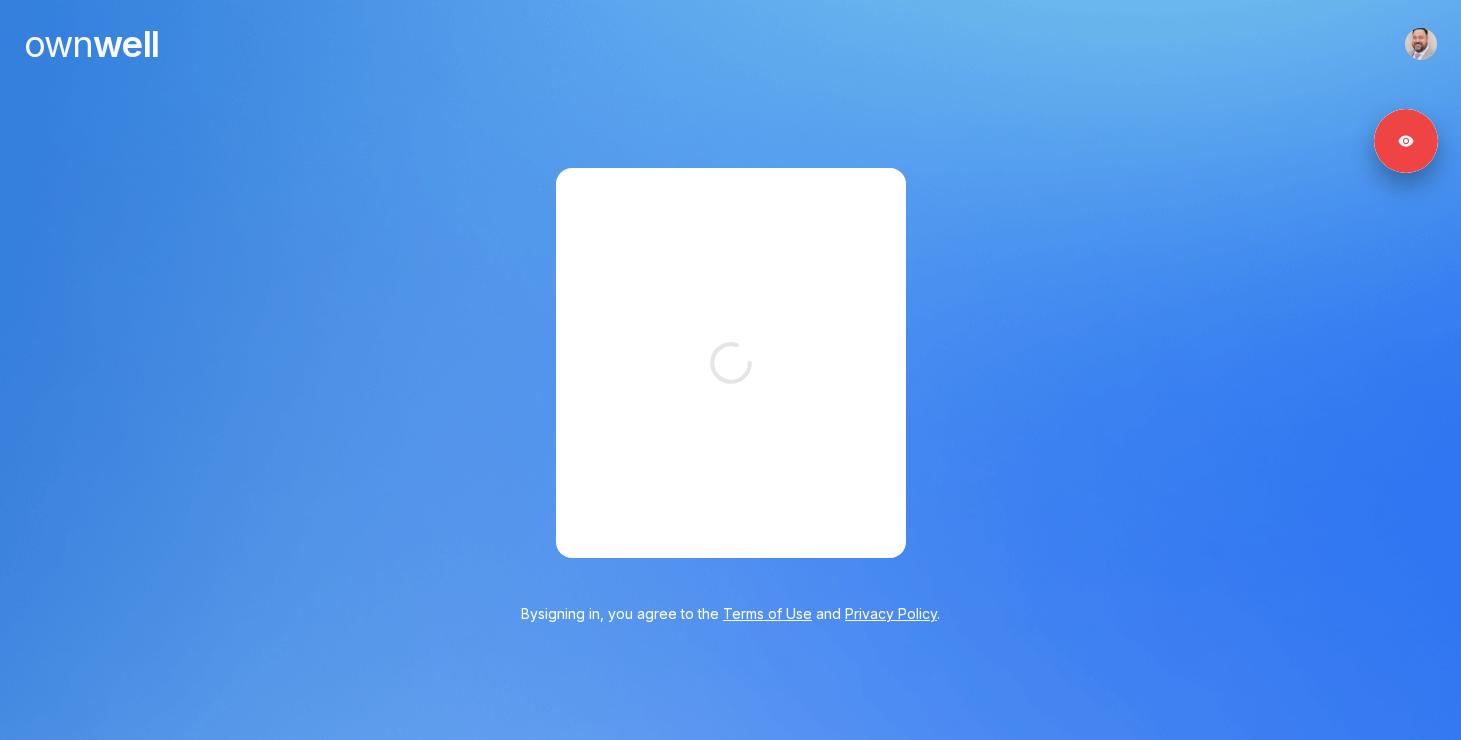 scroll, scrollTop: 0, scrollLeft: 0, axis: both 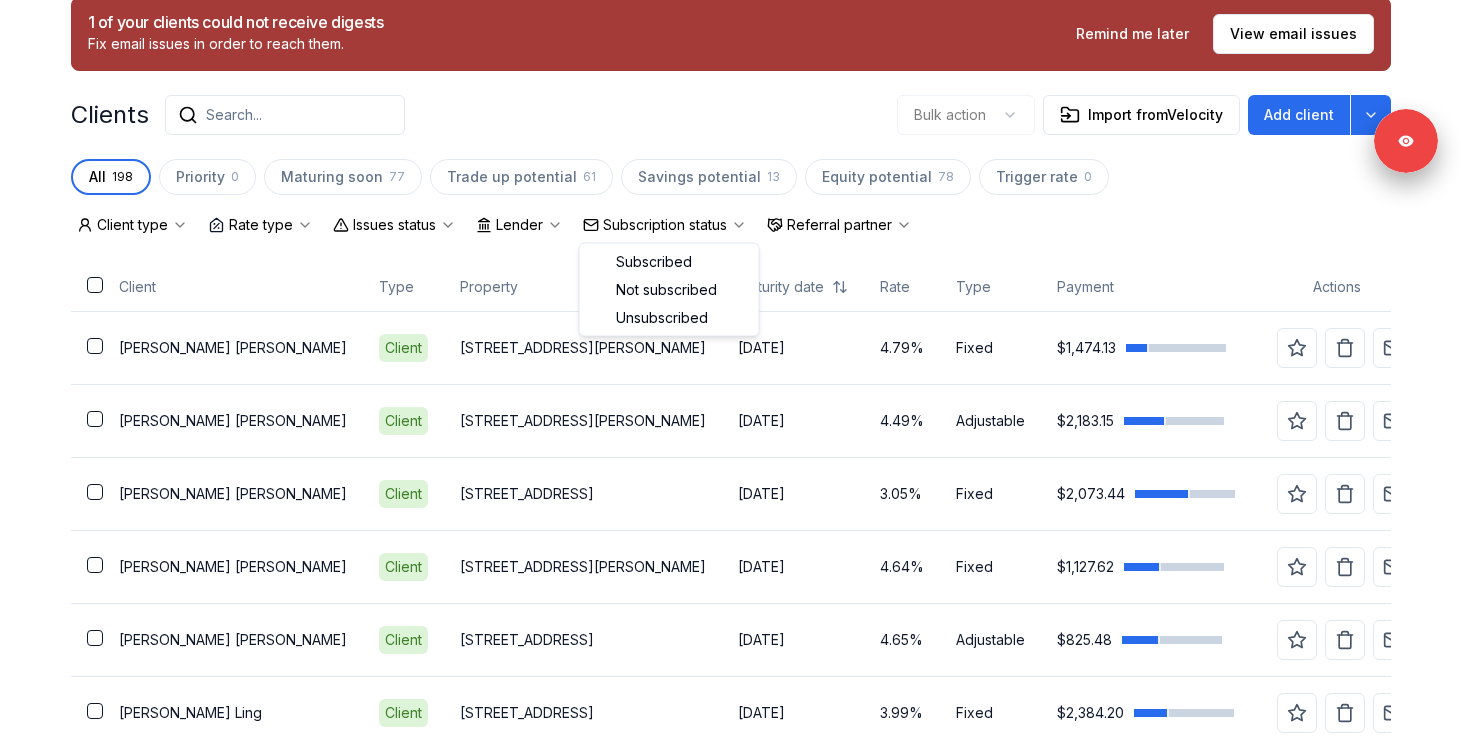 click on "Subscription status" at bounding box center (665, 225) 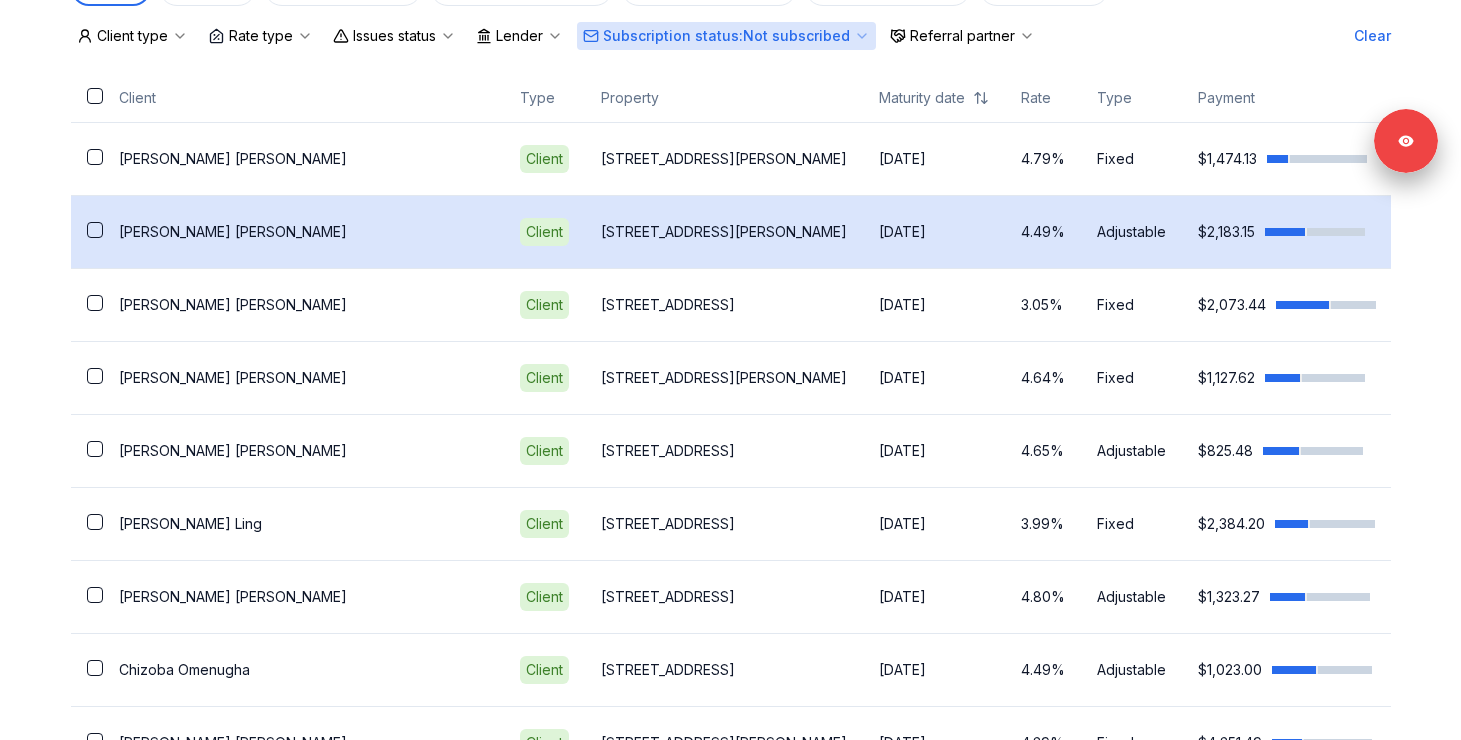 scroll, scrollTop: 199, scrollLeft: 0, axis: vertical 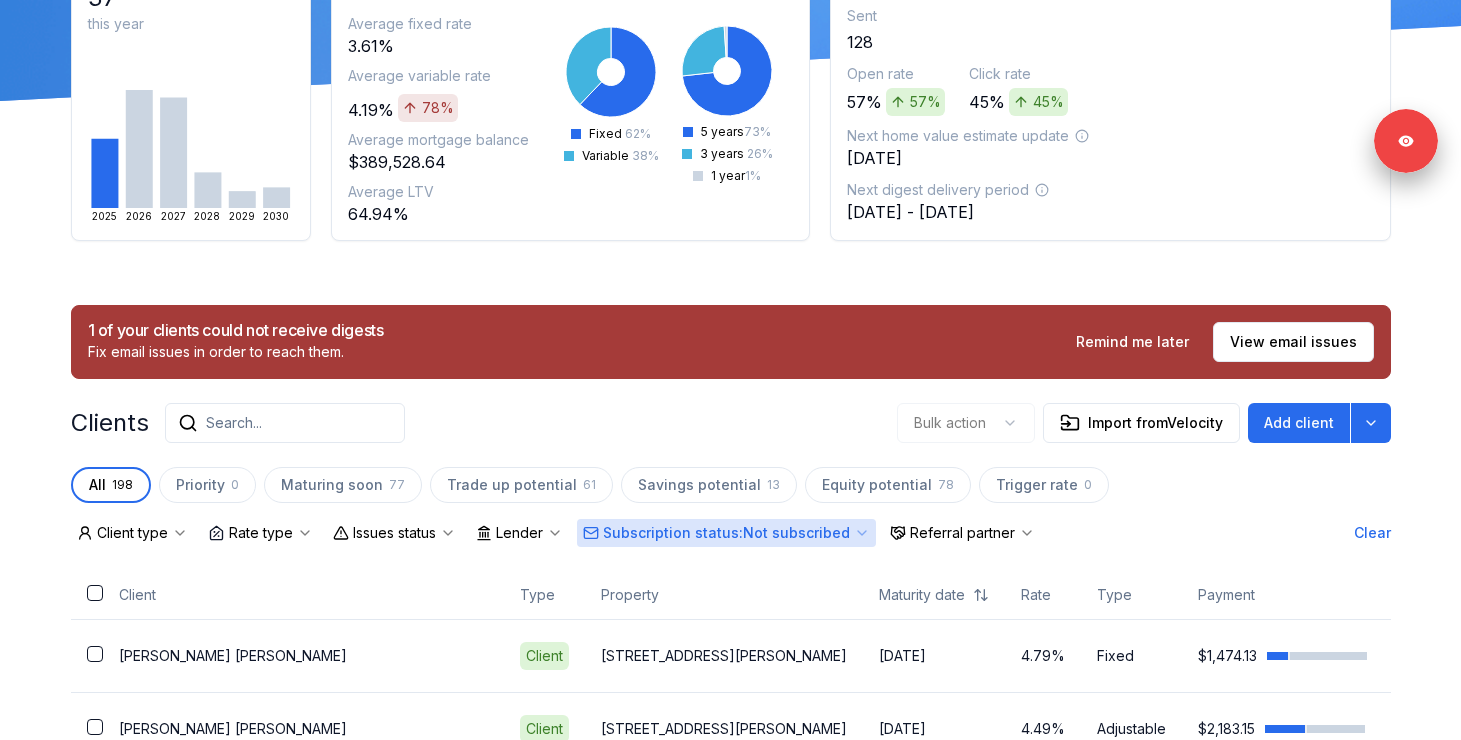 click on "Issues status" at bounding box center (394, 533) 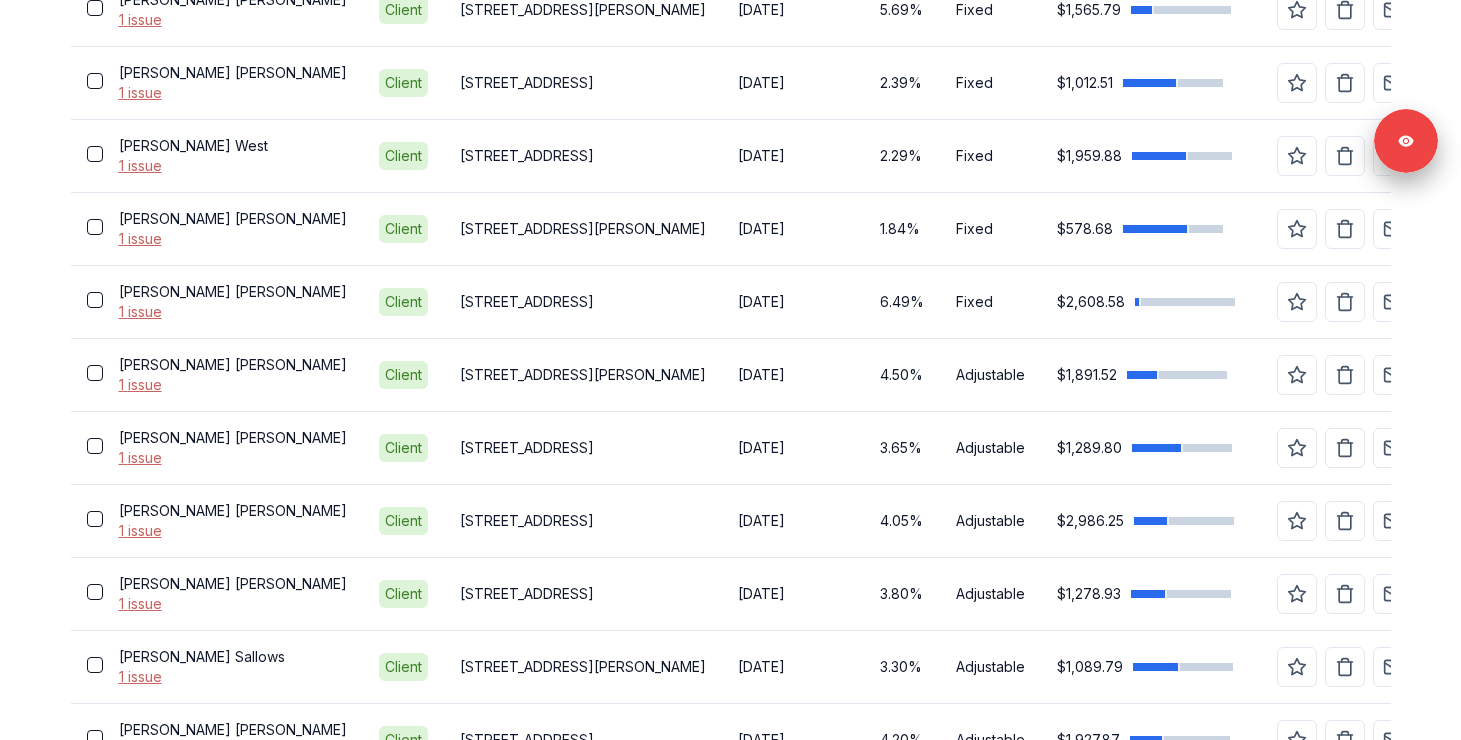 scroll, scrollTop: 1467, scrollLeft: 0, axis: vertical 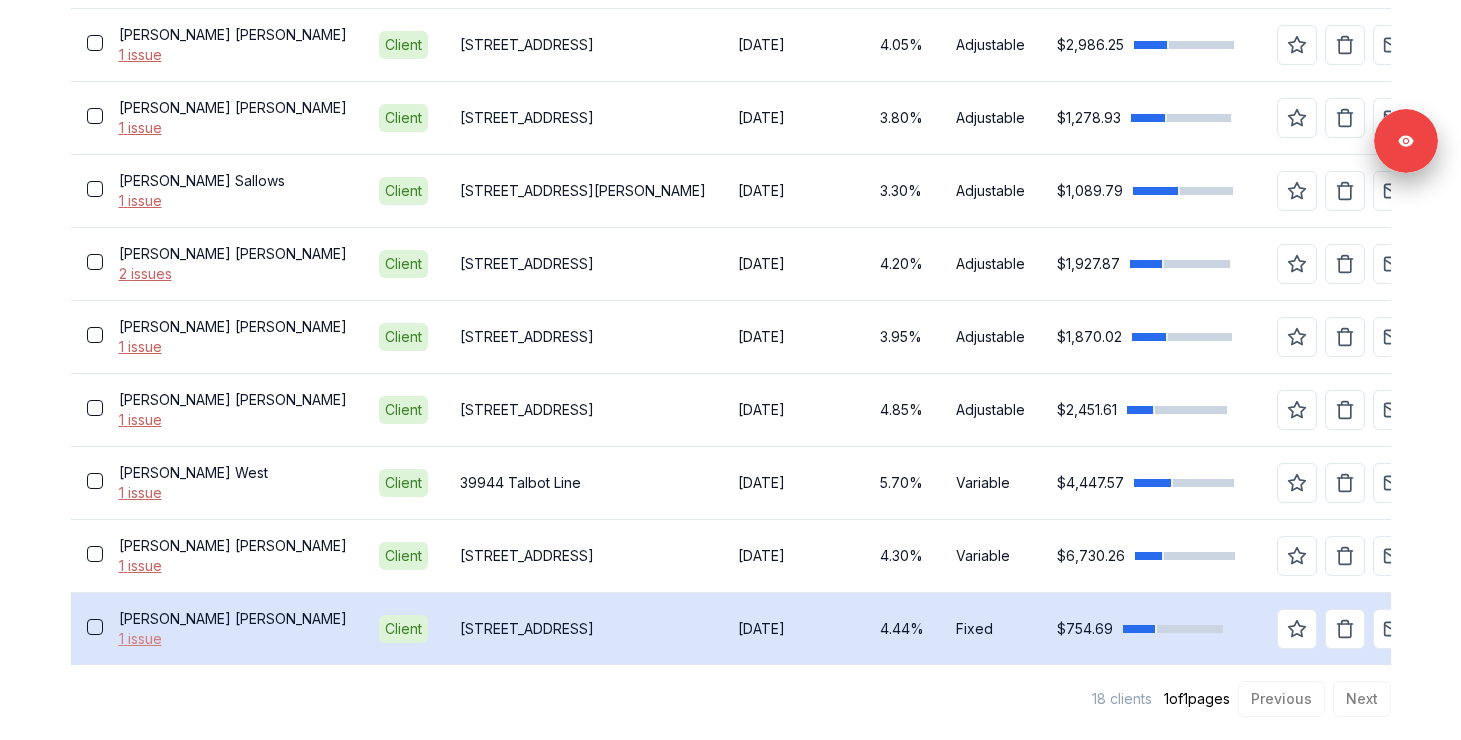click on "1   issue" at bounding box center [233, 639] 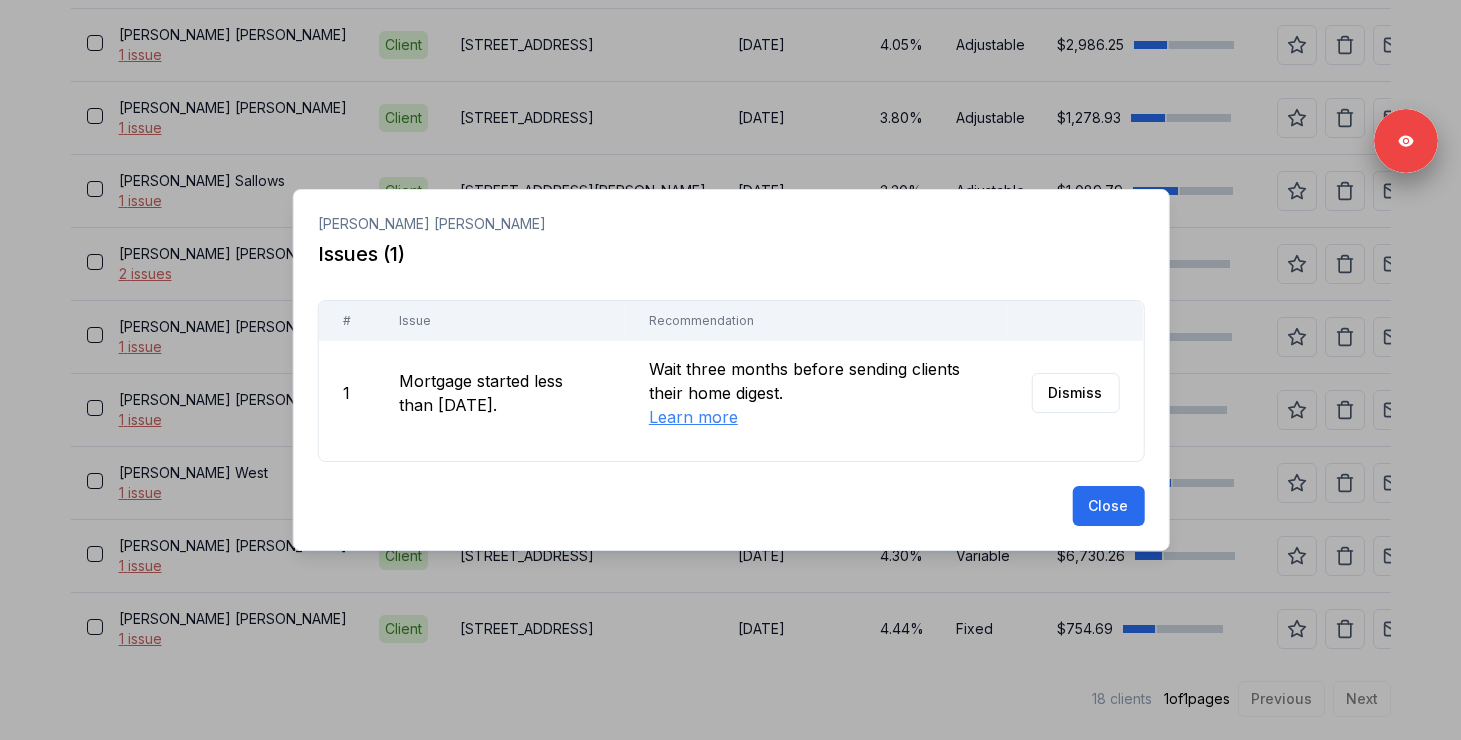 click at bounding box center [730, 370] 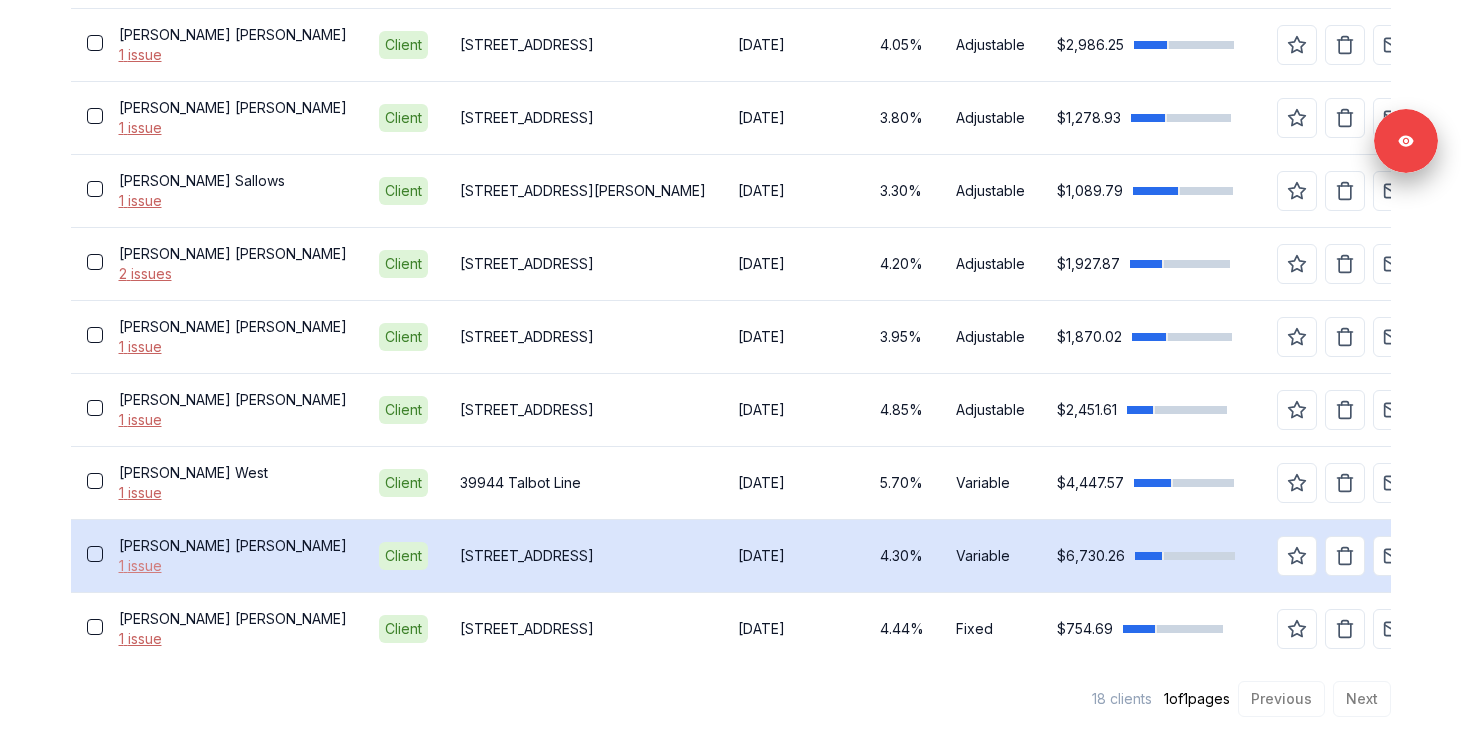 click on "1   issue" at bounding box center [233, 566] 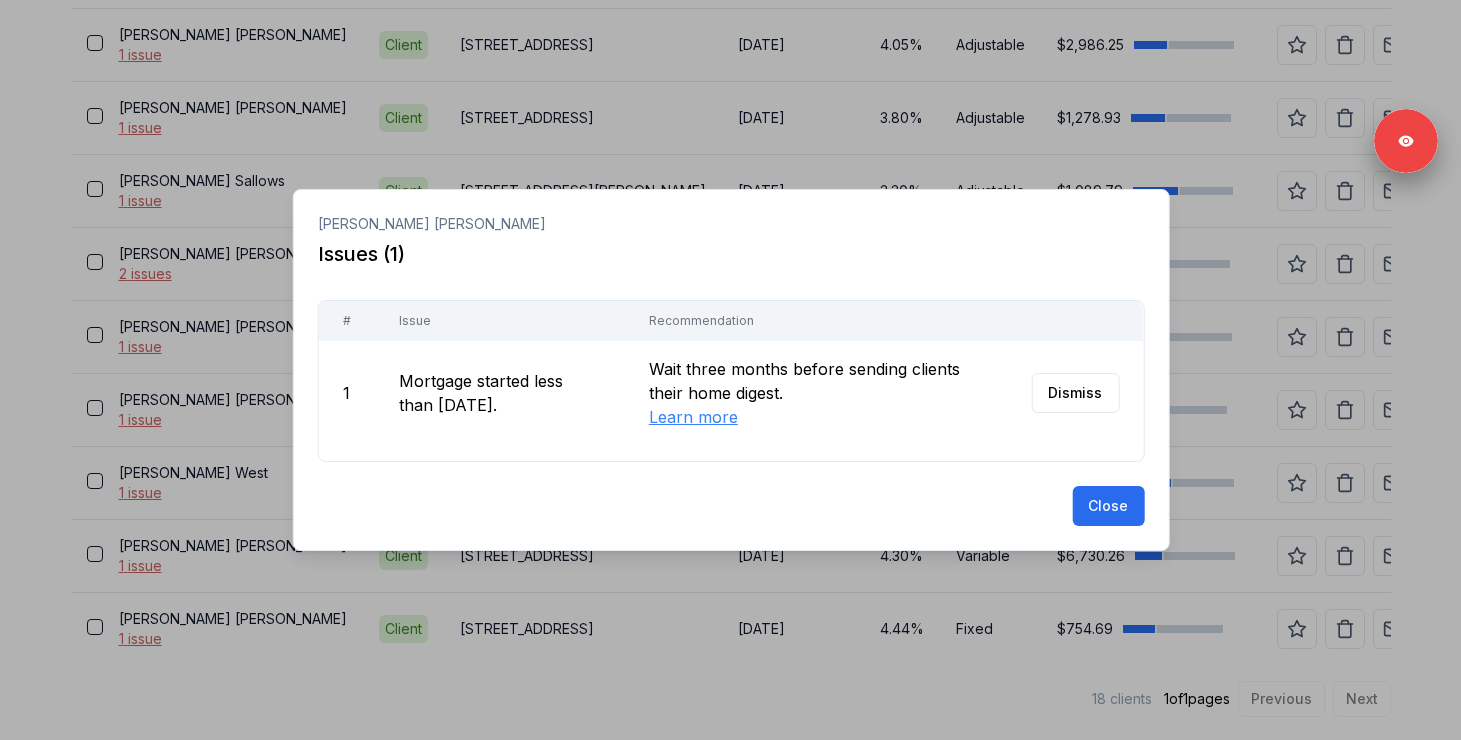 click at bounding box center [730, 370] 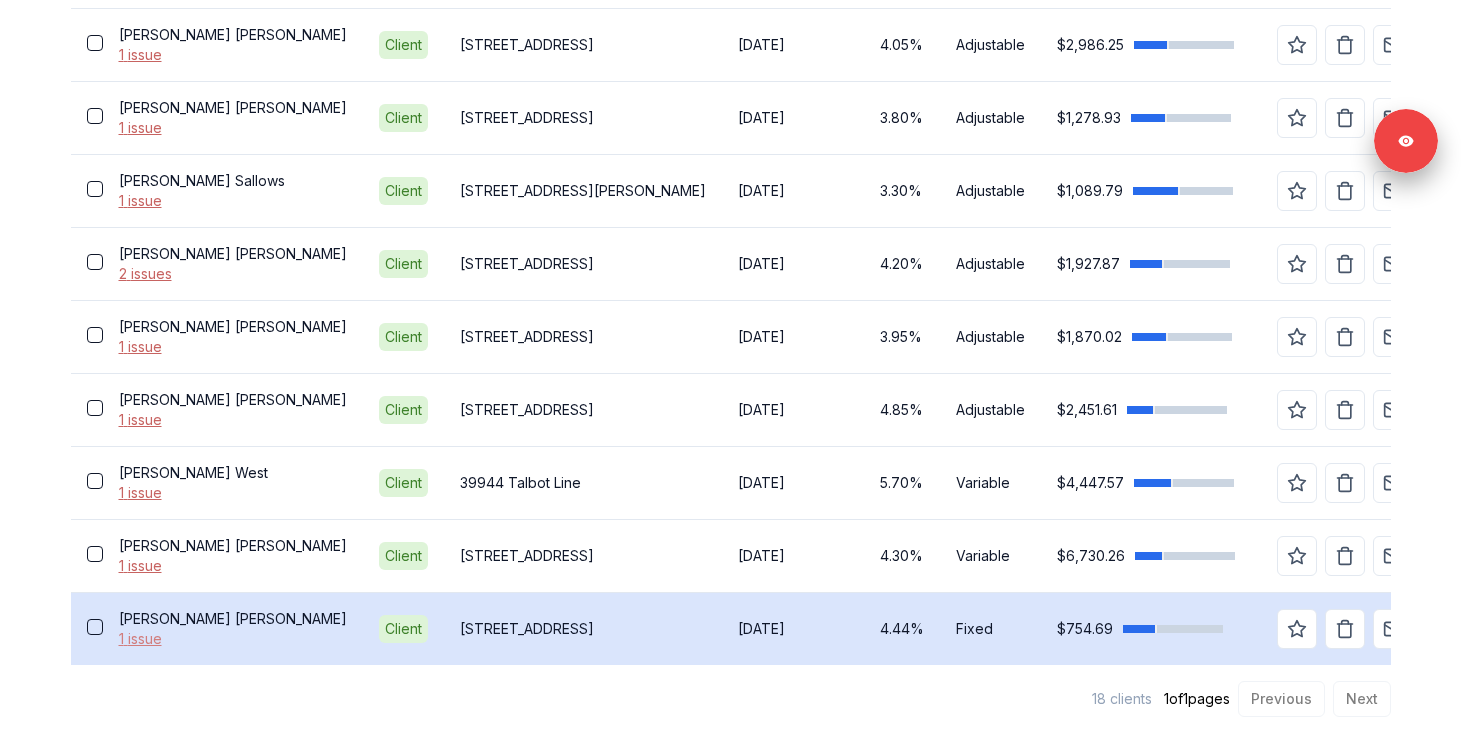 click on "1   issue" at bounding box center (233, 639) 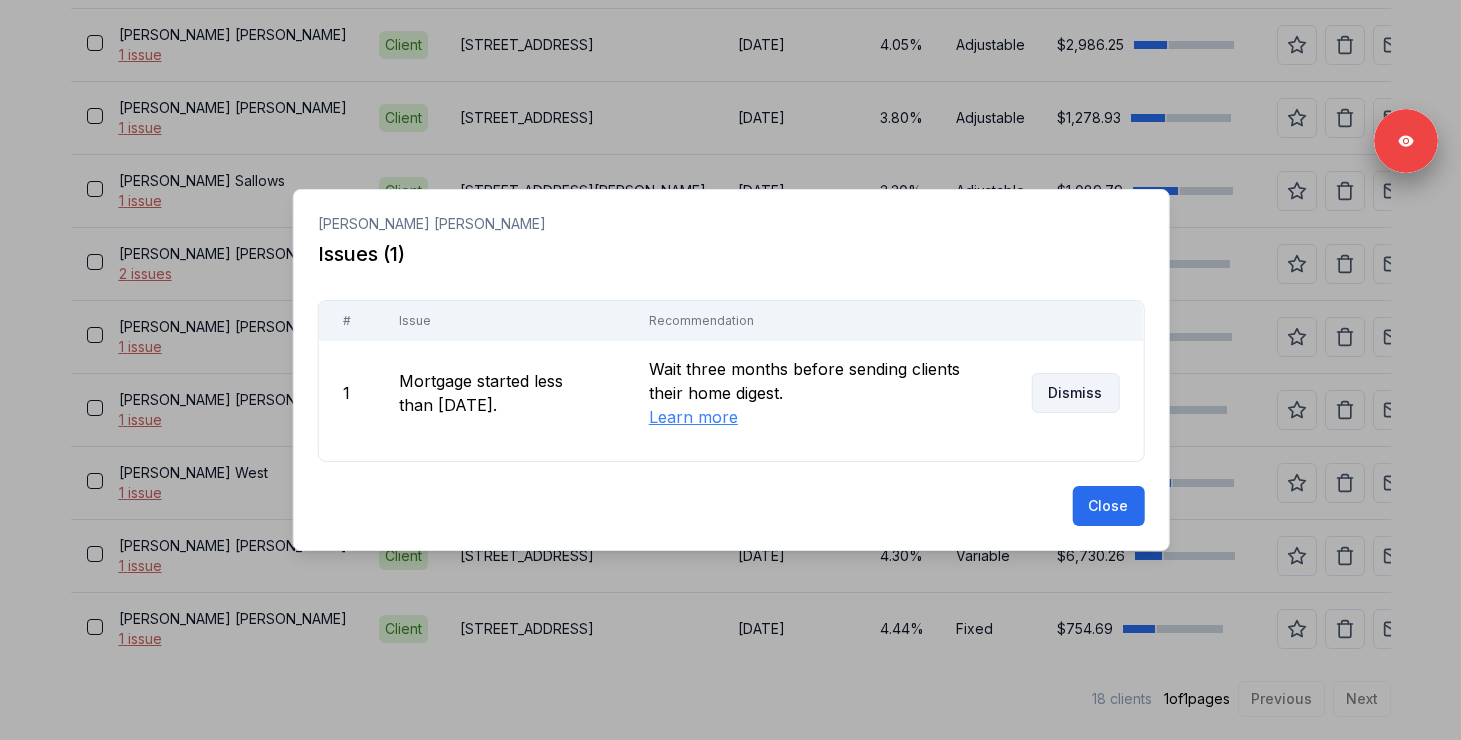 click on "Dismiss" at bounding box center [1075, 393] 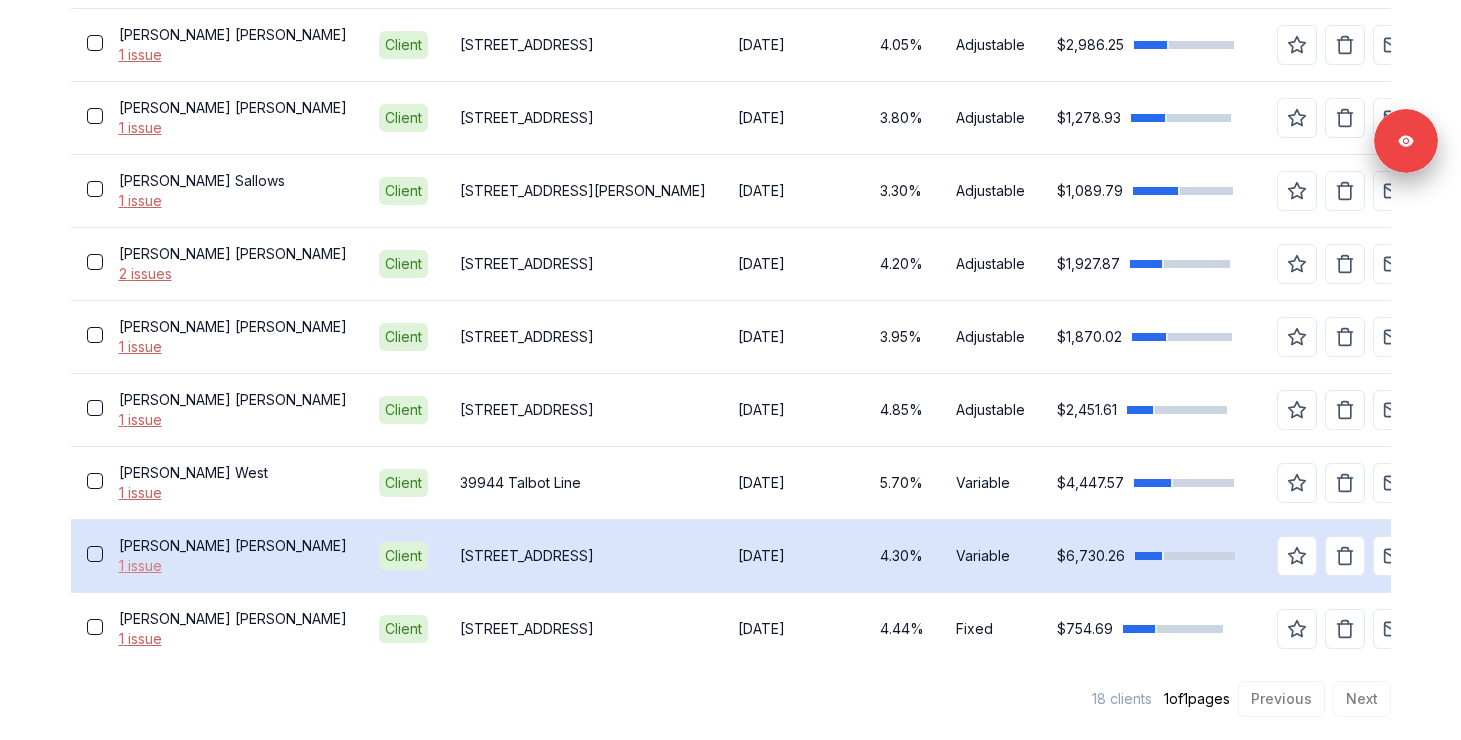 click on "1   issue" at bounding box center [233, 566] 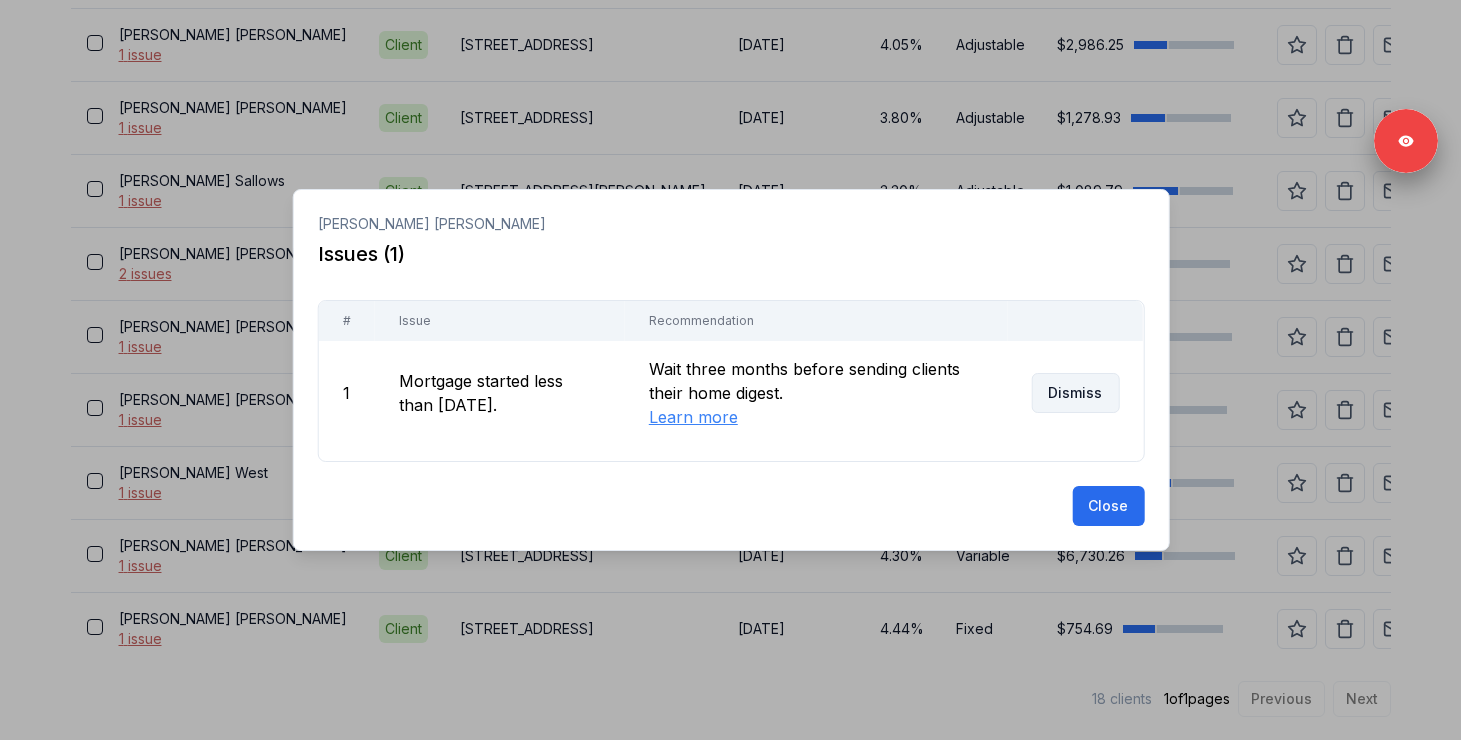 click on "Dismiss" at bounding box center [1075, 393] 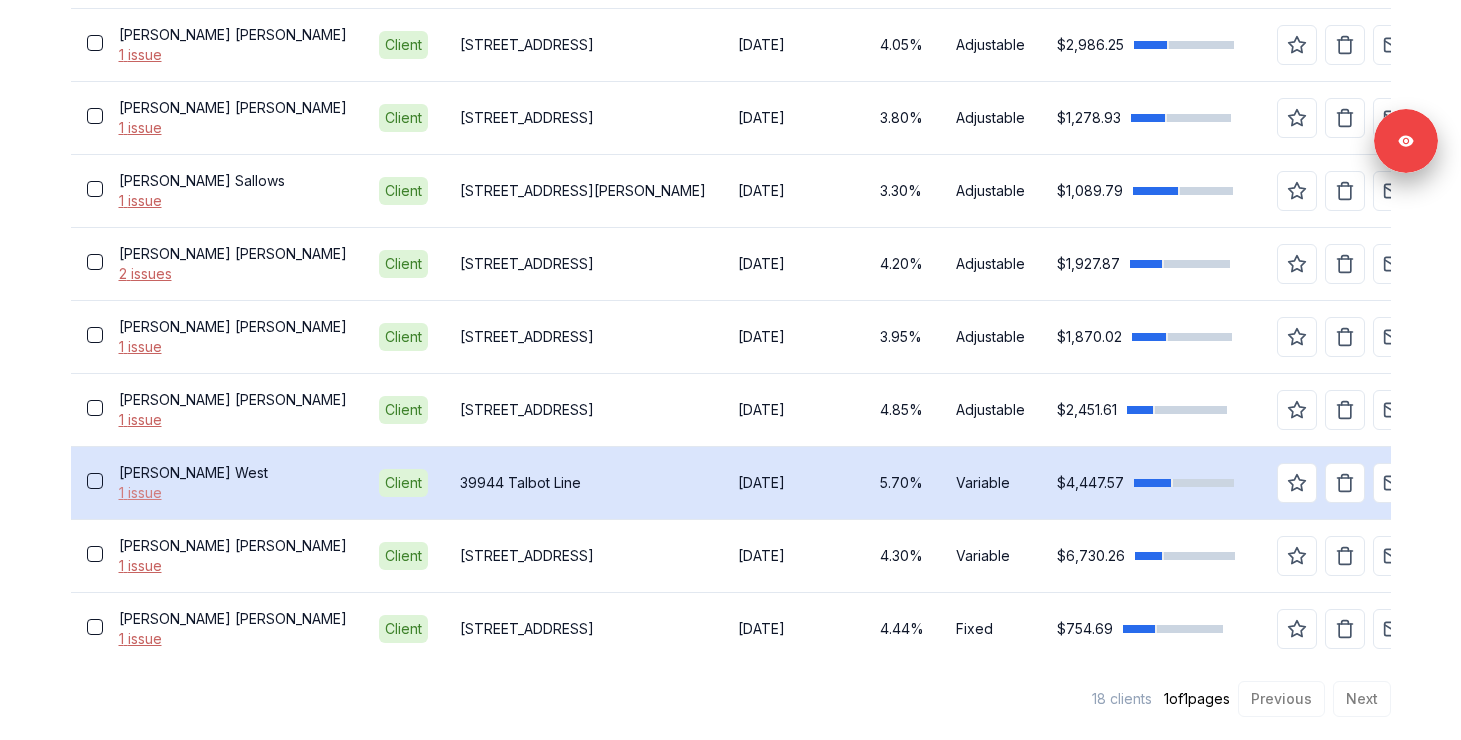 click on "1   issue" at bounding box center [233, 493] 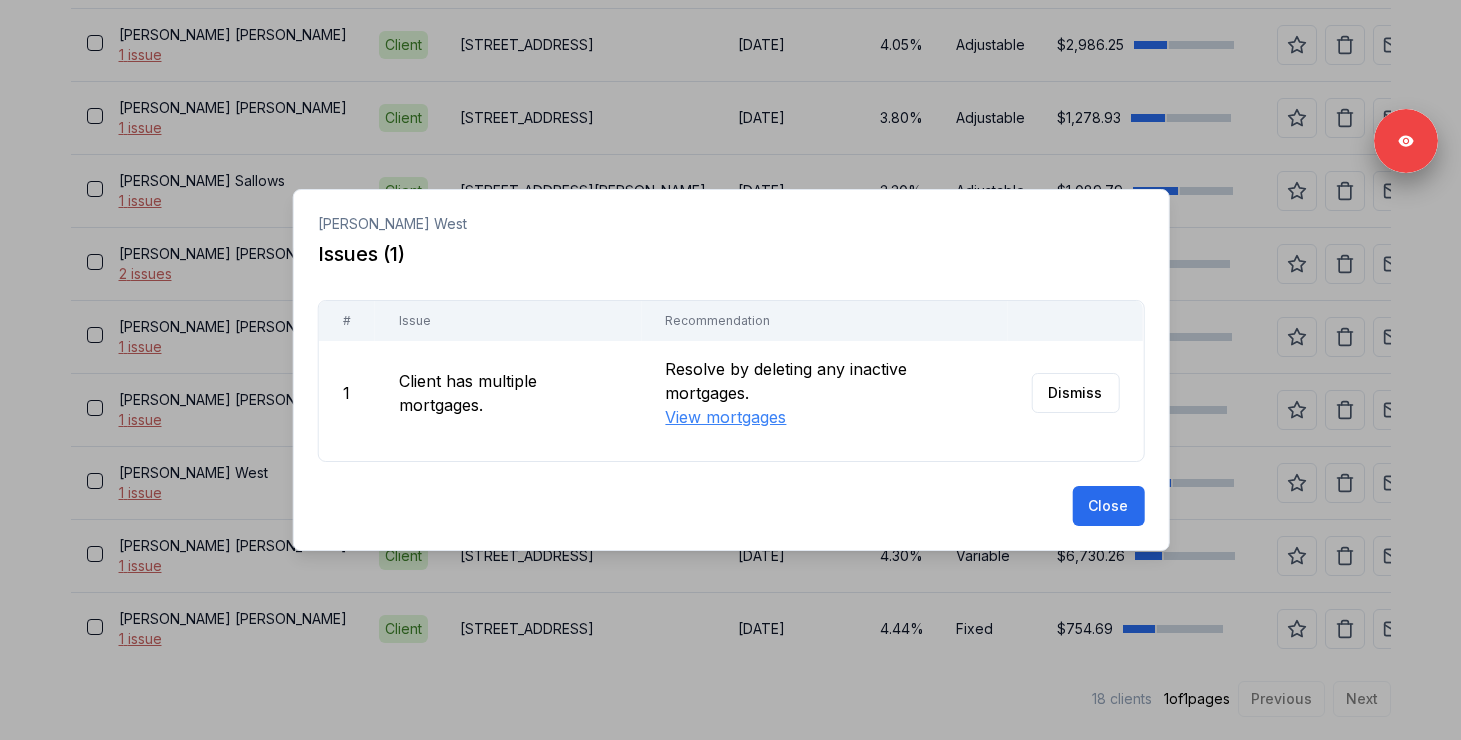 scroll, scrollTop: 1321, scrollLeft: 0, axis: vertical 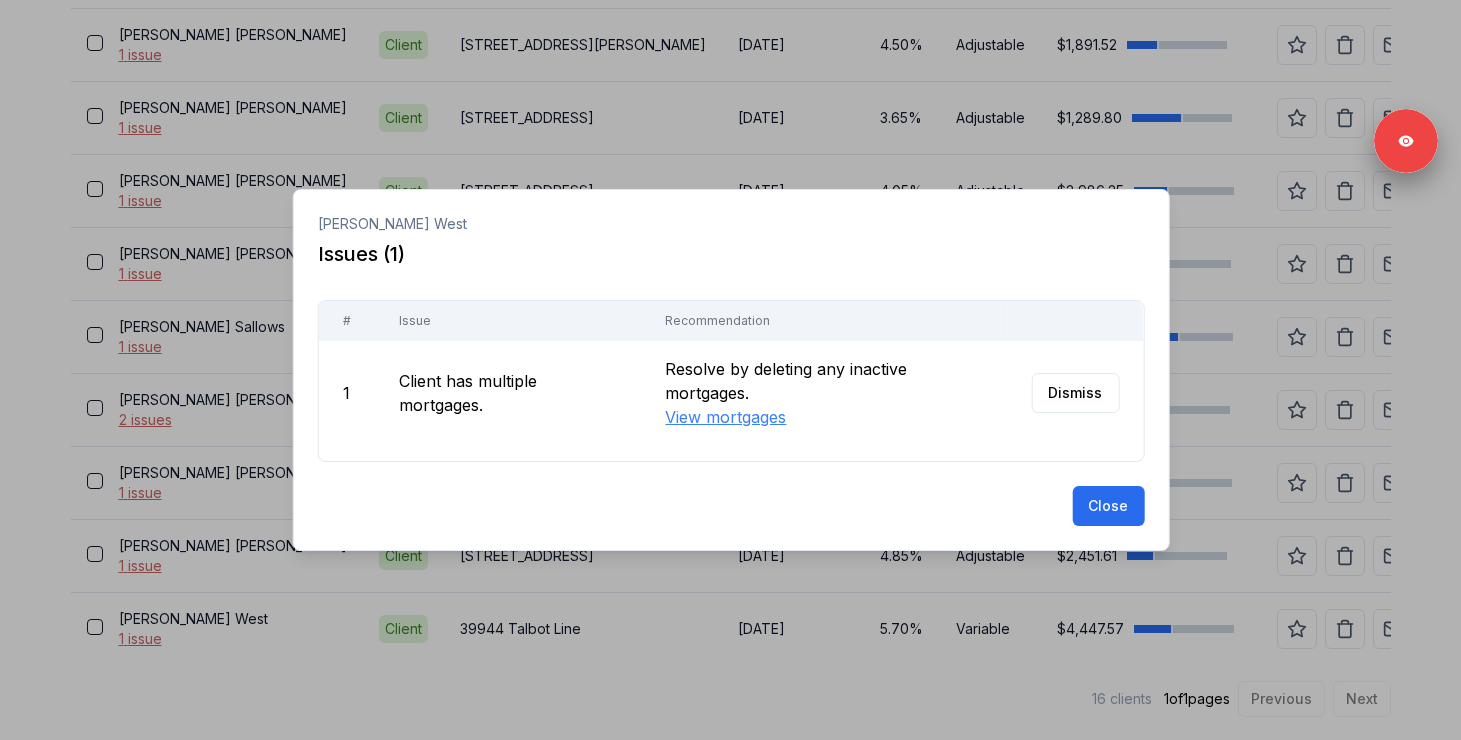 click at bounding box center (730, 370) 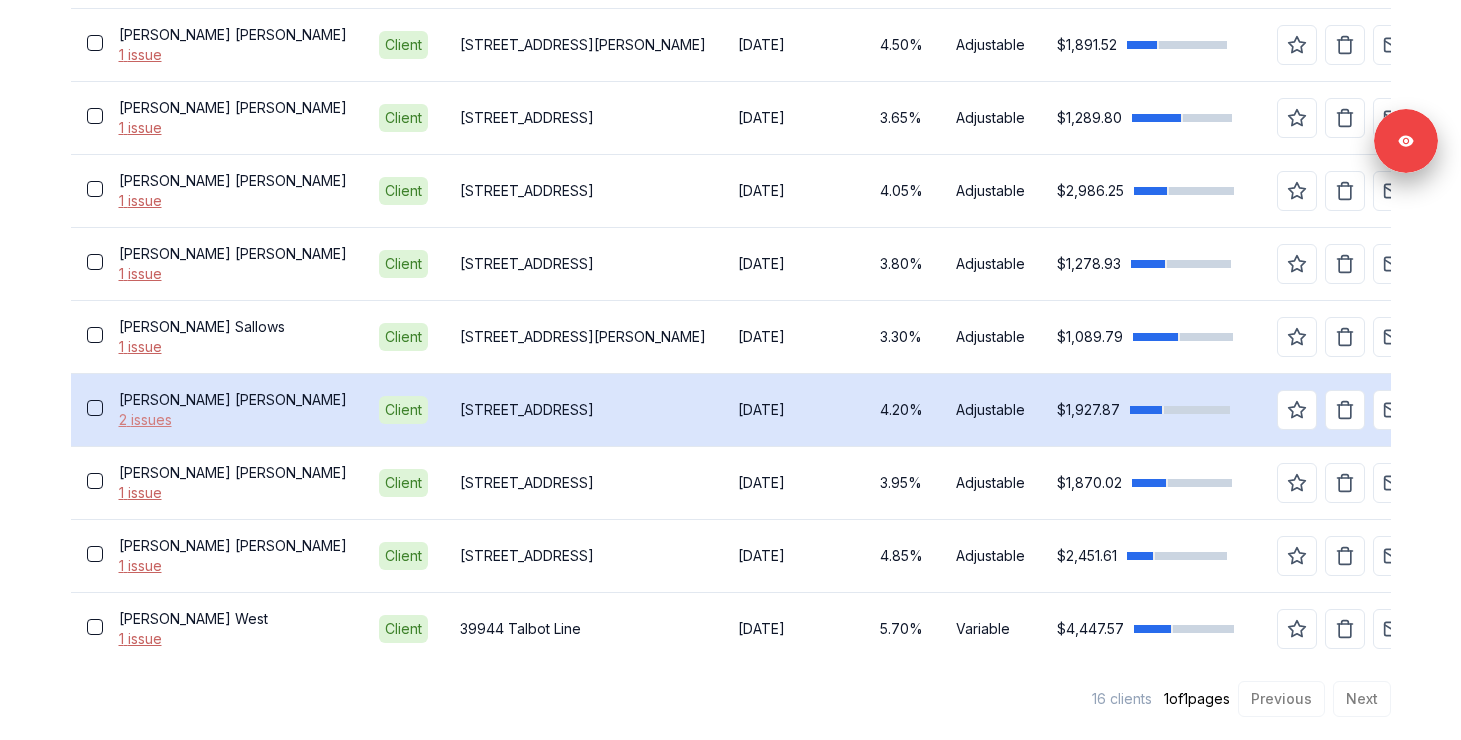 click on "2   issues" at bounding box center [233, 420] 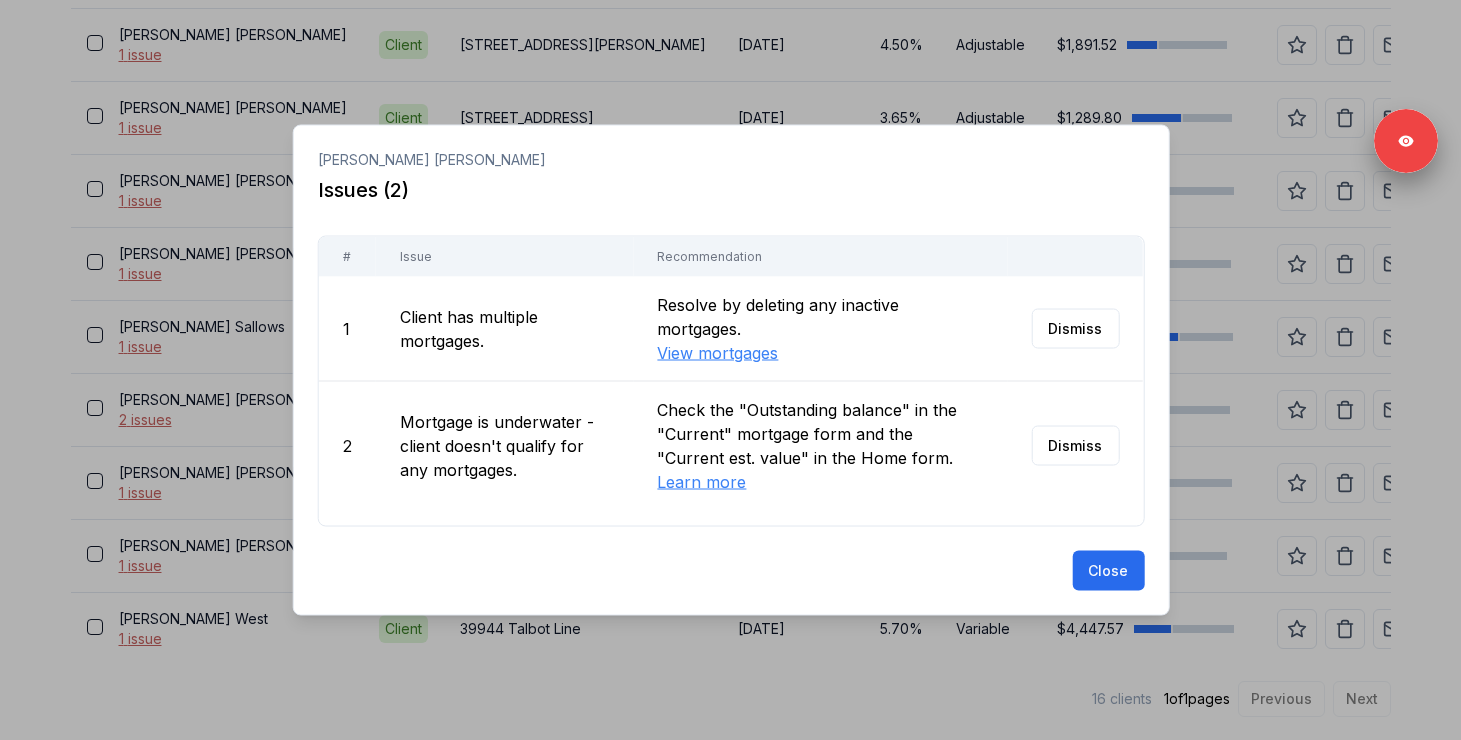click at bounding box center (730, 370) 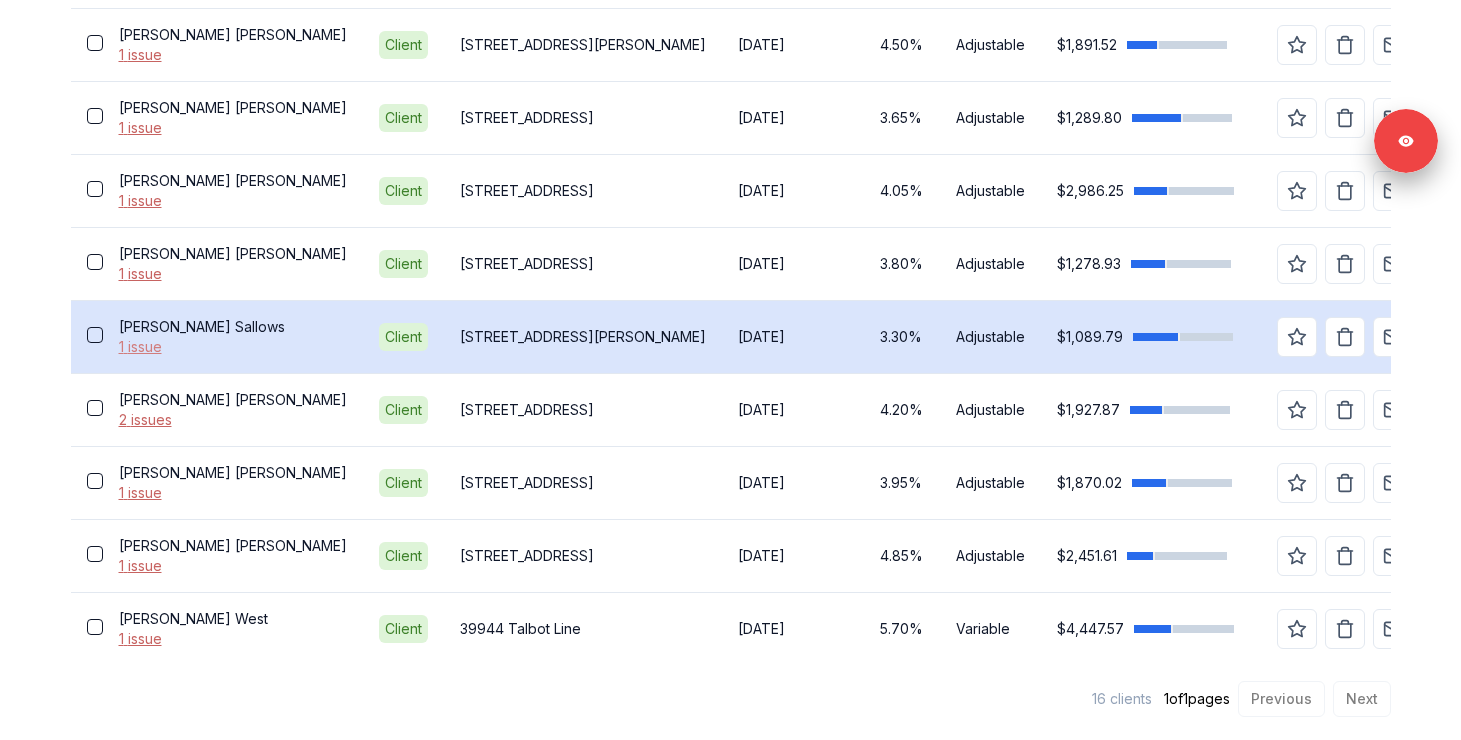 click on "1   issue" at bounding box center [233, 347] 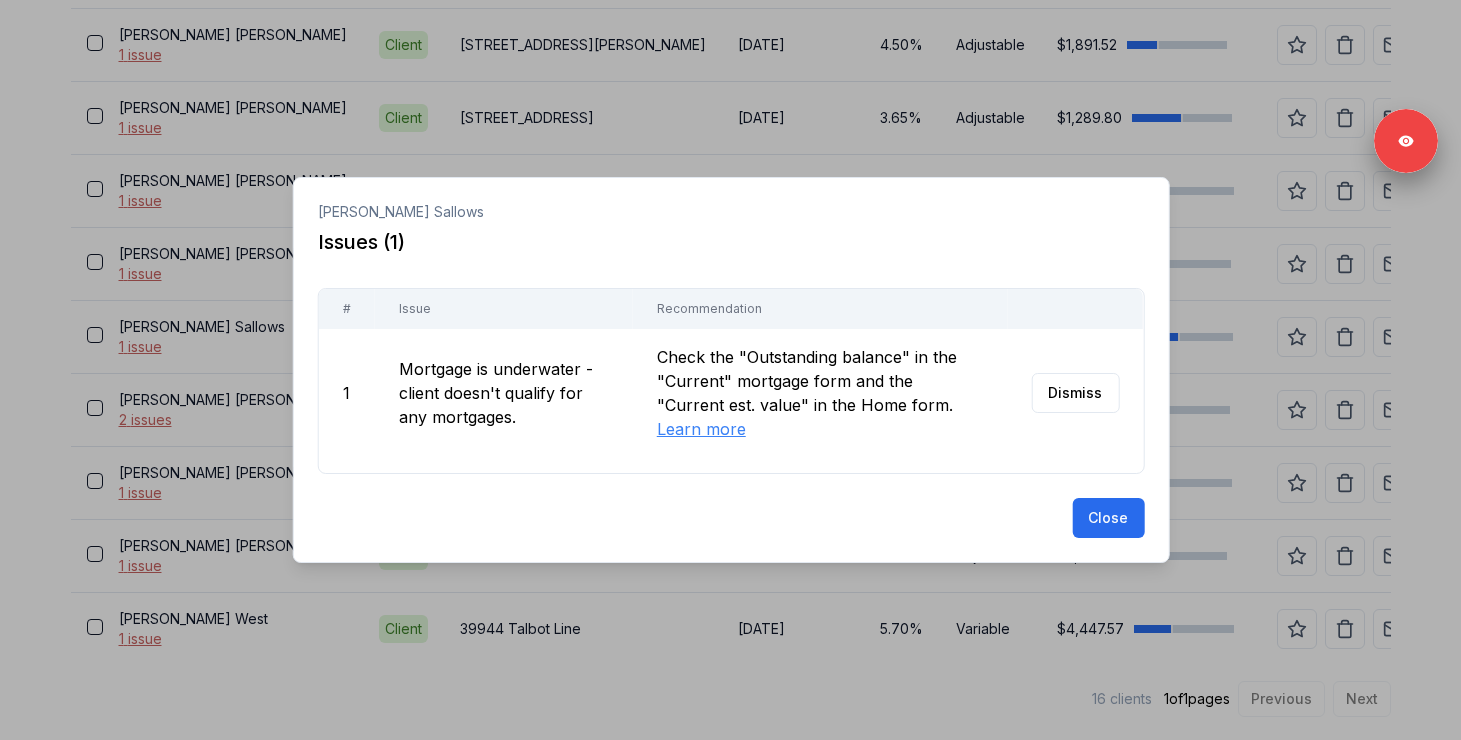 click at bounding box center (730, 370) 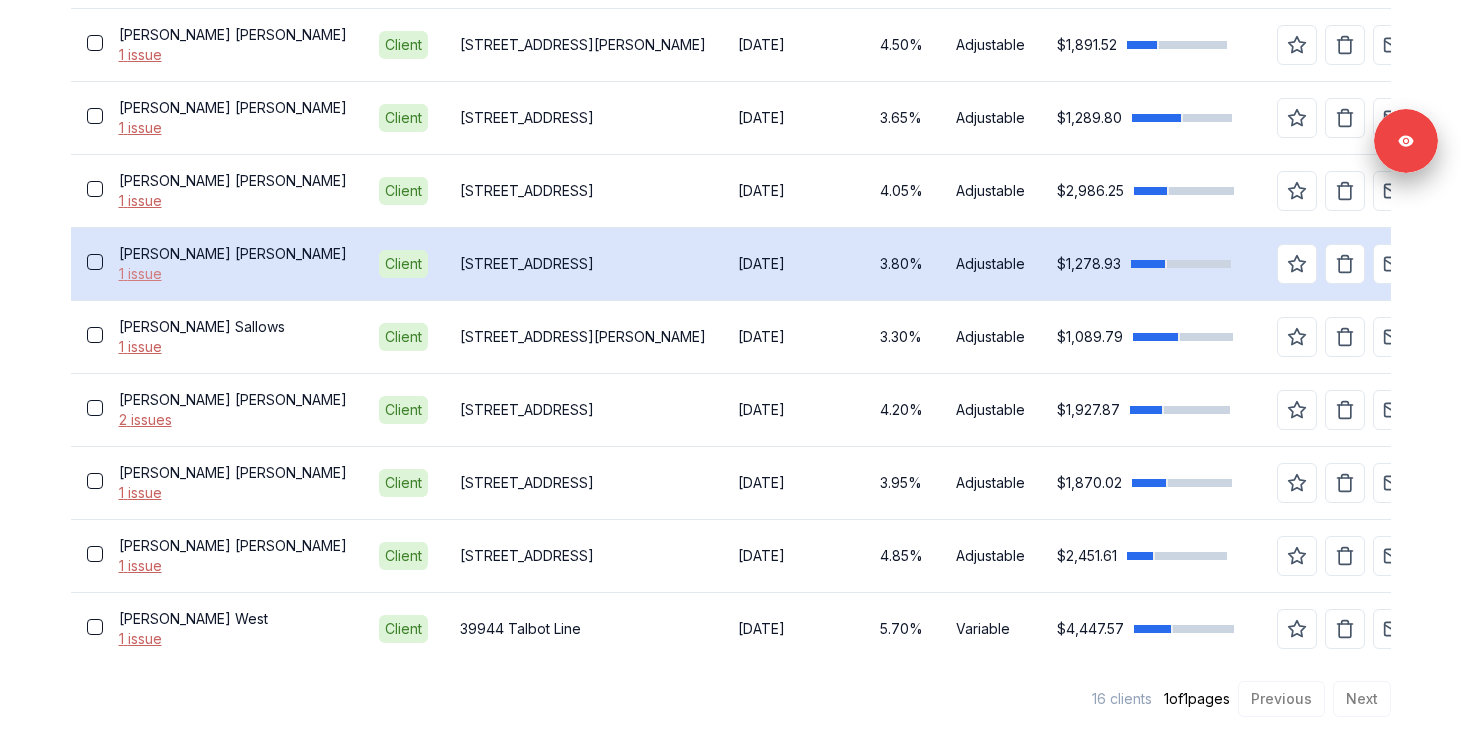 click on "1   issue" at bounding box center (233, 274) 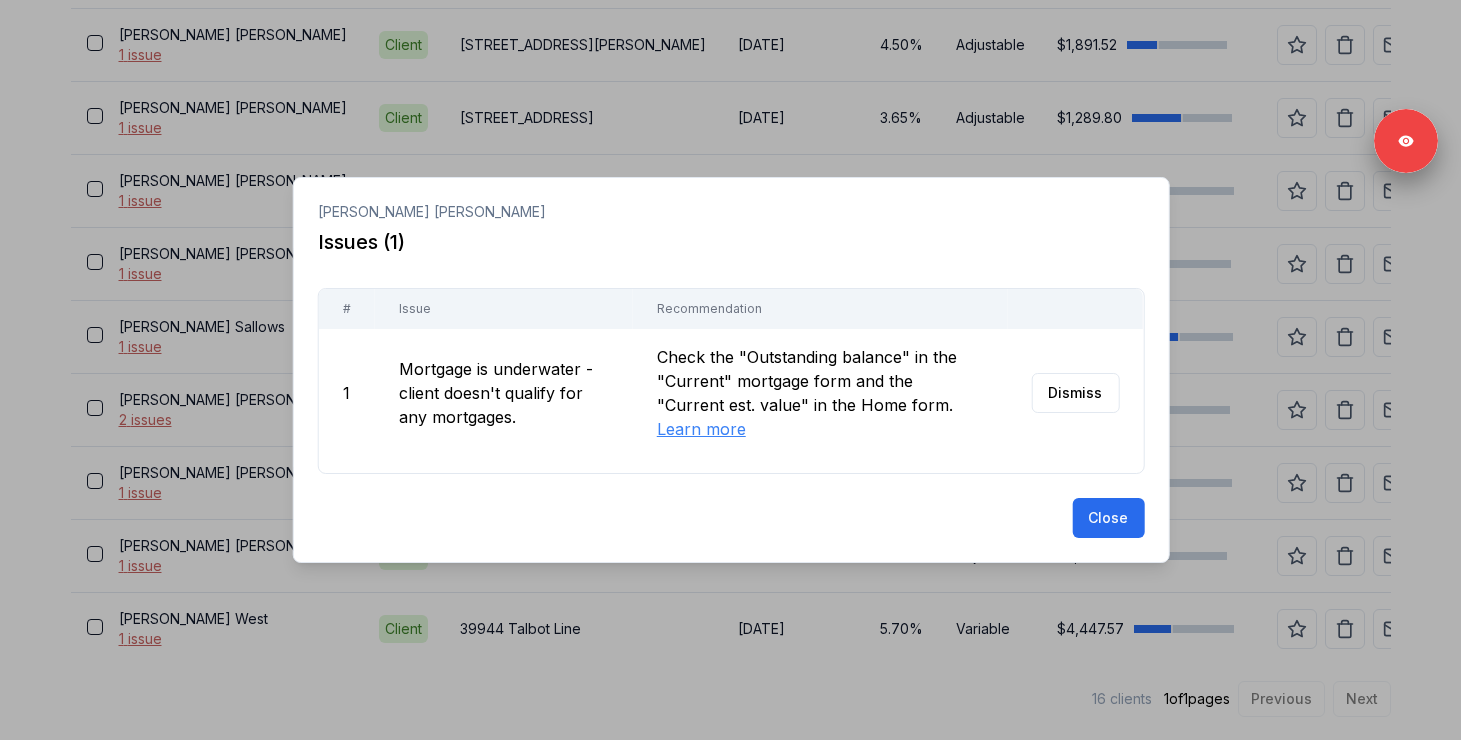 click at bounding box center [730, 370] 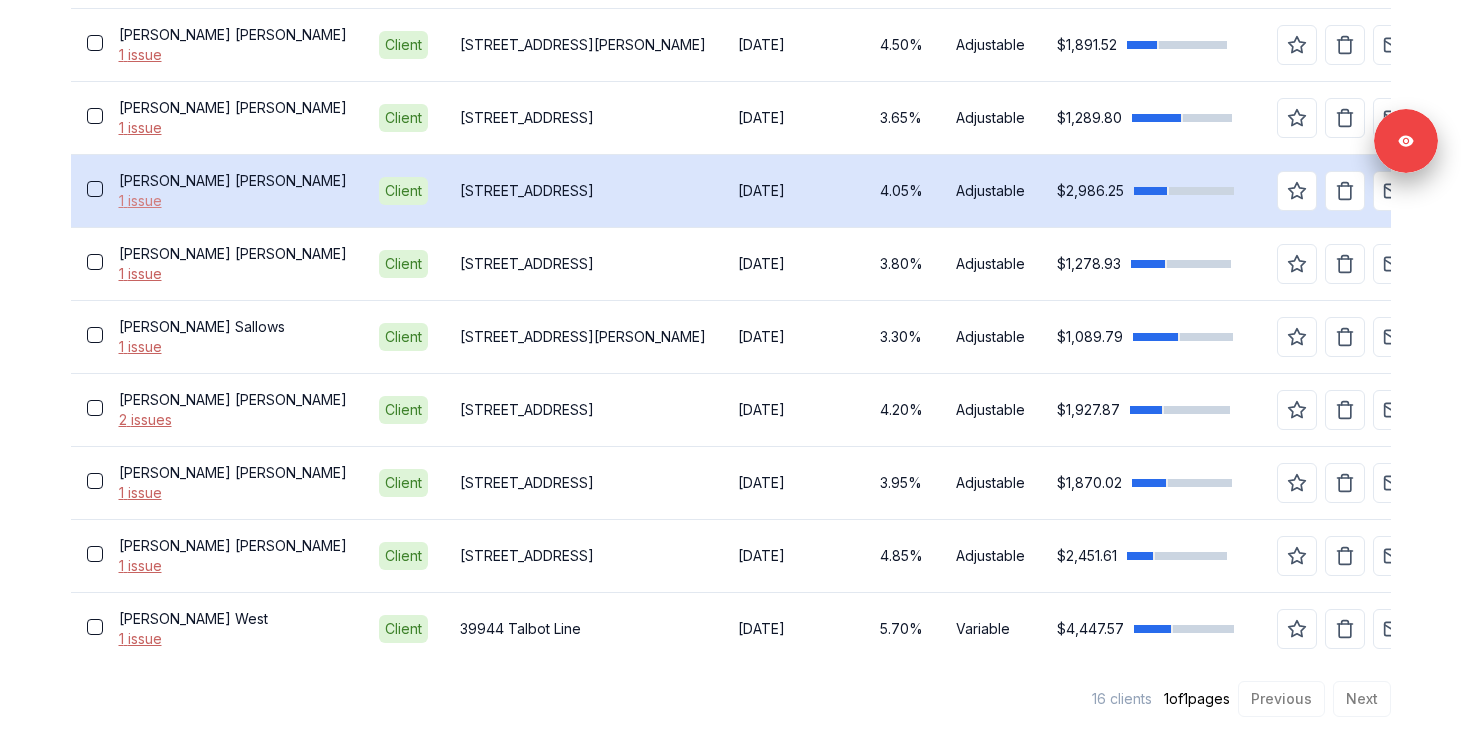 click on "1   issue" at bounding box center (233, 201) 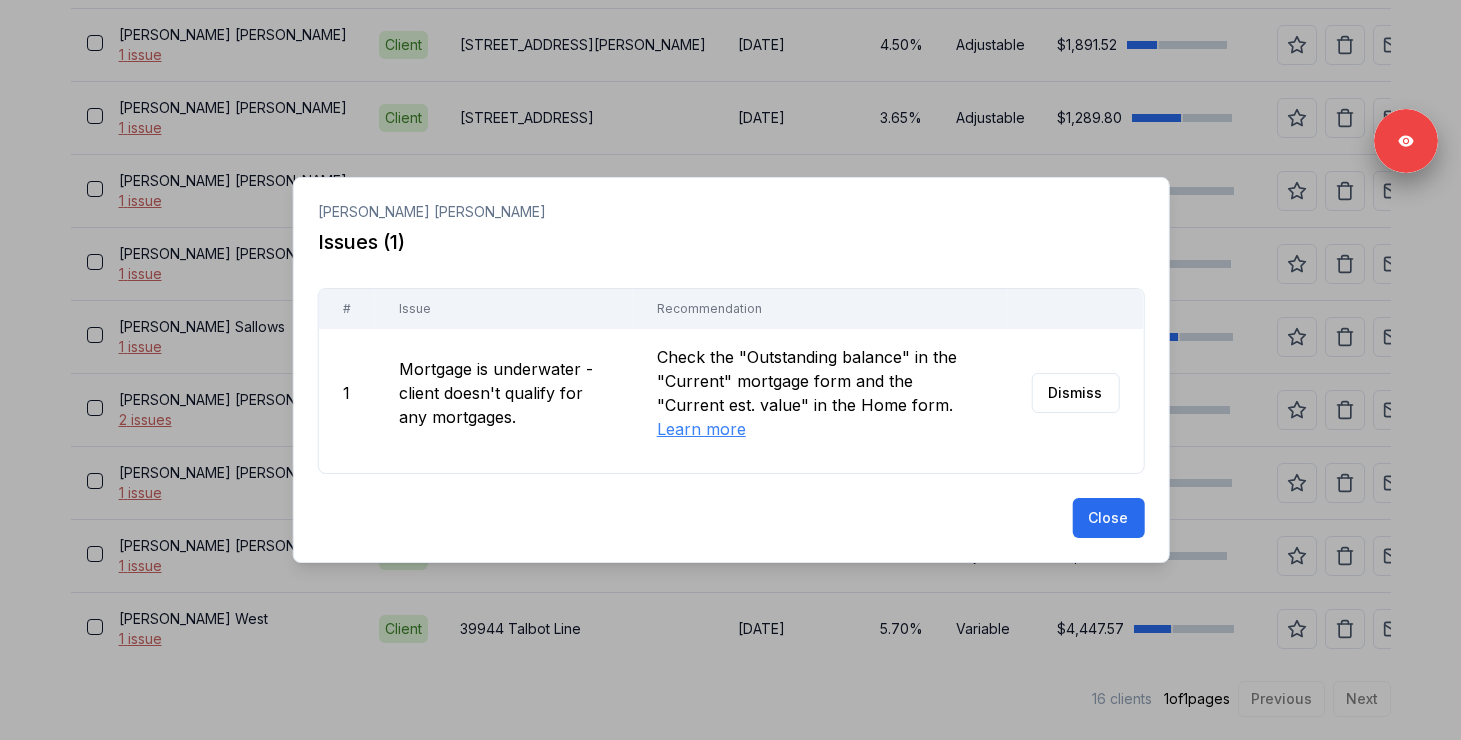 click at bounding box center [730, 370] 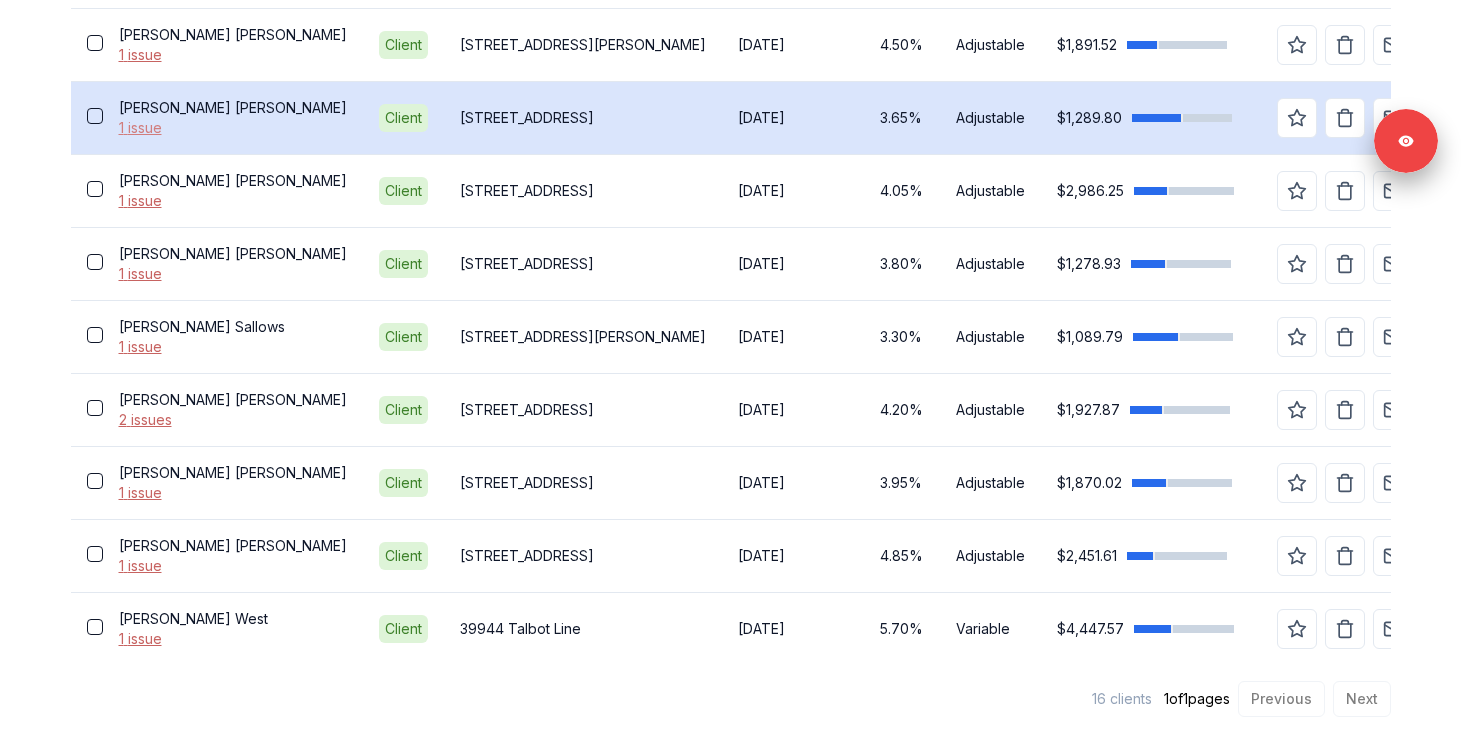 click on "1   issue" at bounding box center (233, 128) 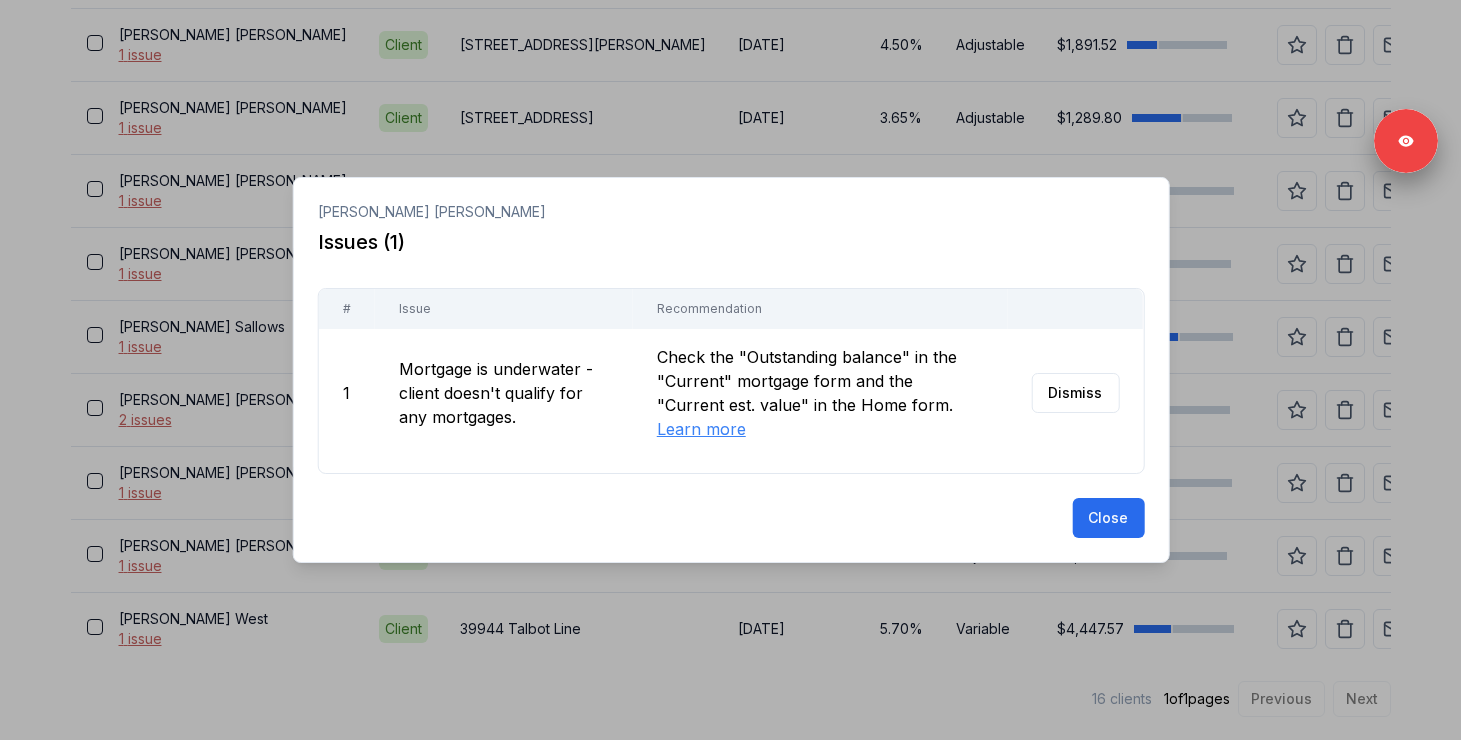 click at bounding box center [730, 370] 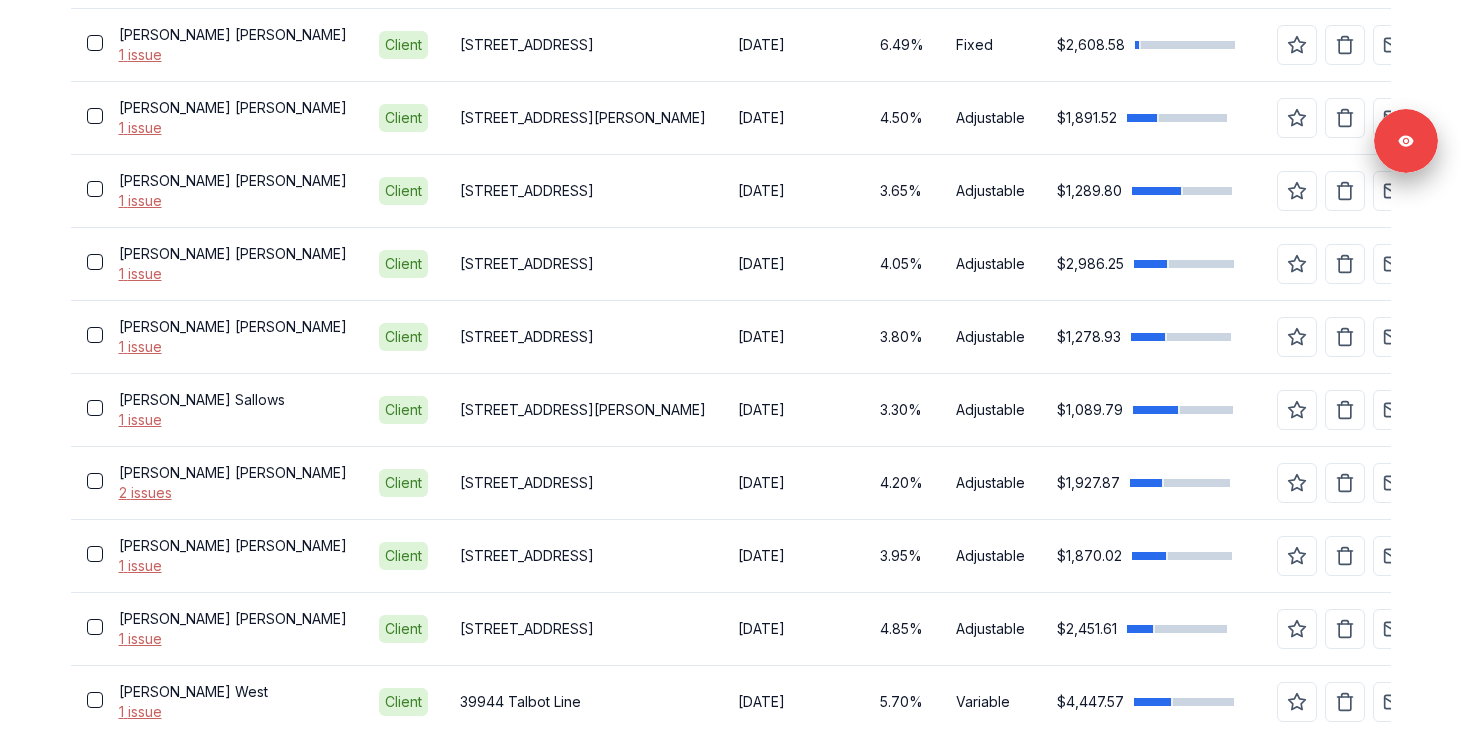 scroll, scrollTop: 1225, scrollLeft: 0, axis: vertical 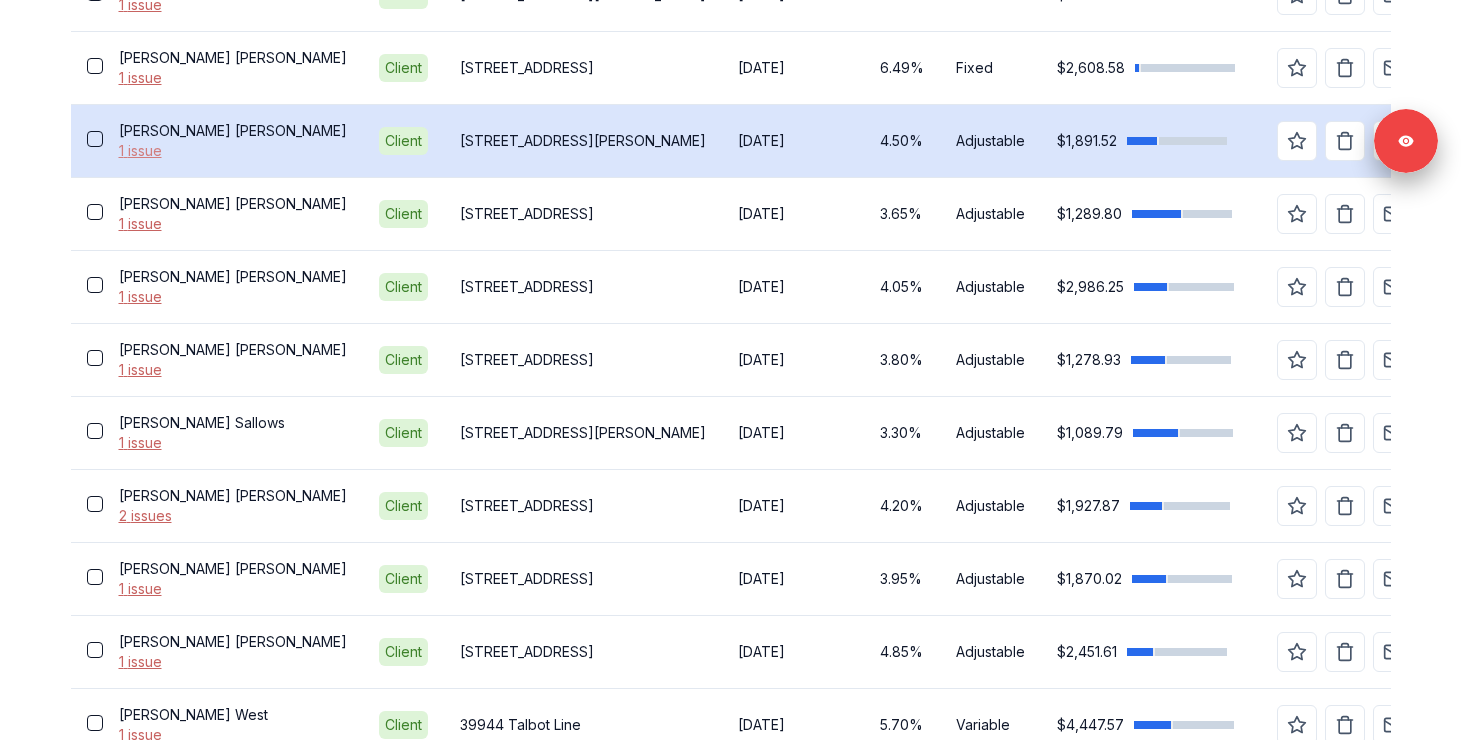 click on "1   issue" at bounding box center (233, 151) 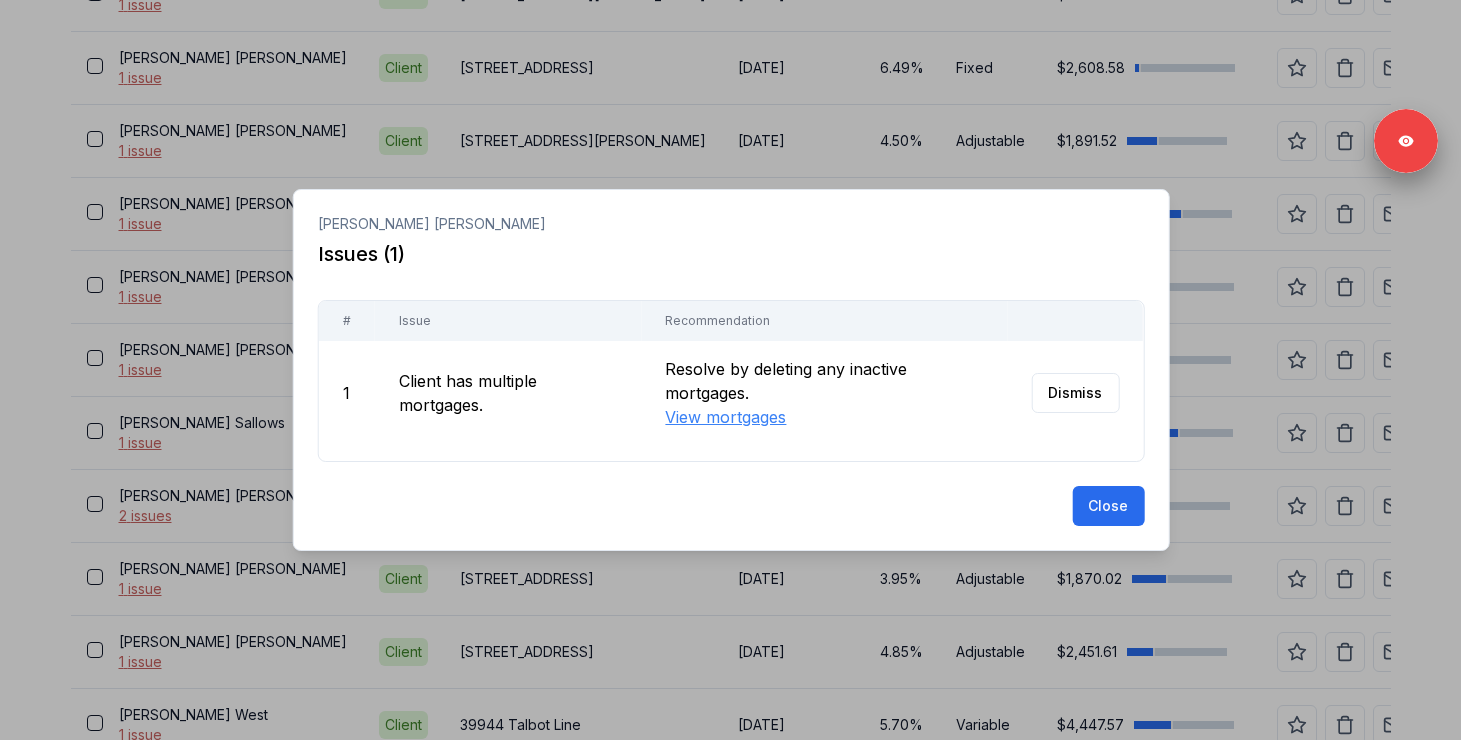 click at bounding box center [730, 370] 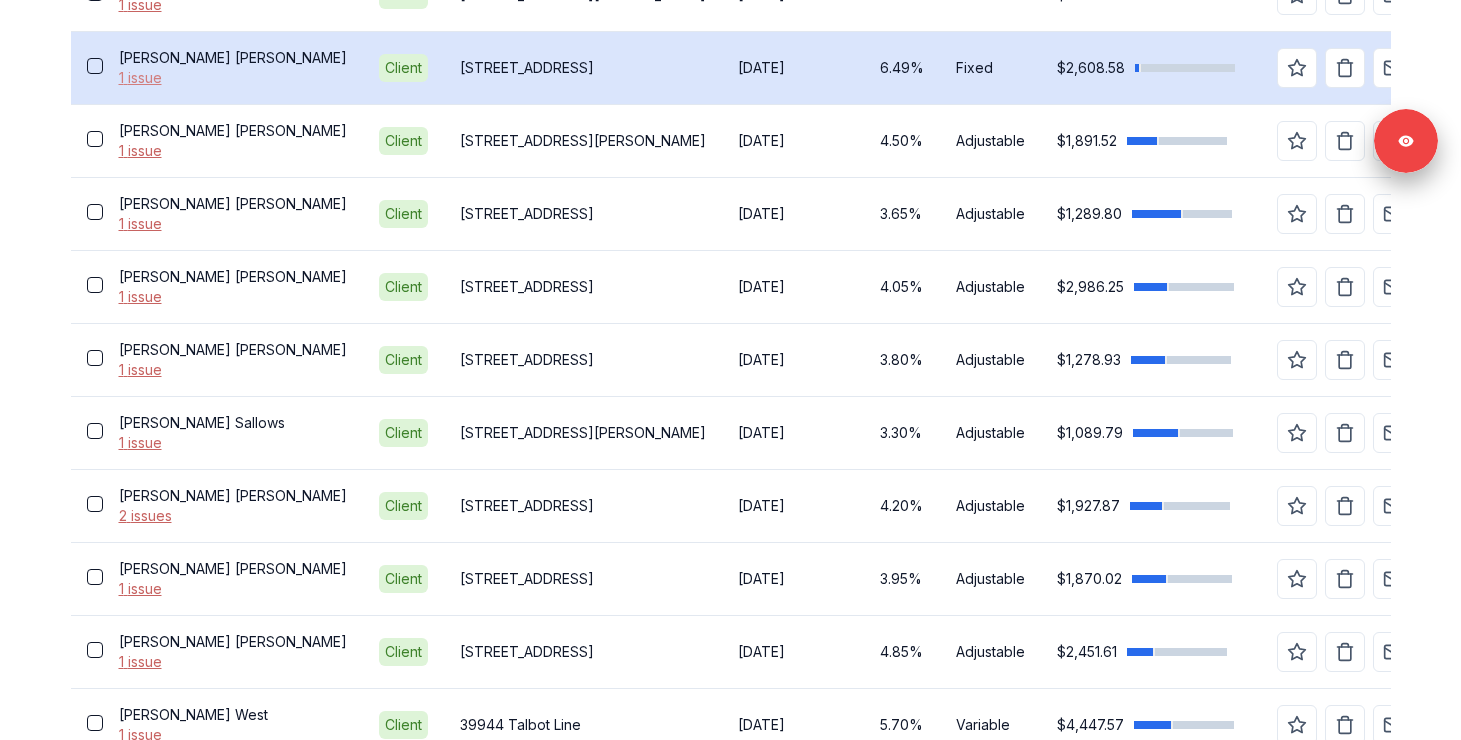 click on "1   issue" at bounding box center [233, 78] 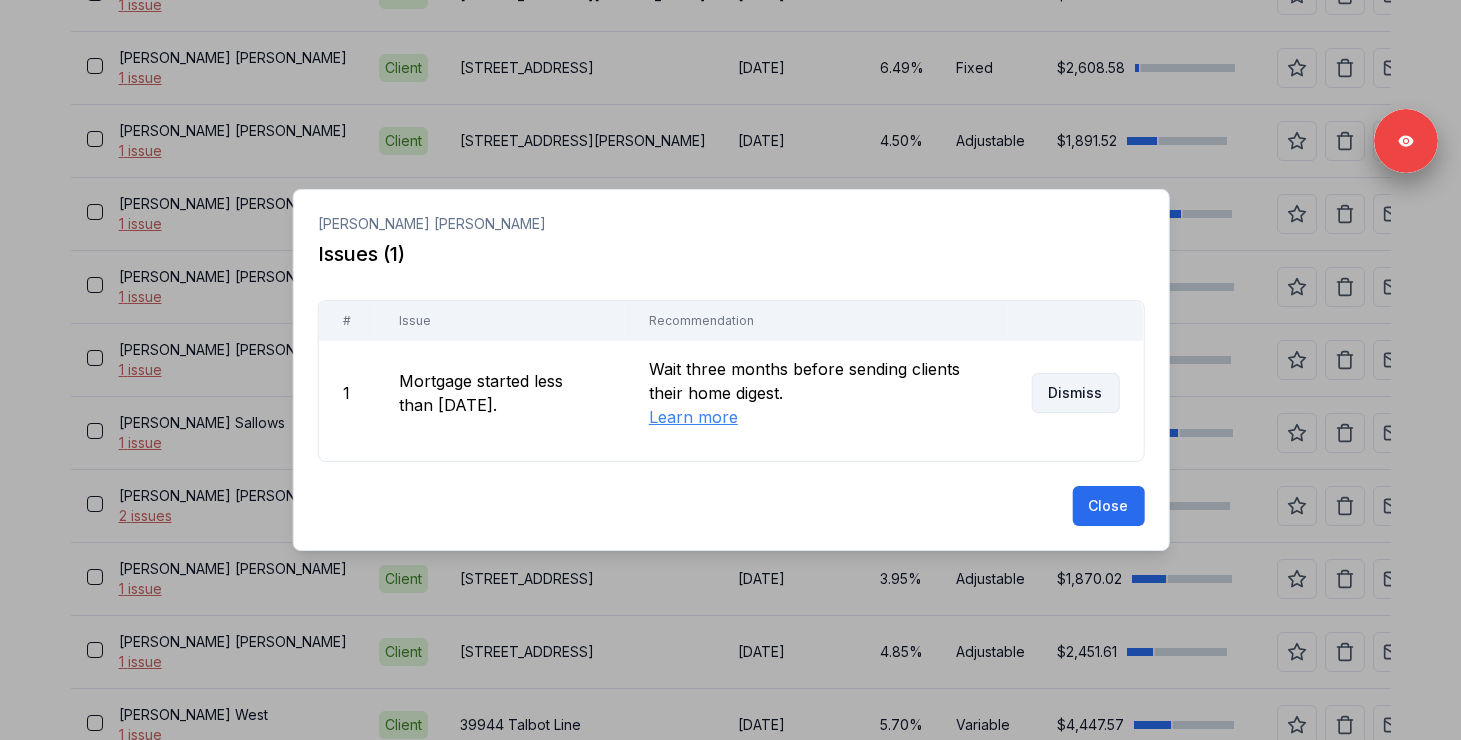 click on "Dismiss" at bounding box center [1075, 393] 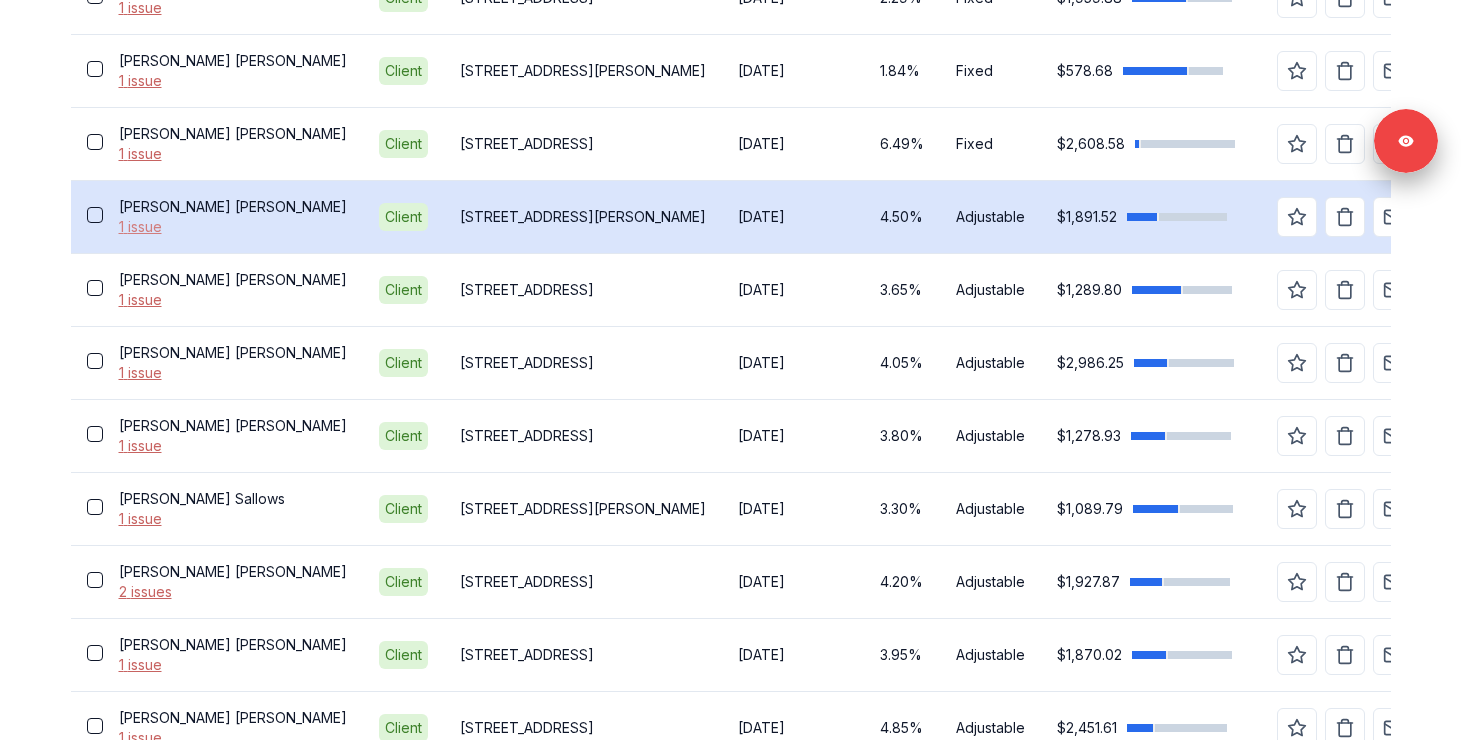scroll, scrollTop: 1145, scrollLeft: 0, axis: vertical 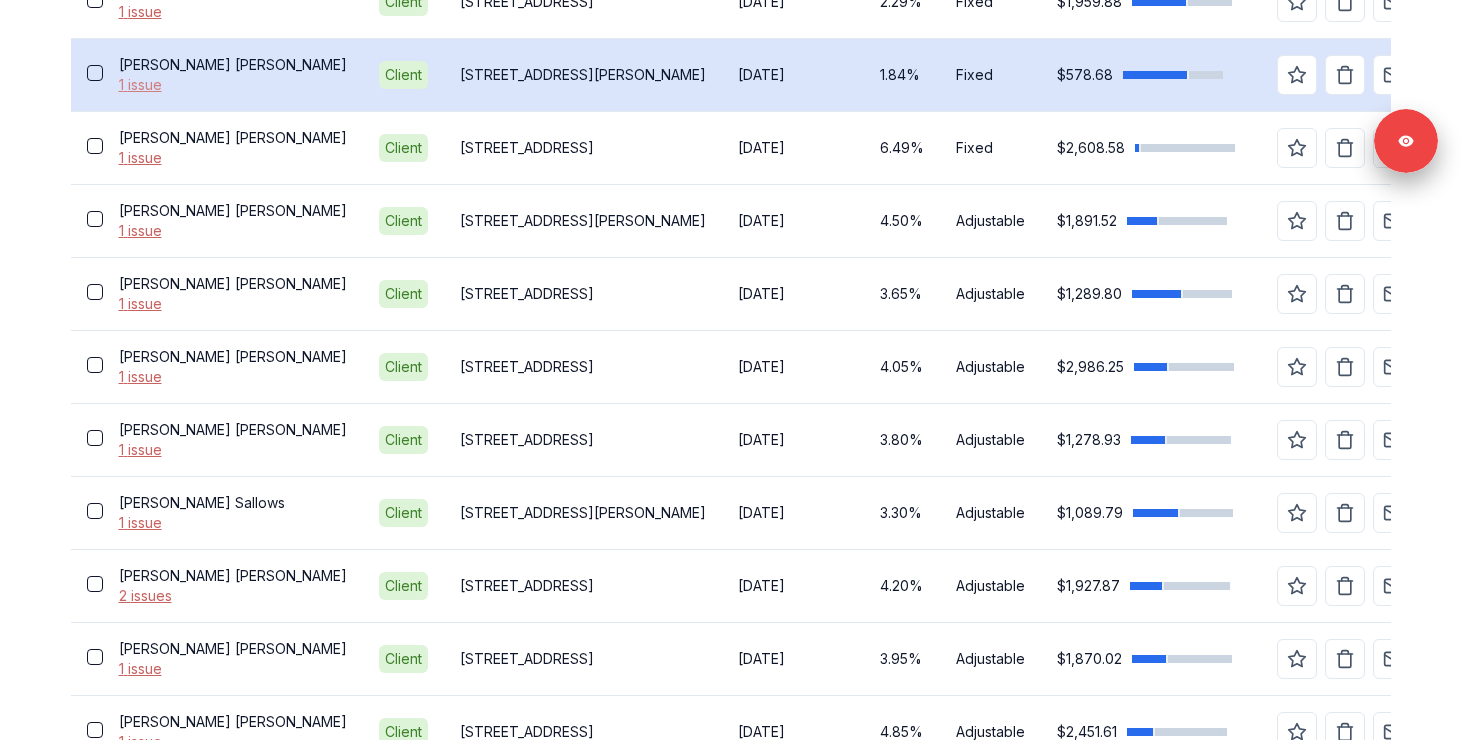 click on "1   issue" at bounding box center [233, 85] 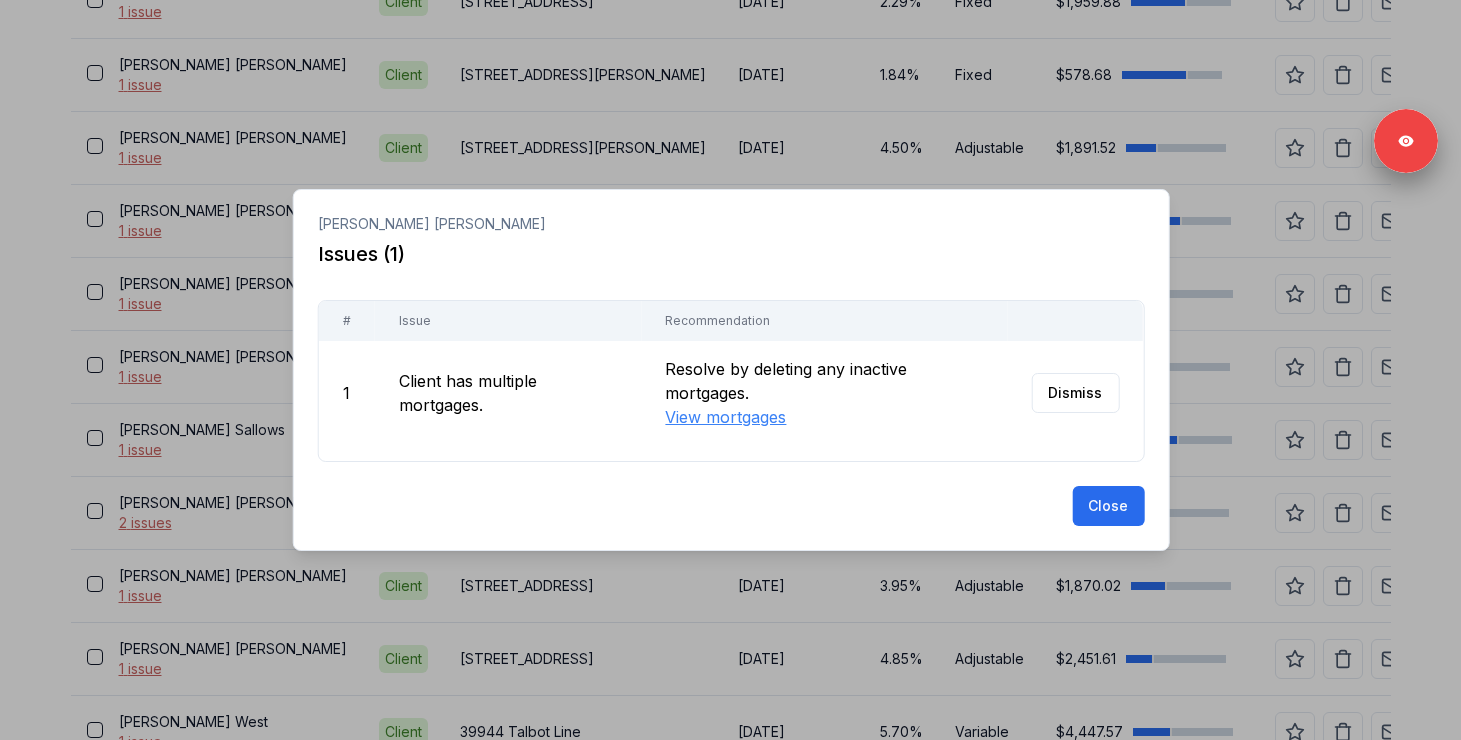 click at bounding box center (730, 370) 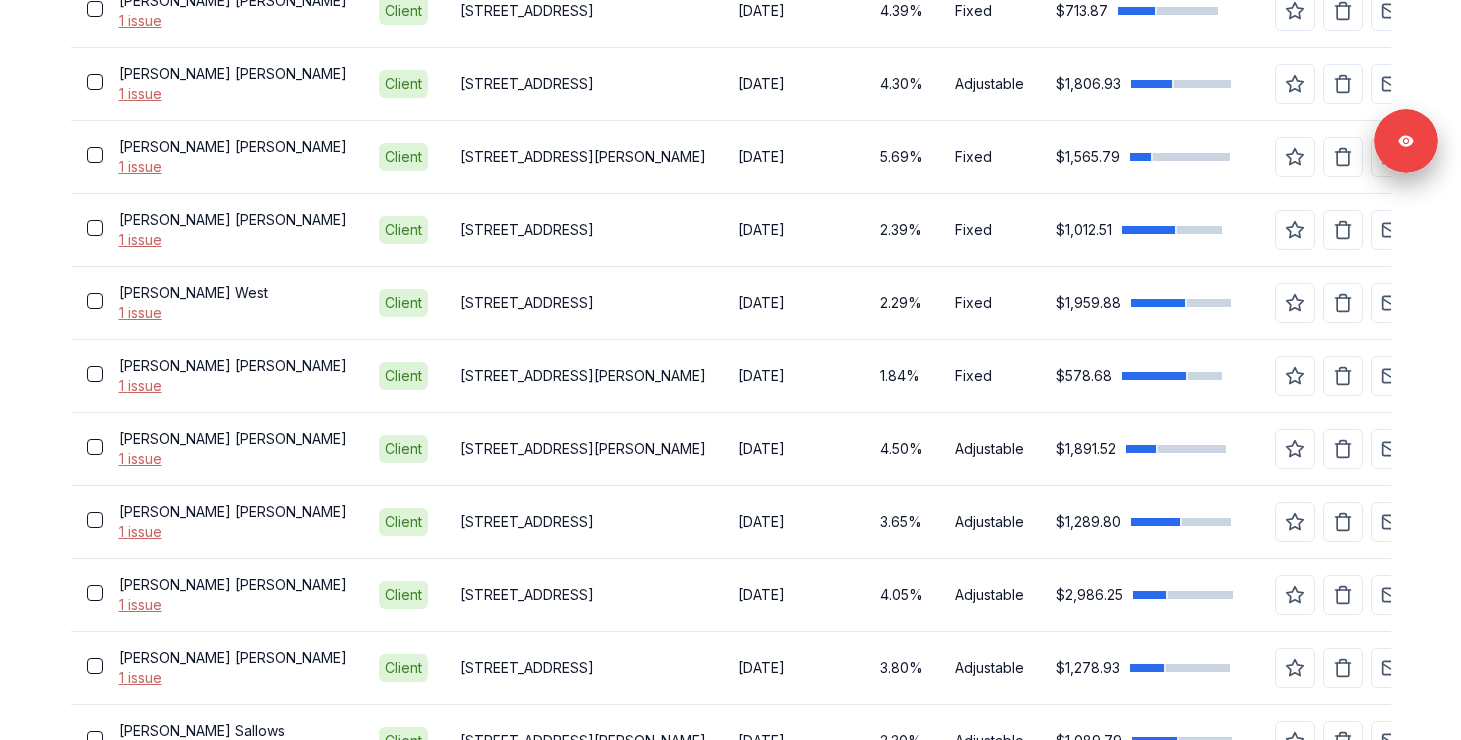 scroll, scrollTop: 817, scrollLeft: 0, axis: vertical 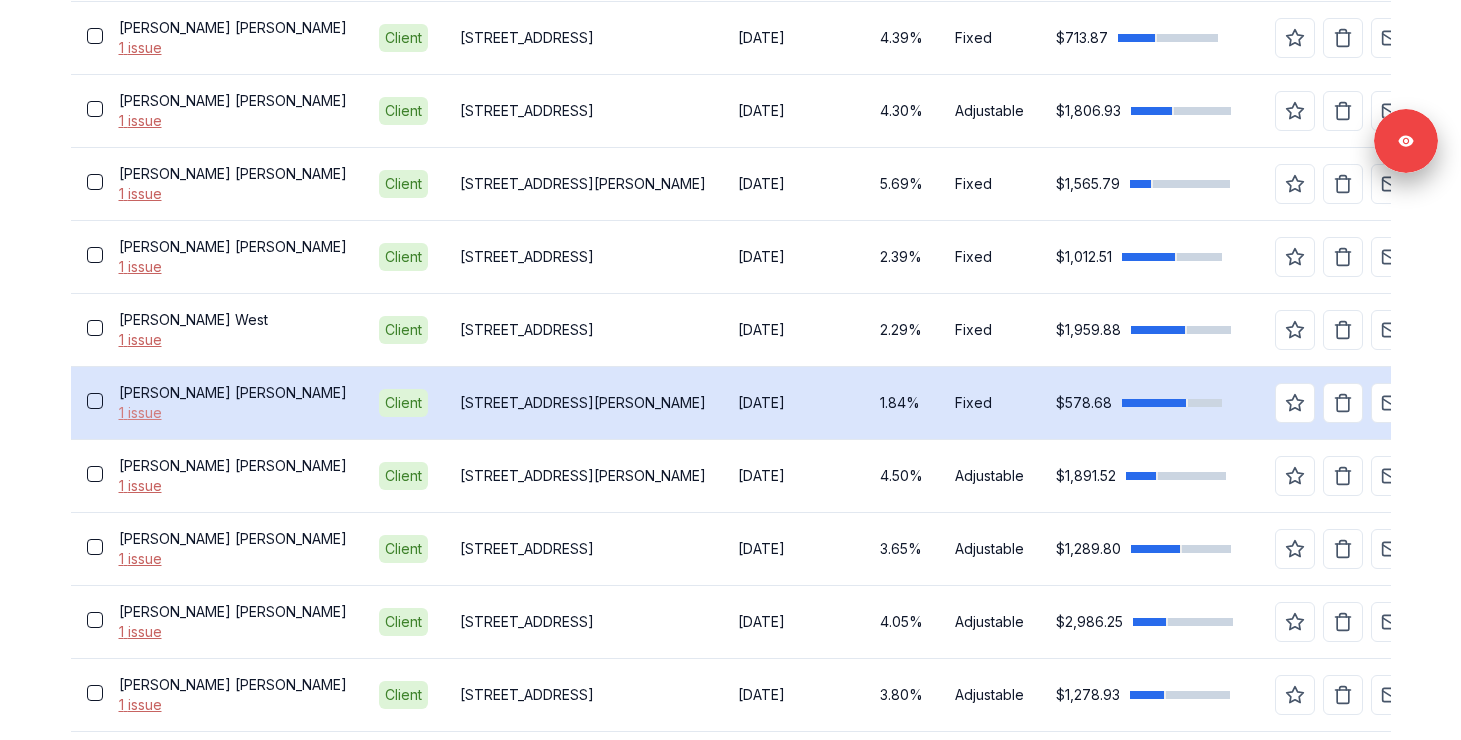 click on "1   issue" at bounding box center (233, 413) 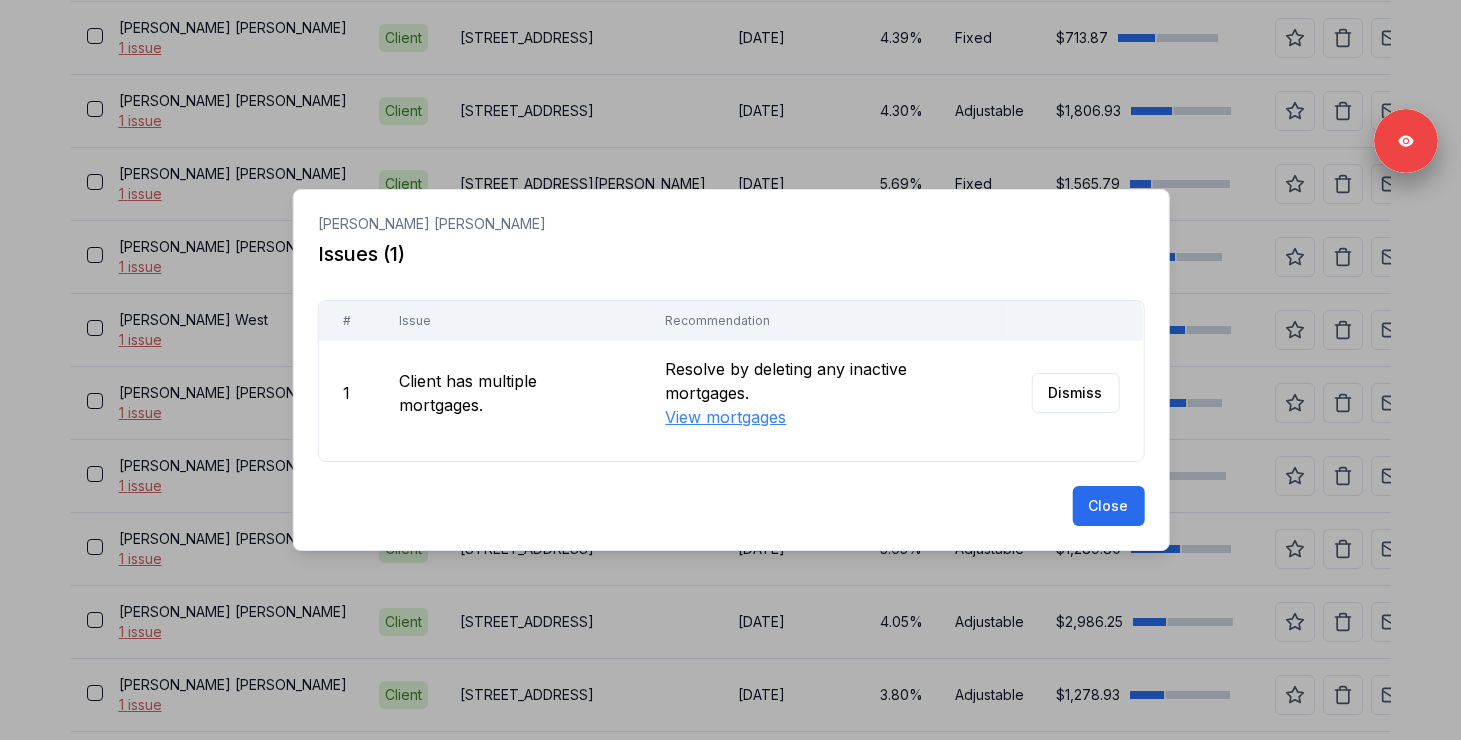 click at bounding box center [730, 370] 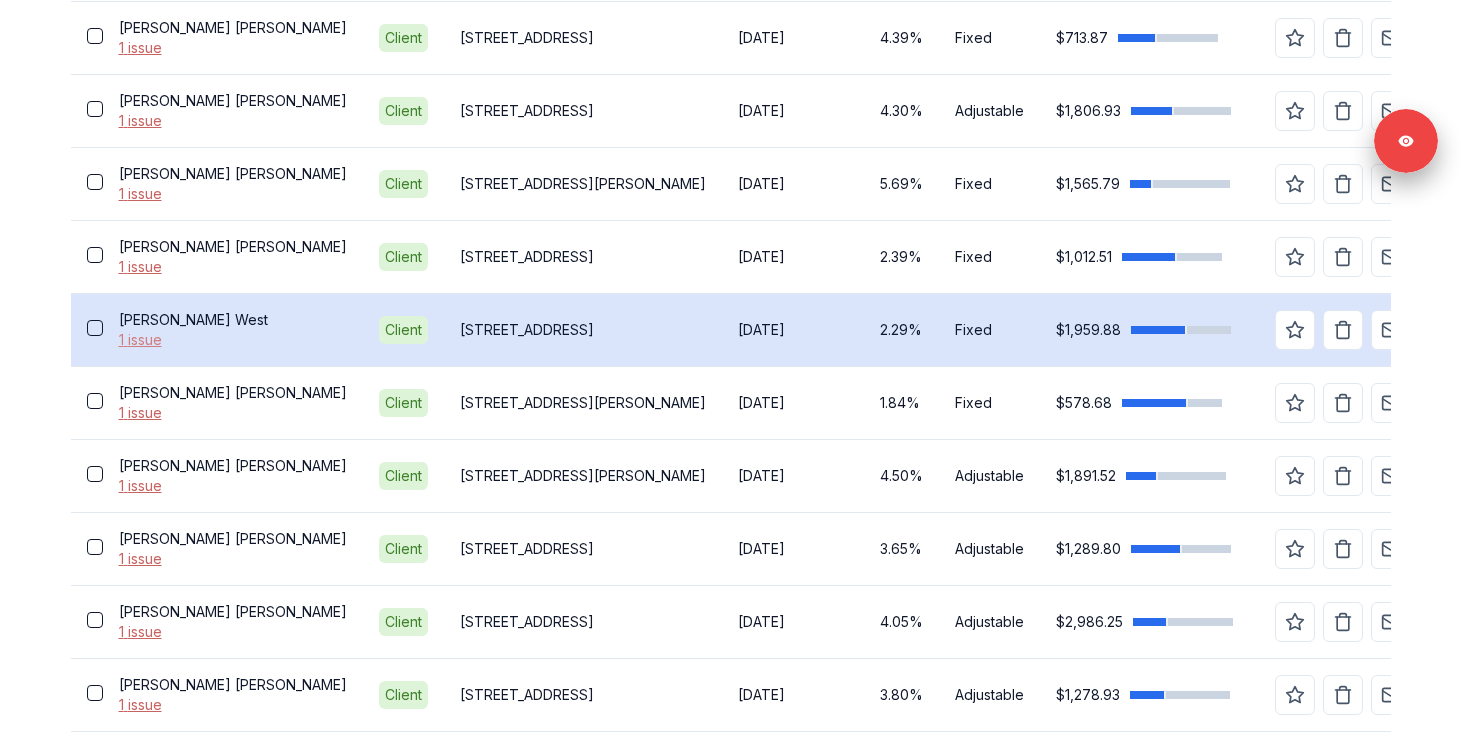 click on "1   issue" at bounding box center [233, 340] 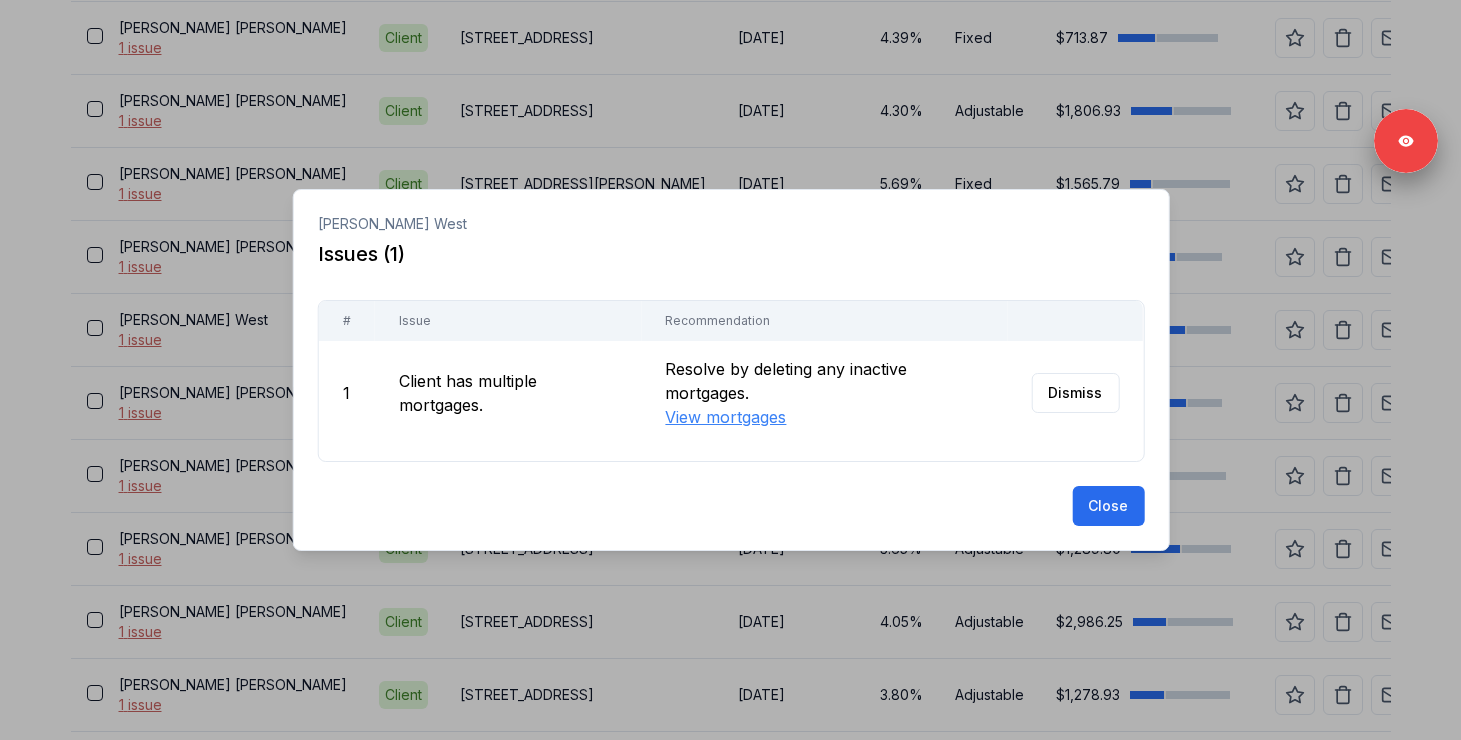 click at bounding box center (730, 370) 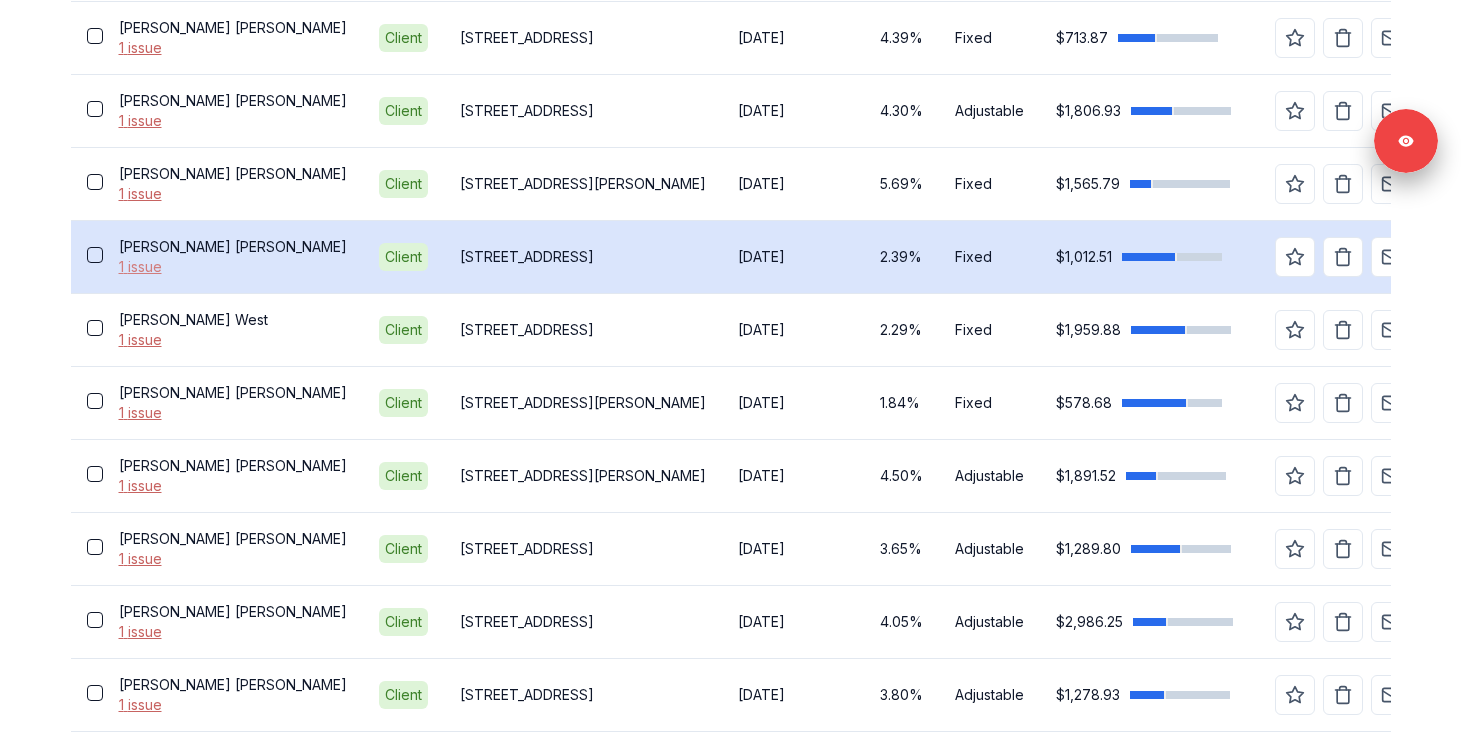click on "1   issue" at bounding box center [233, 267] 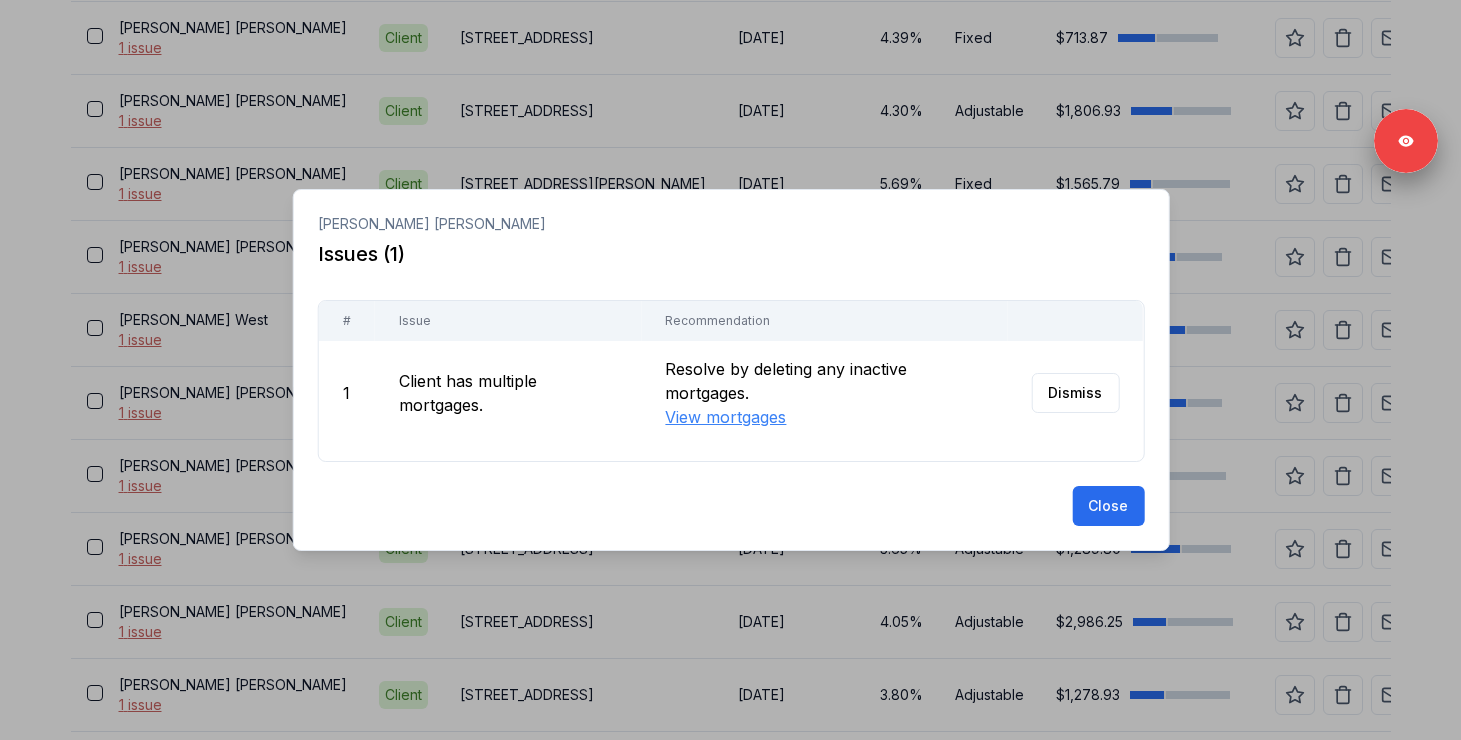 click at bounding box center [730, 370] 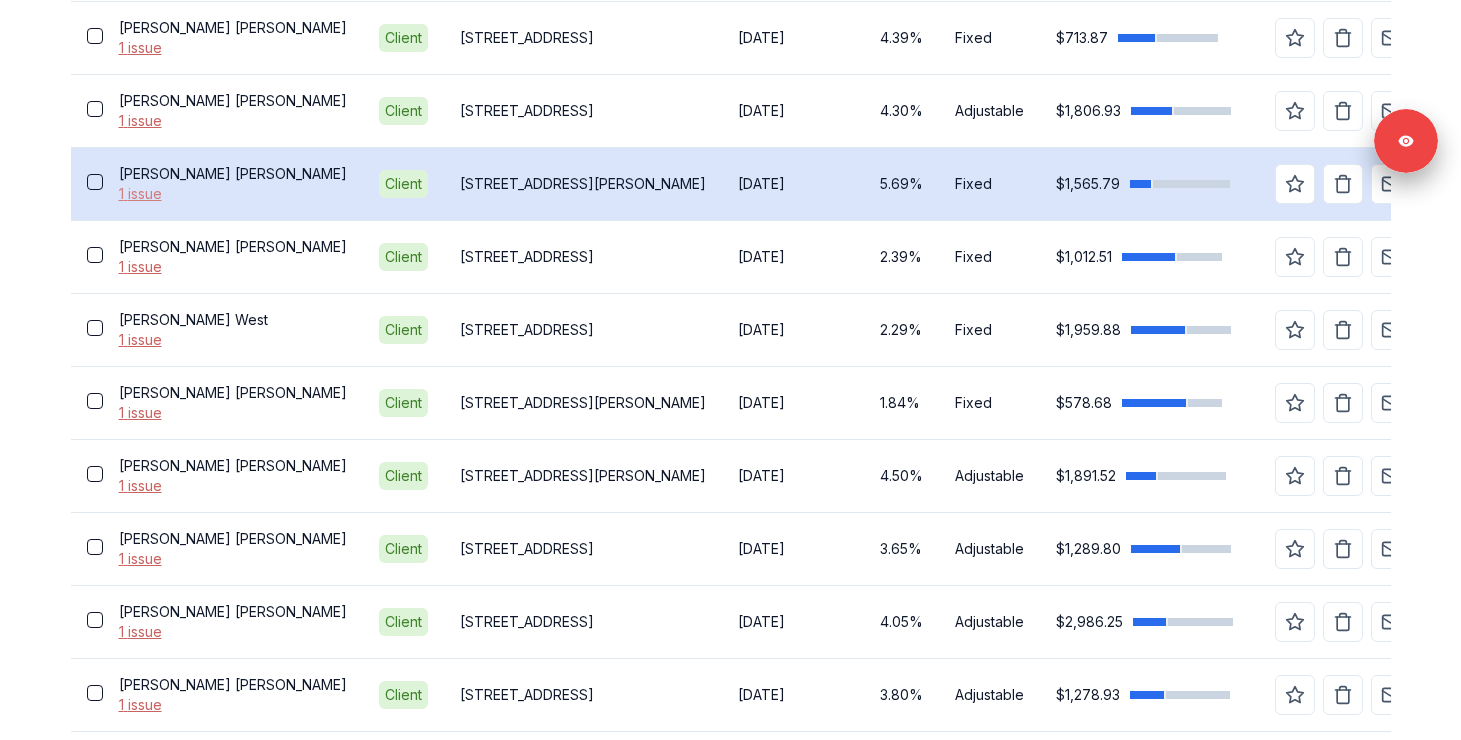 click on "1   issue" at bounding box center (233, 194) 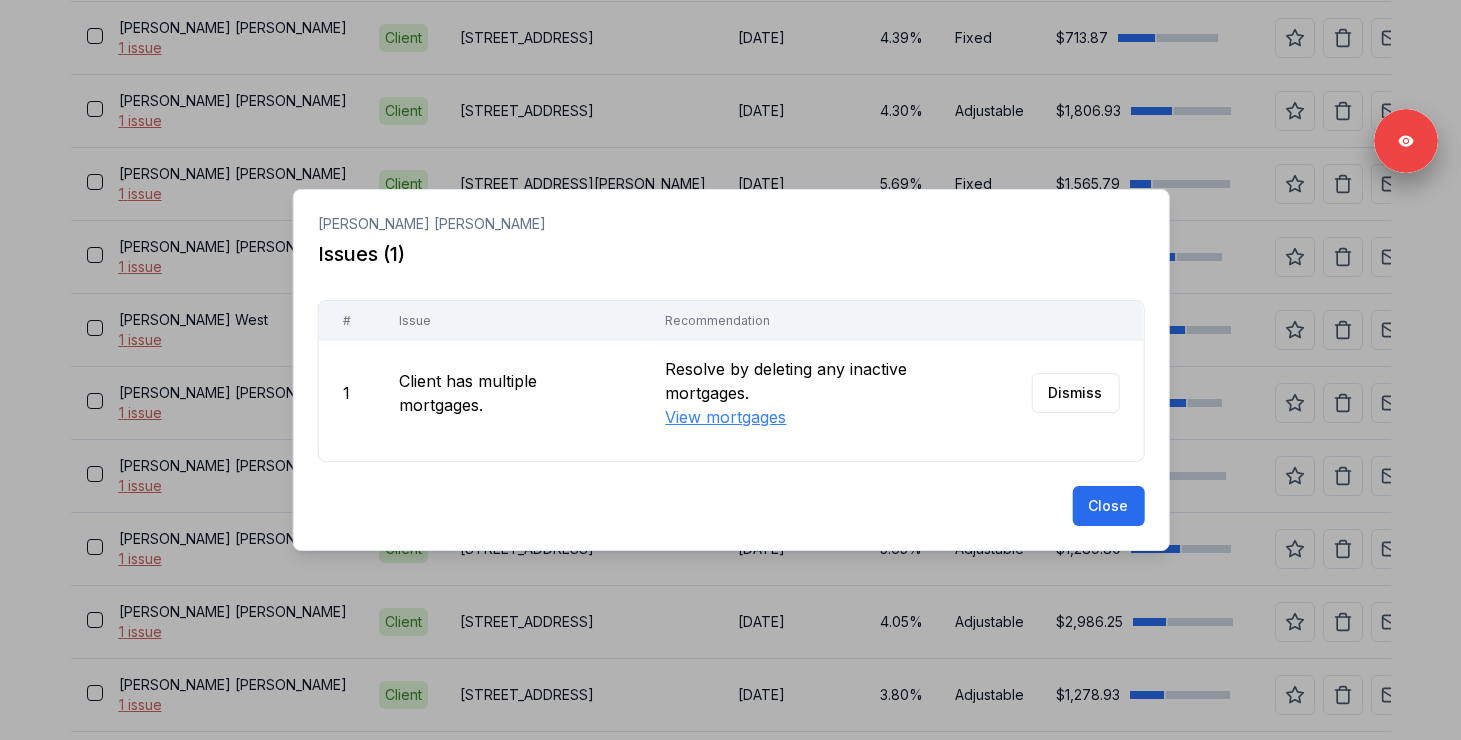 click at bounding box center (730, 370) 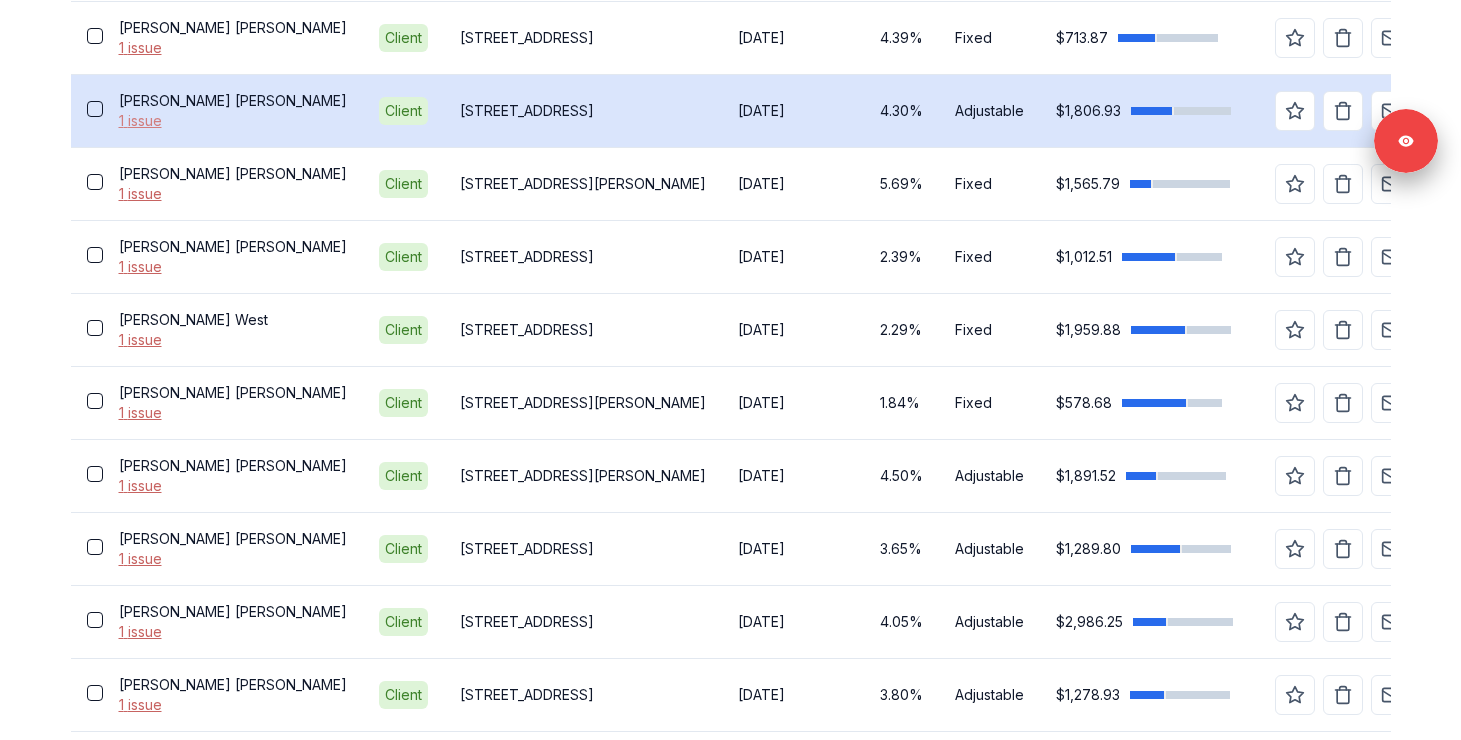 click on "1   issue" at bounding box center (233, 121) 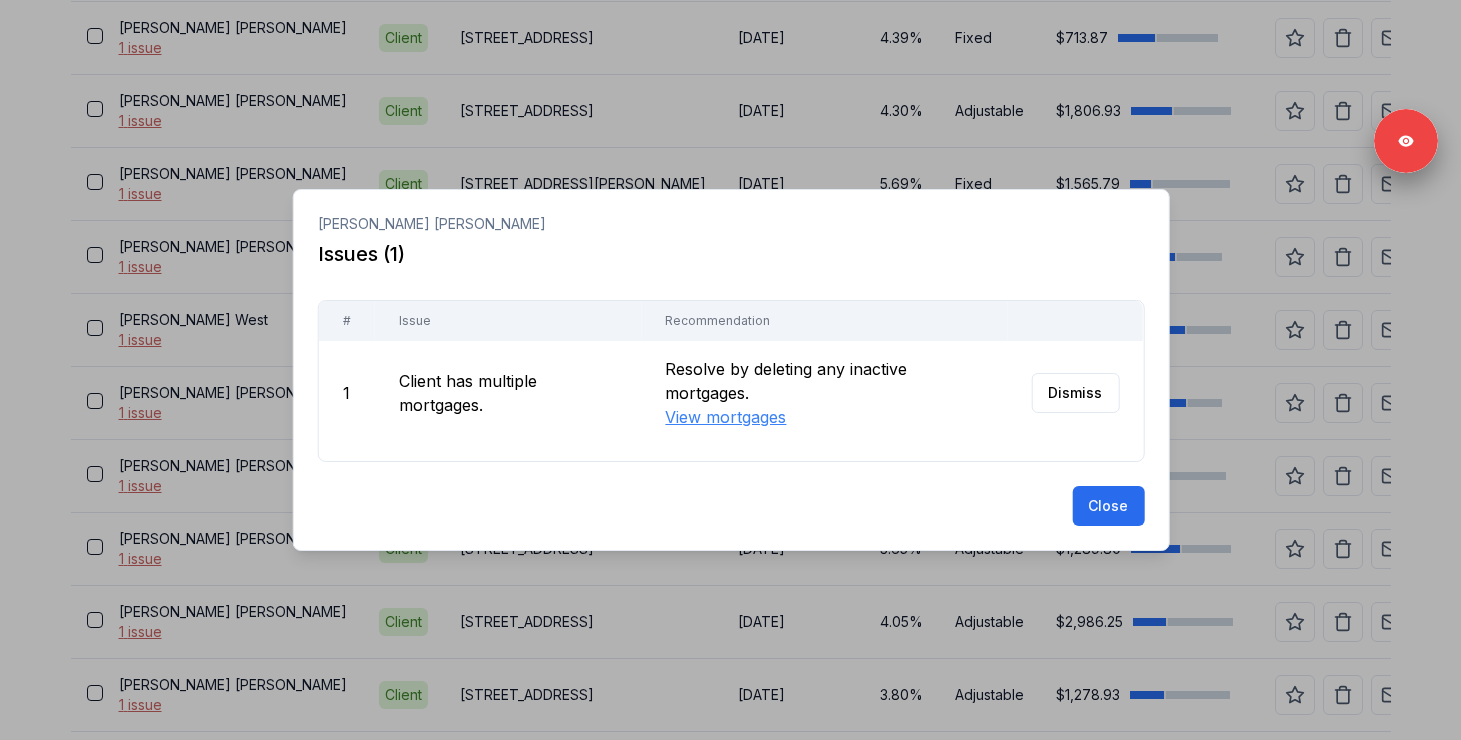 click at bounding box center (730, 370) 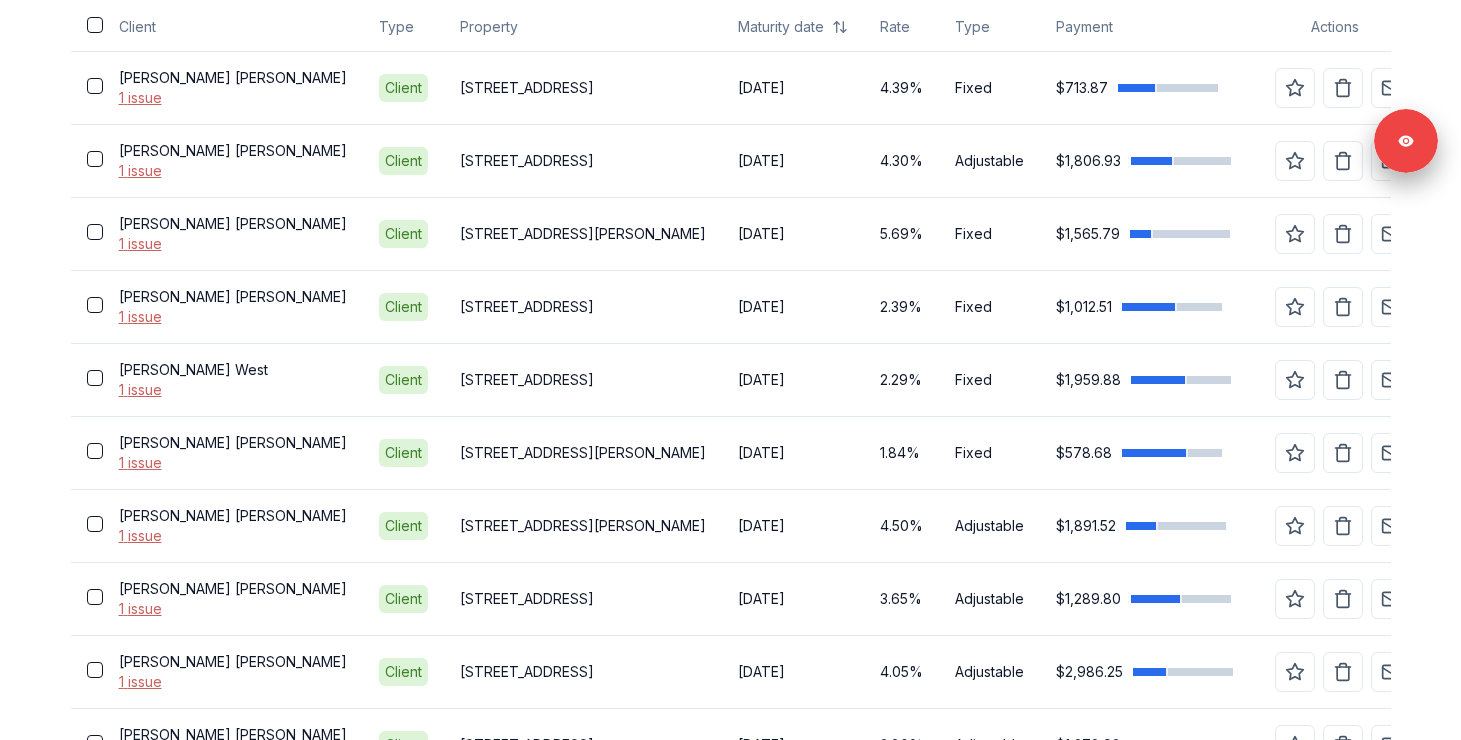 scroll, scrollTop: 708, scrollLeft: 0, axis: vertical 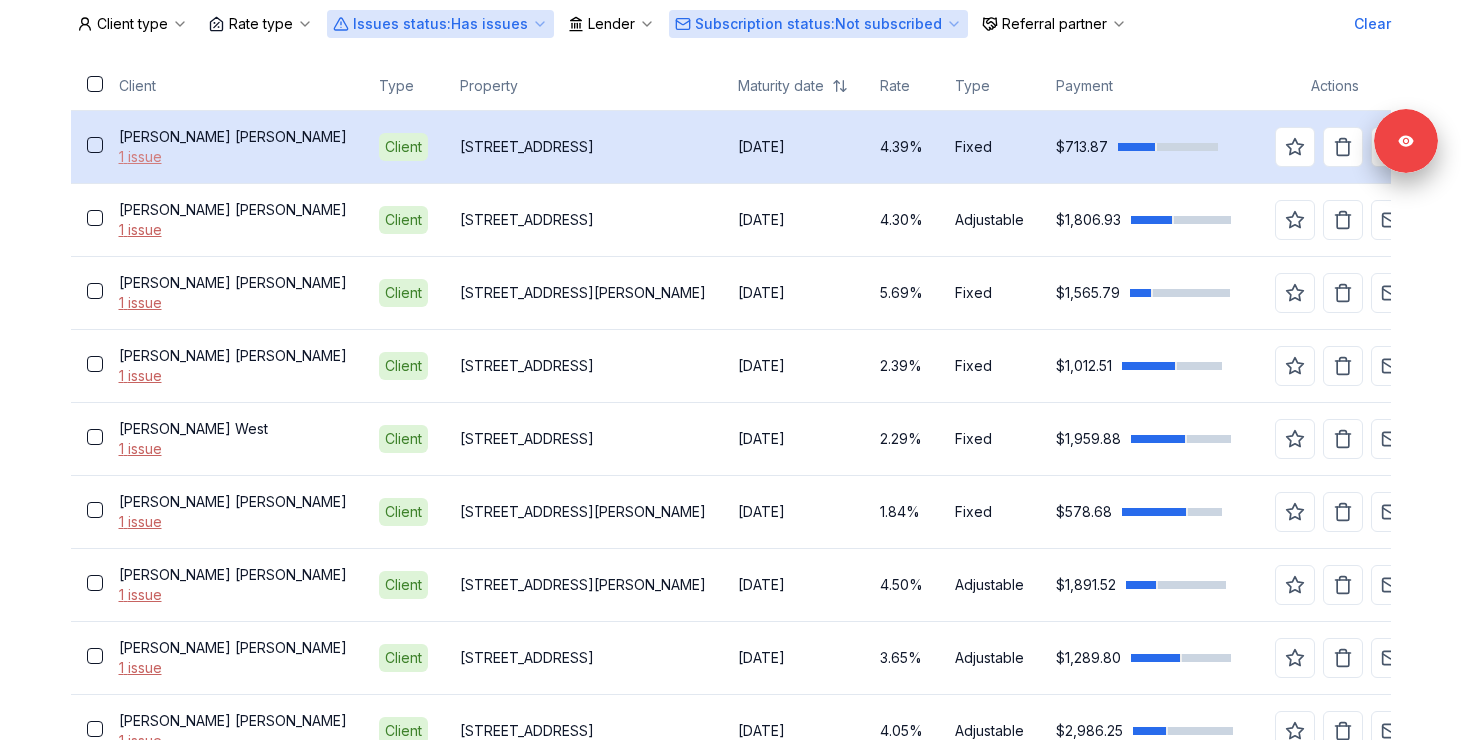 click on "1   issue" at bounding box center (233, 157) 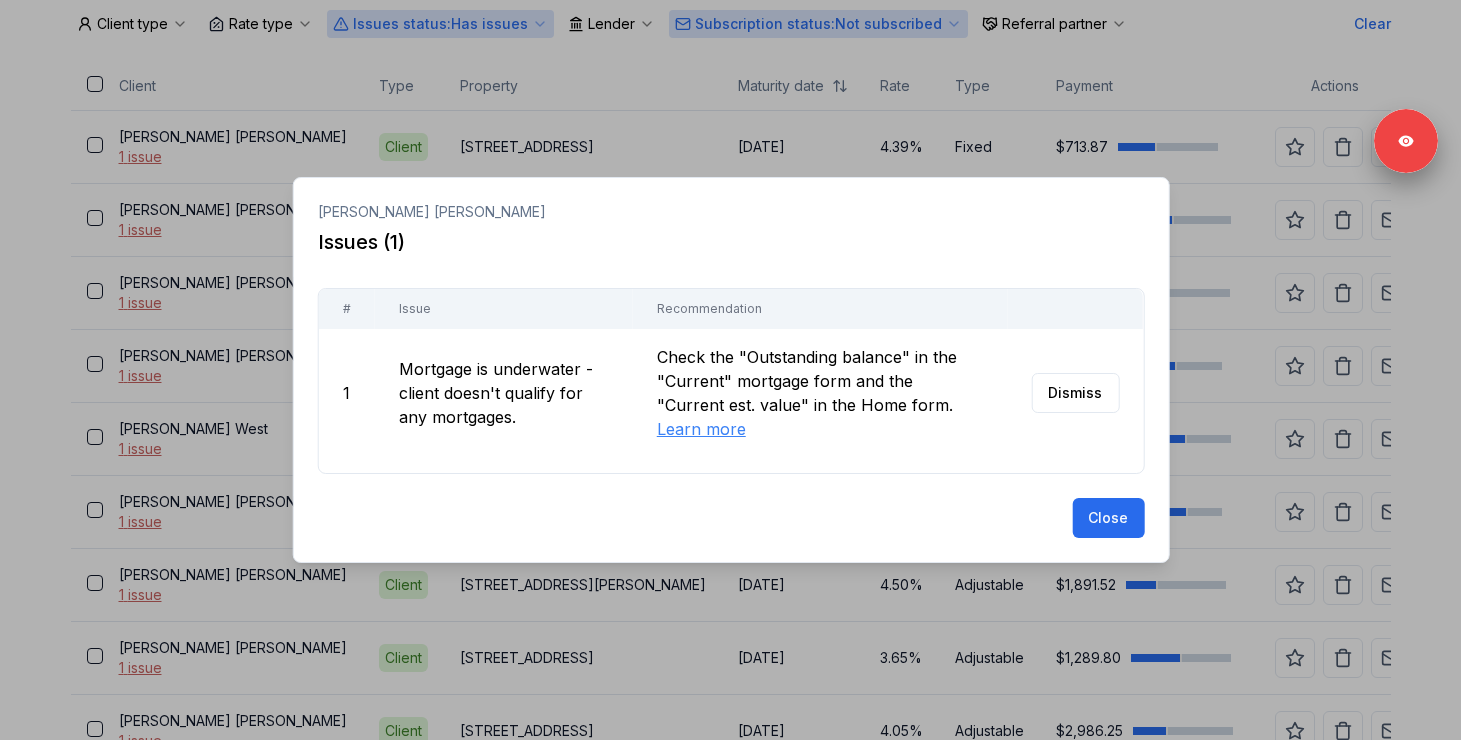 click at bounding box center (730, 370) 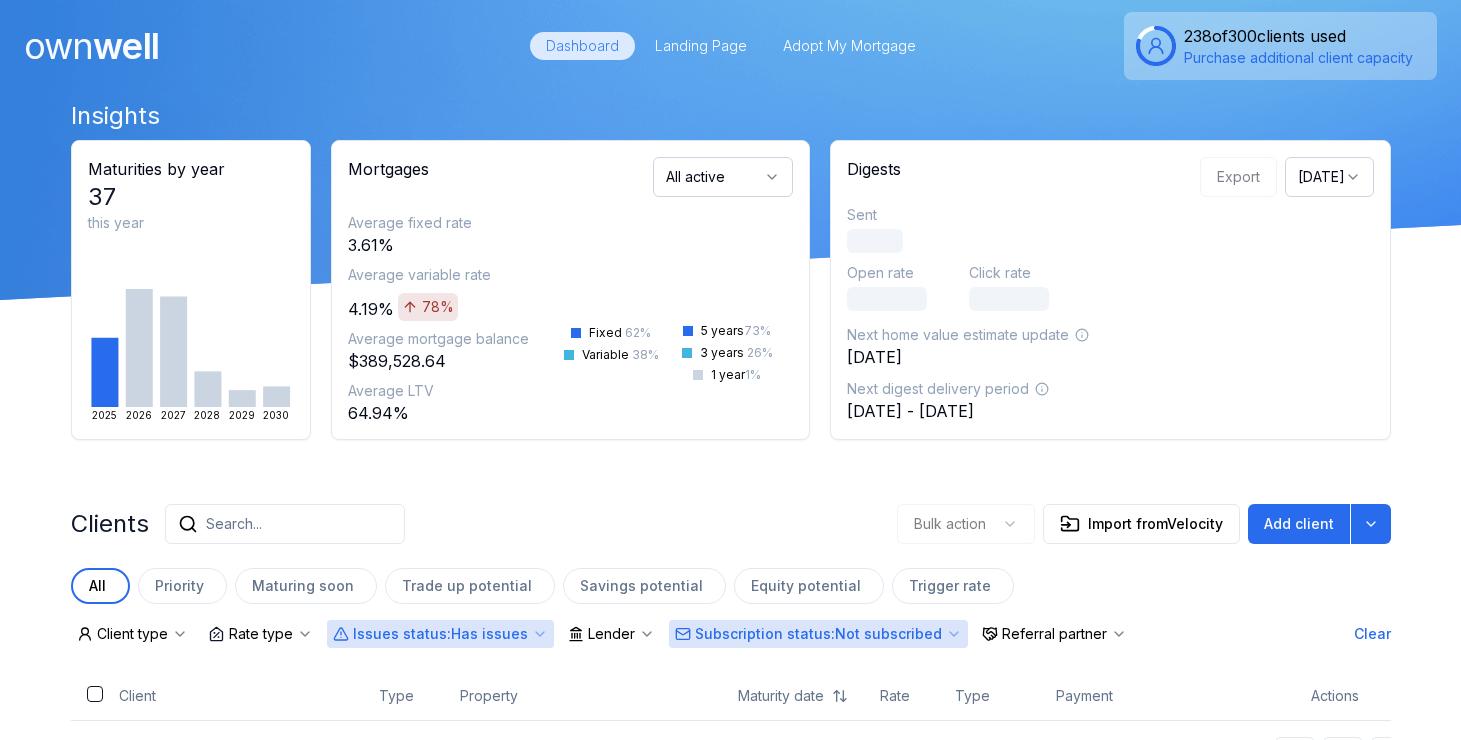 scroll, scrollTop: 610, scrollLeft: 0, axis: vertical 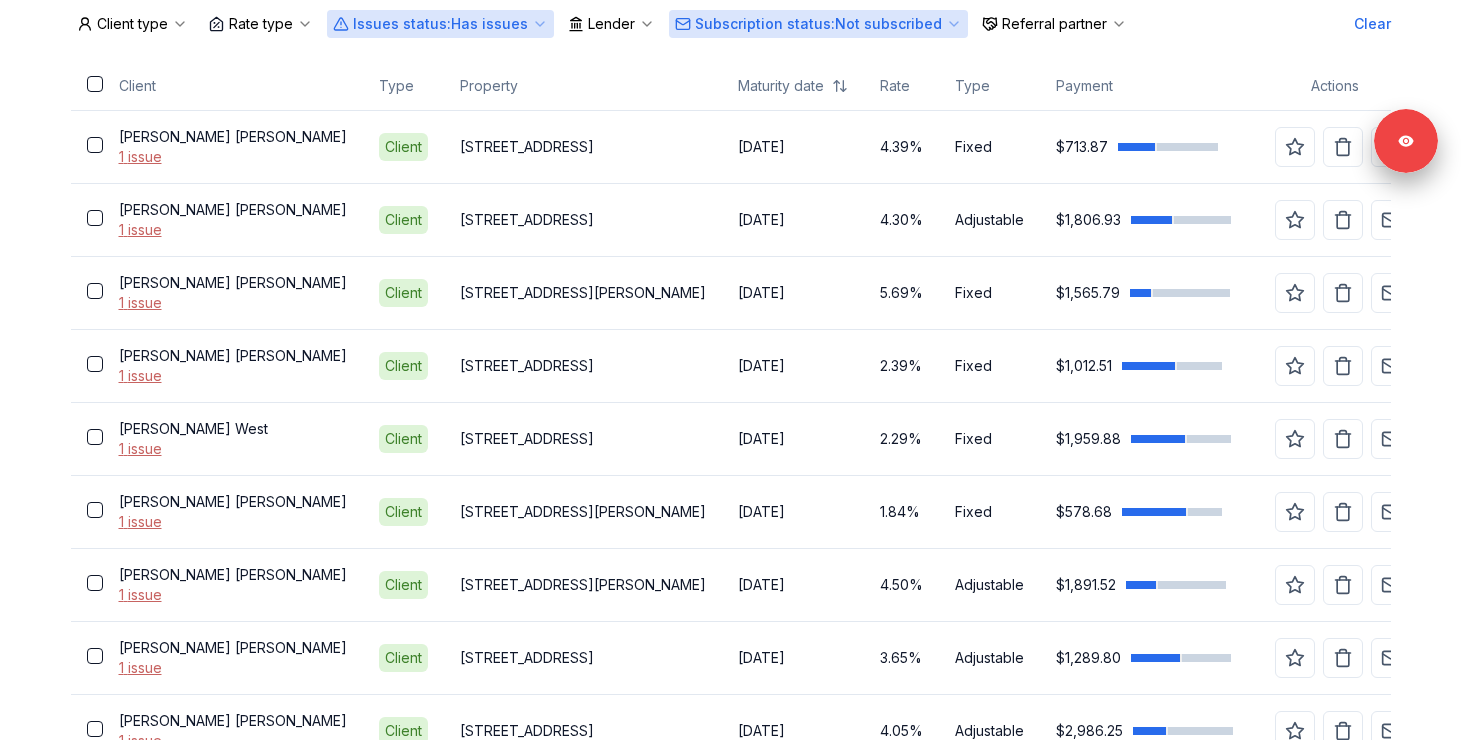click on "Issues status :  Has issues" at bounding box center (440, 24) 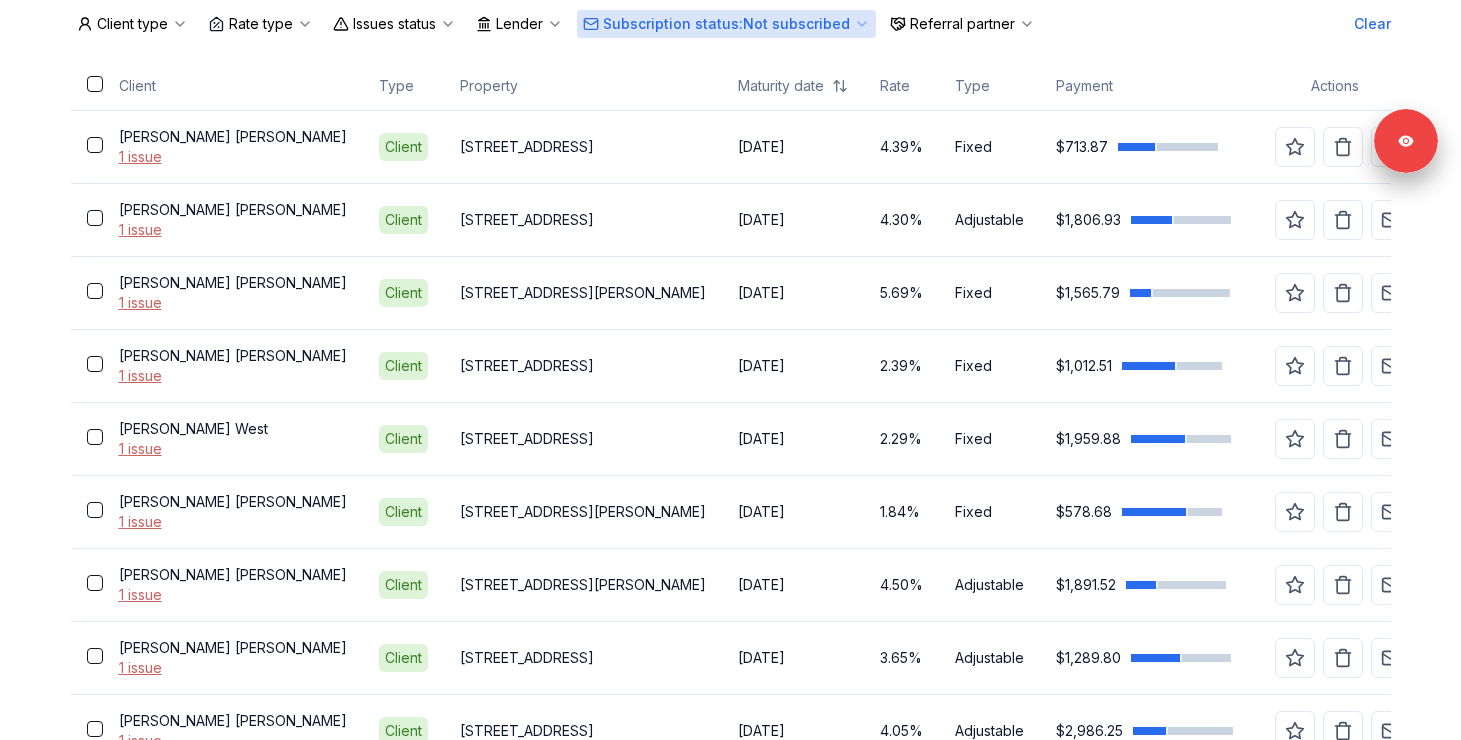 scroll, scrollTop: 708, scrollLeft: 0, axis: vertical 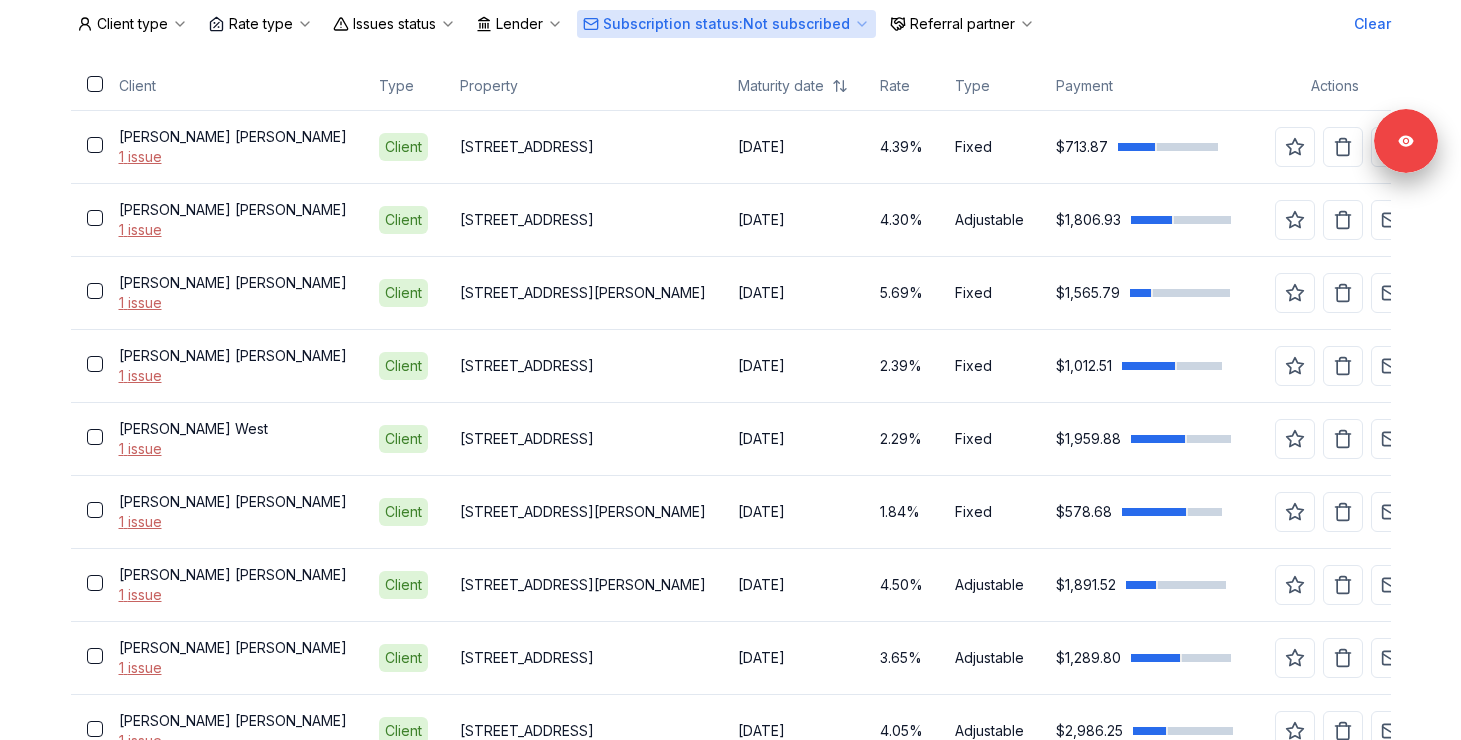 click on "Subscription status :  Not subscribed" at bounding box center (726, 24) 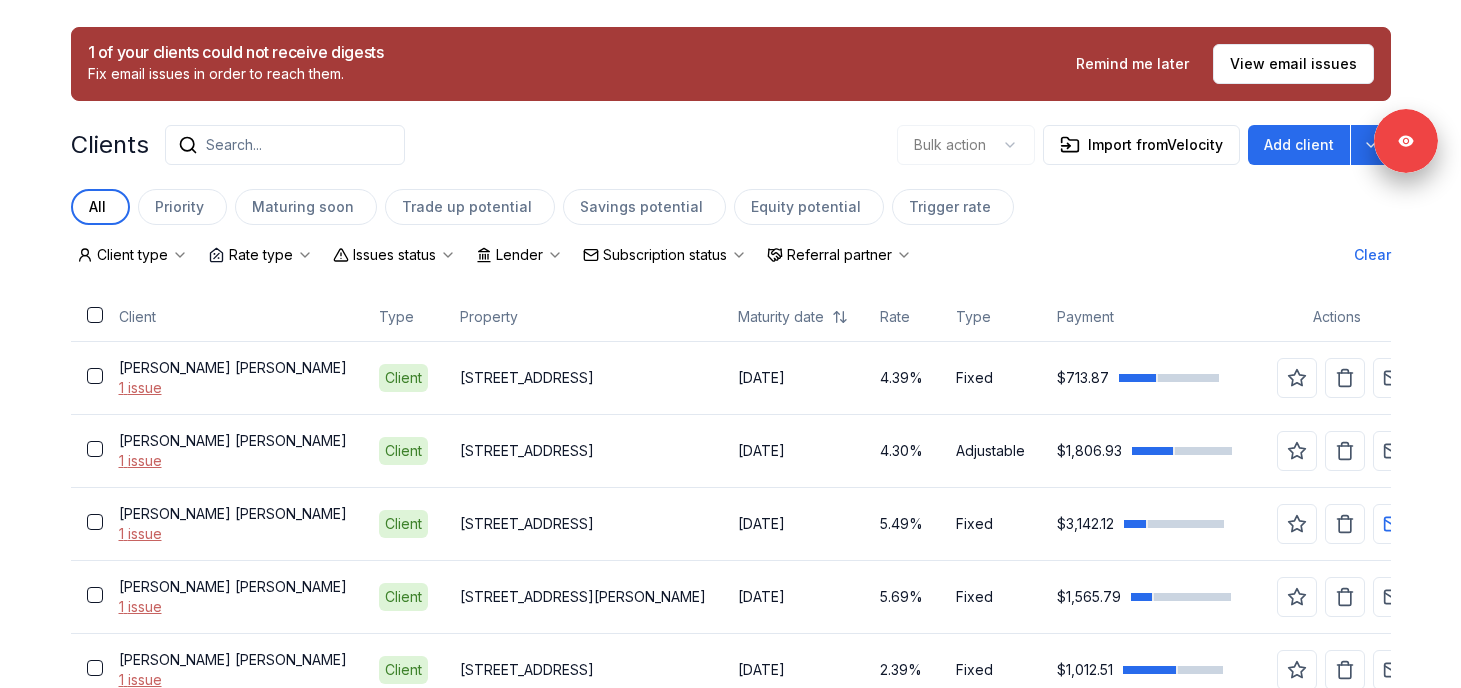 scroll, scrollTop: 522, scrollLeft: 0, axis: vertical 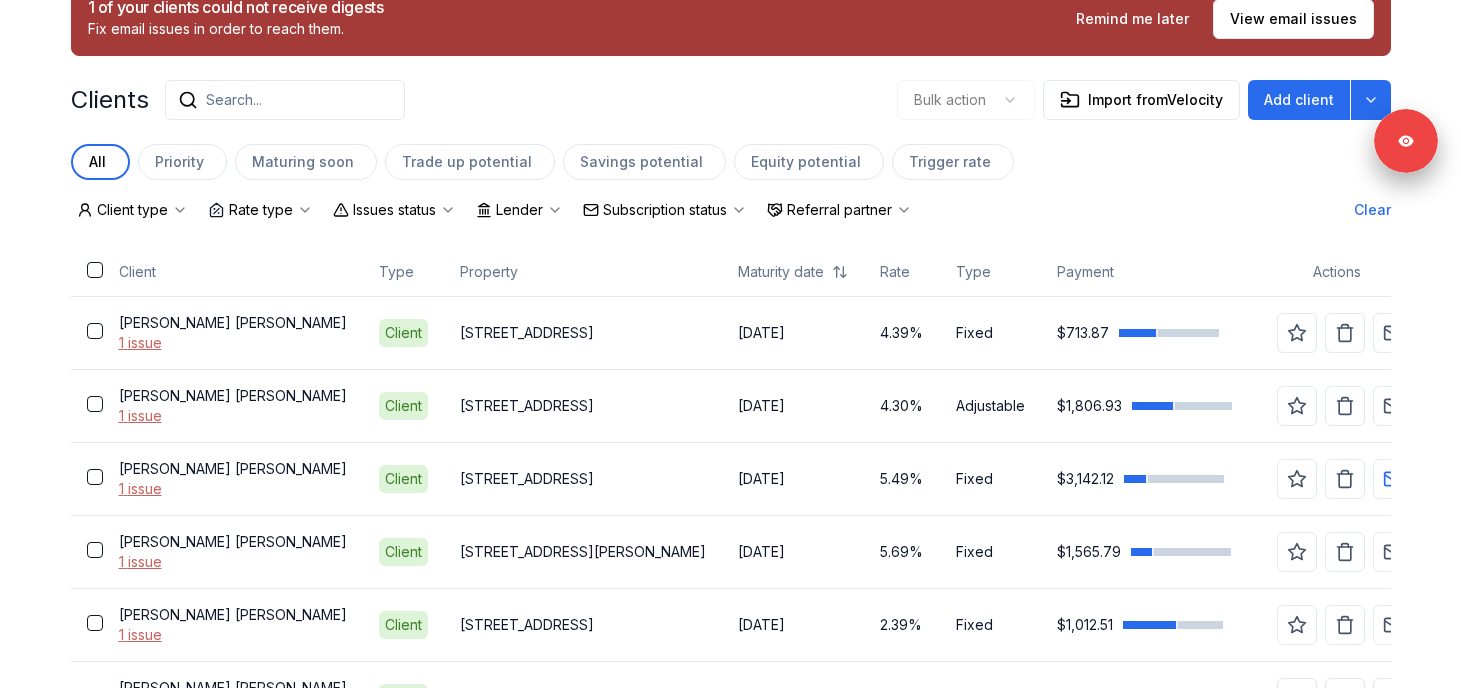 click on "Clients Search... Bulk action   Import from  Velocity Add client" at bounding box center (731, 100) 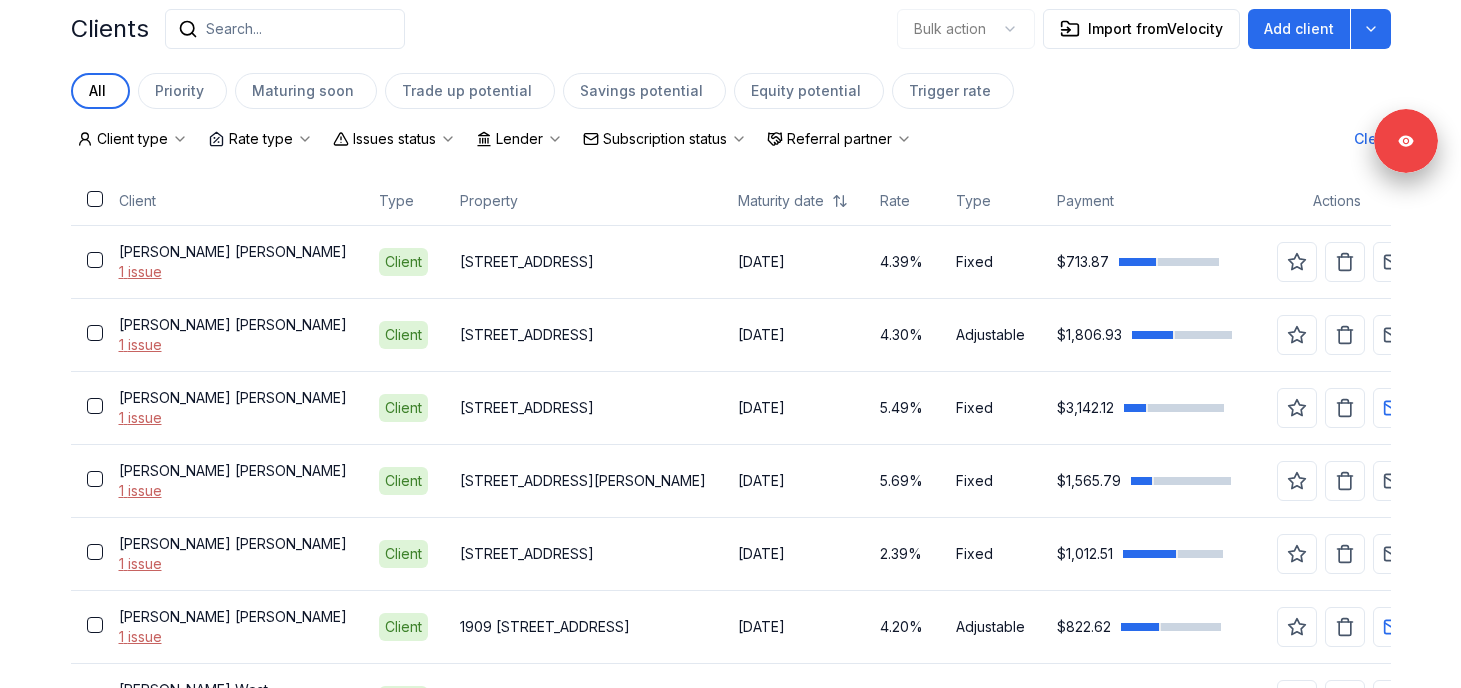 scroll, scrollTop: 654, scrollLeft: 0, axis: vertical 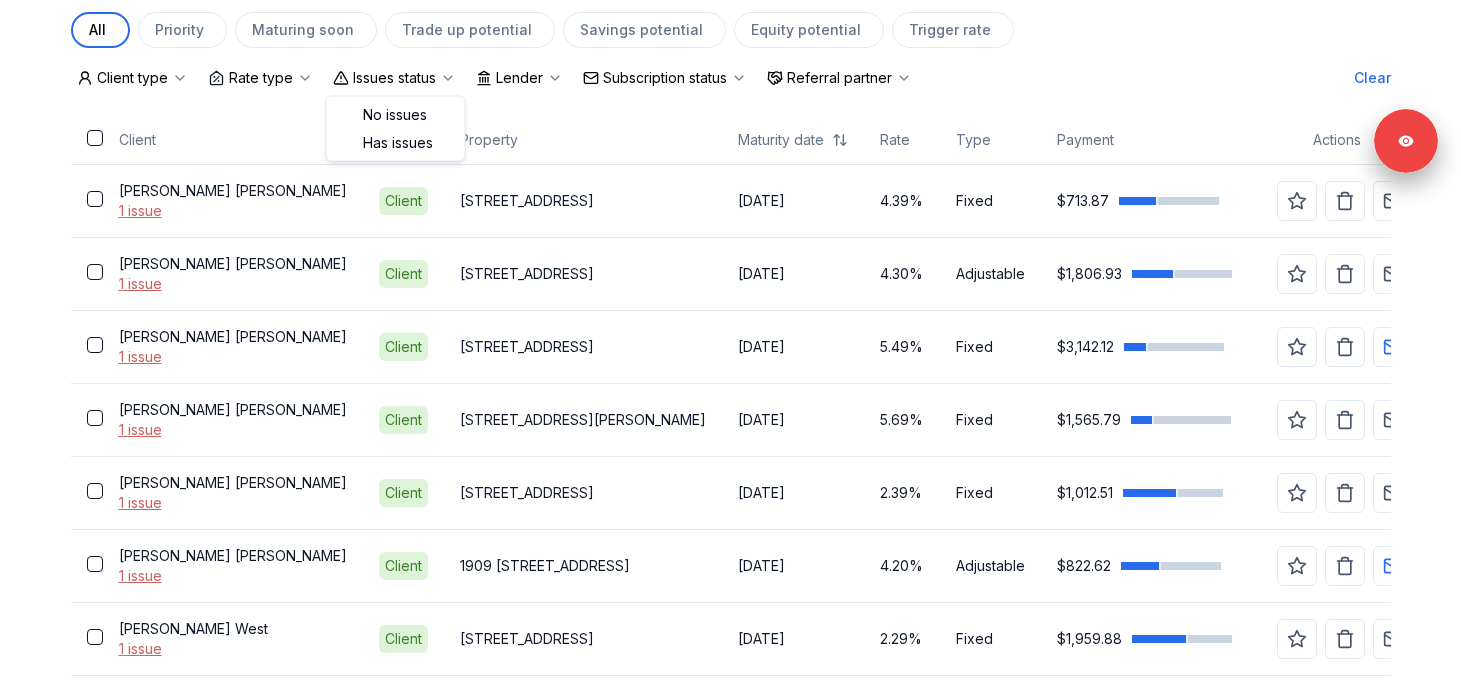 click on "Issues status" at bounding box center [394, 78] 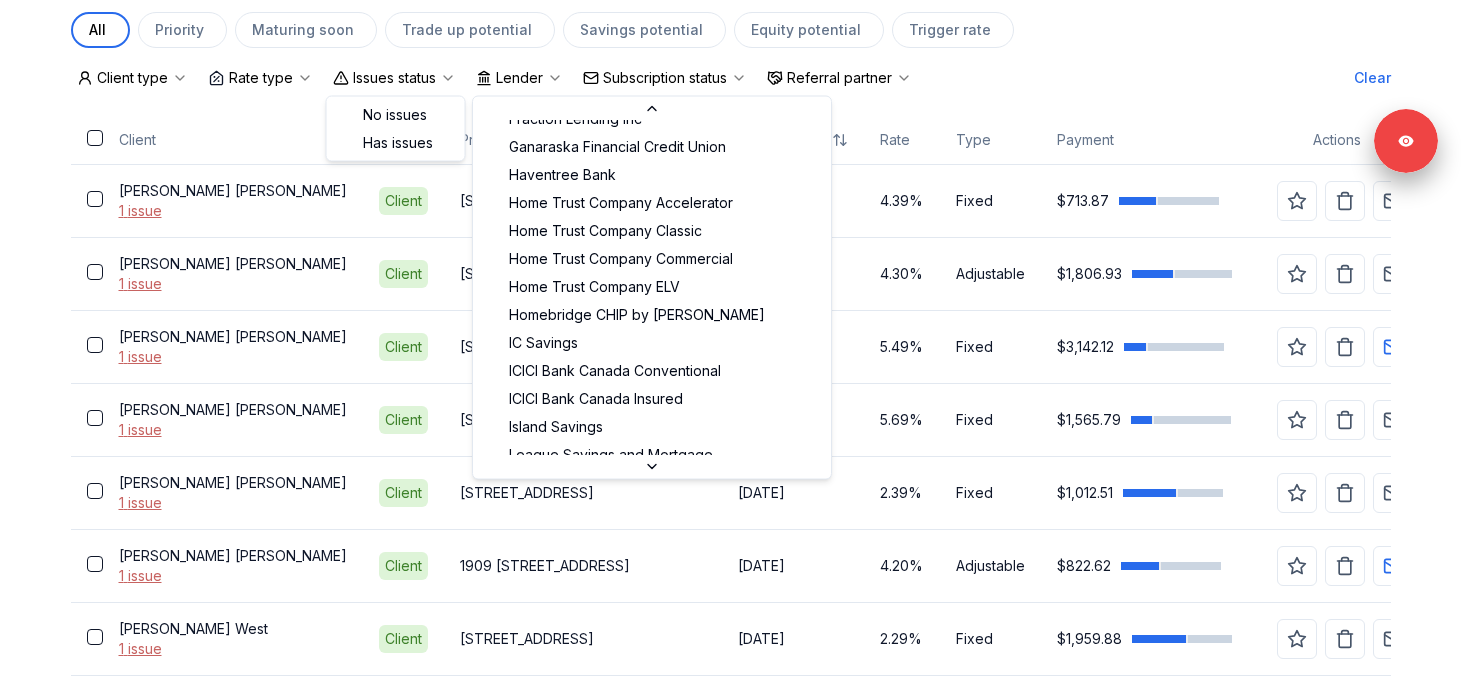 scroll, scrollTop: 1414, scrollLeft: 0, axis: vertical 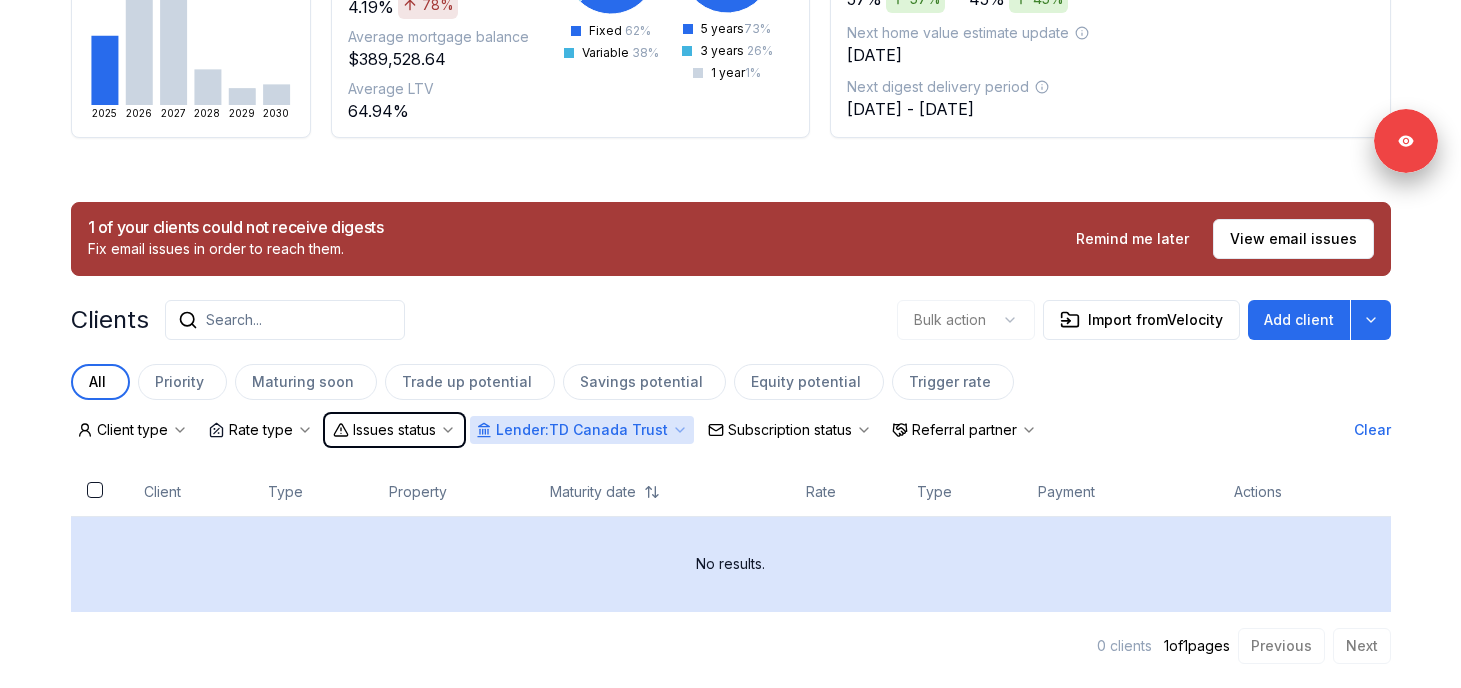 click on "No results." at bounding box center (731, 564) 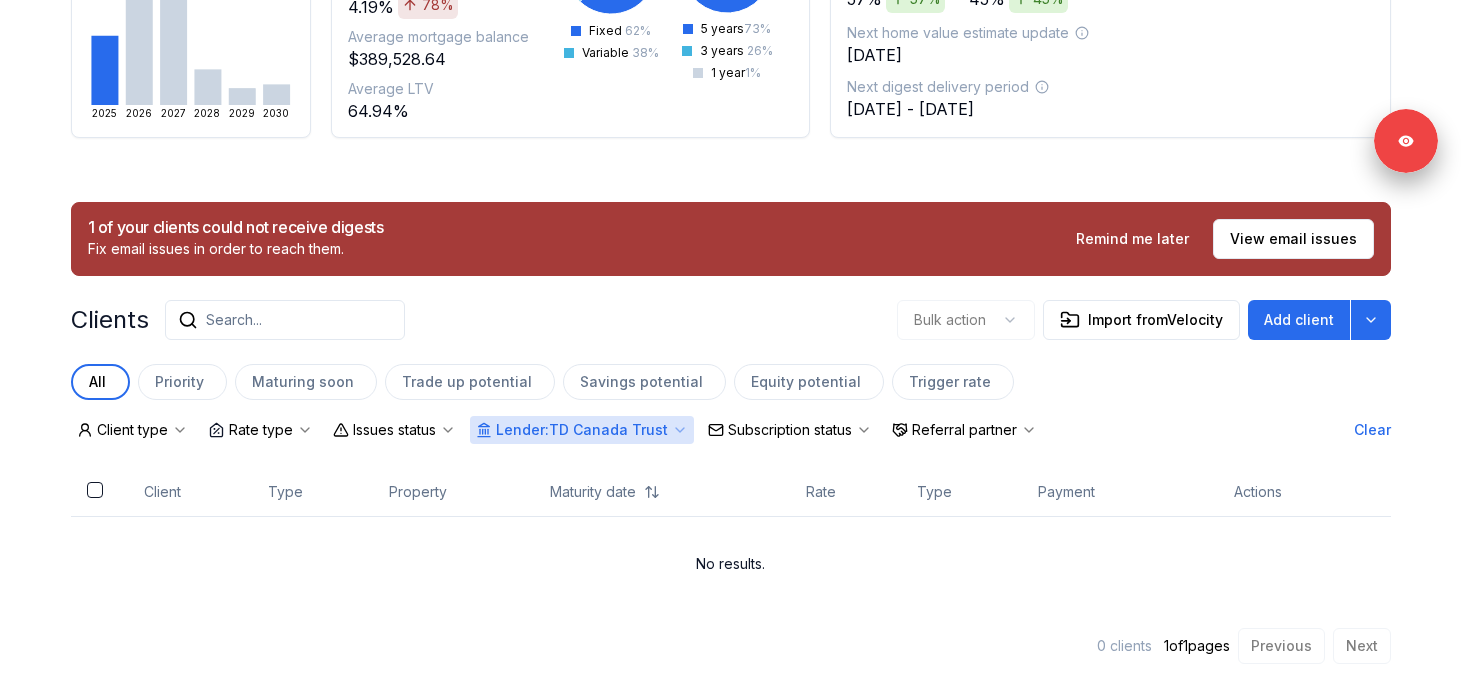 click on "Lender :  TD Canada Trust" at bounding box center [582, 430] 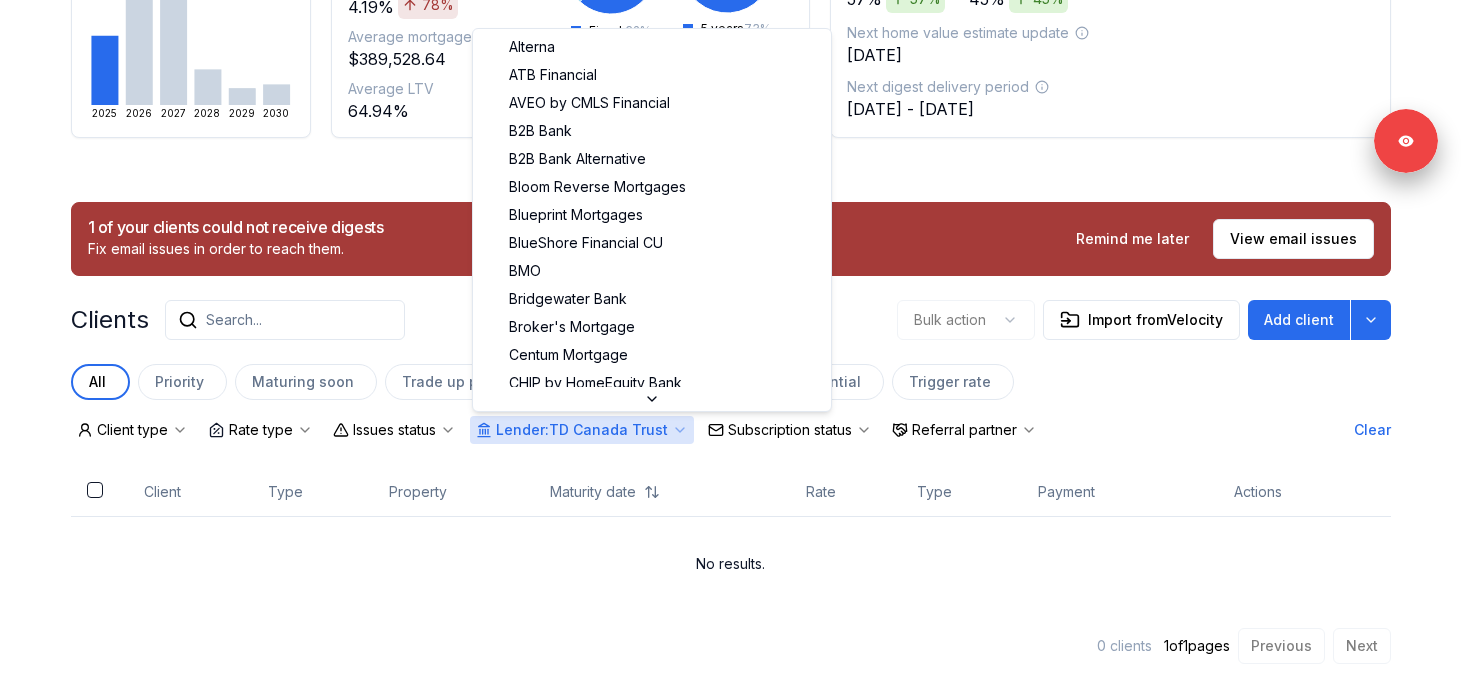 scroll, scrollTop: 56, scrollLeft: 0, axis: vertical 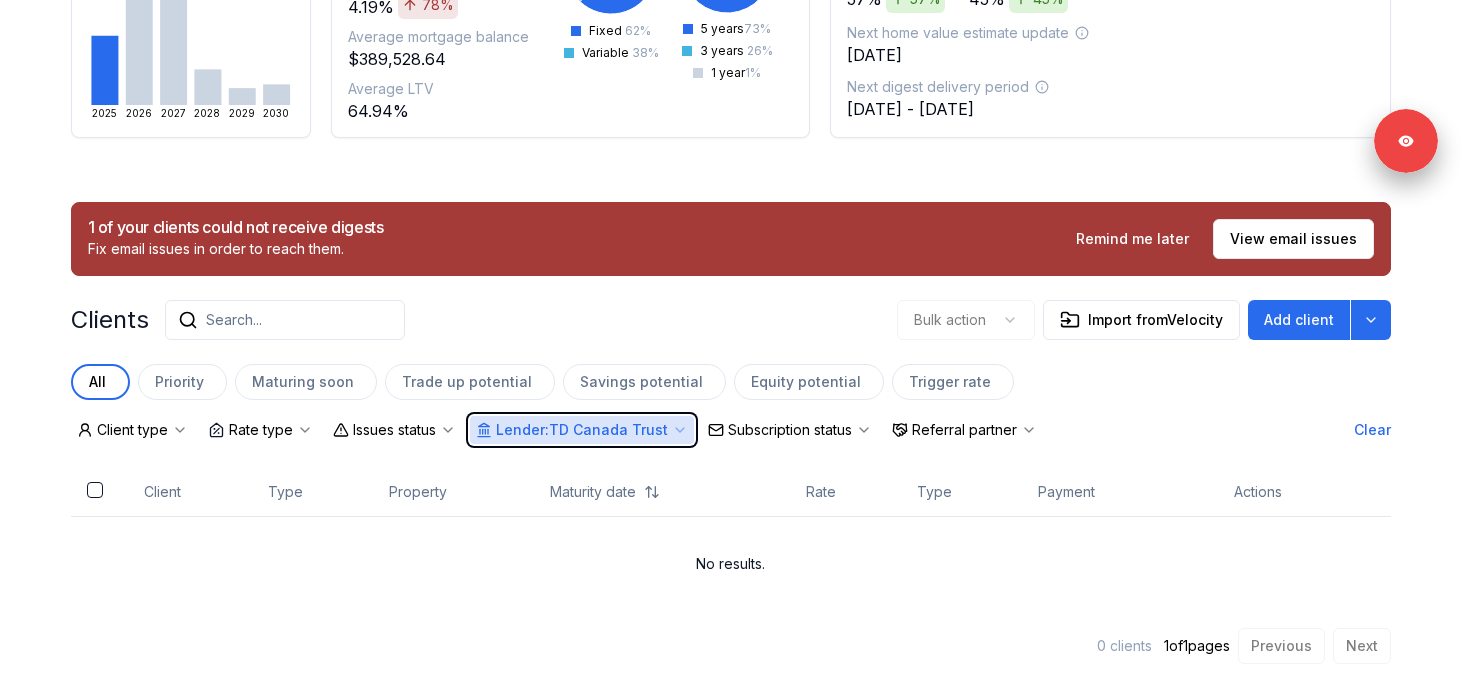 click on "Clients Search... Bulk action   Import from  Velocity Add client" at bounding box center (731, 320) 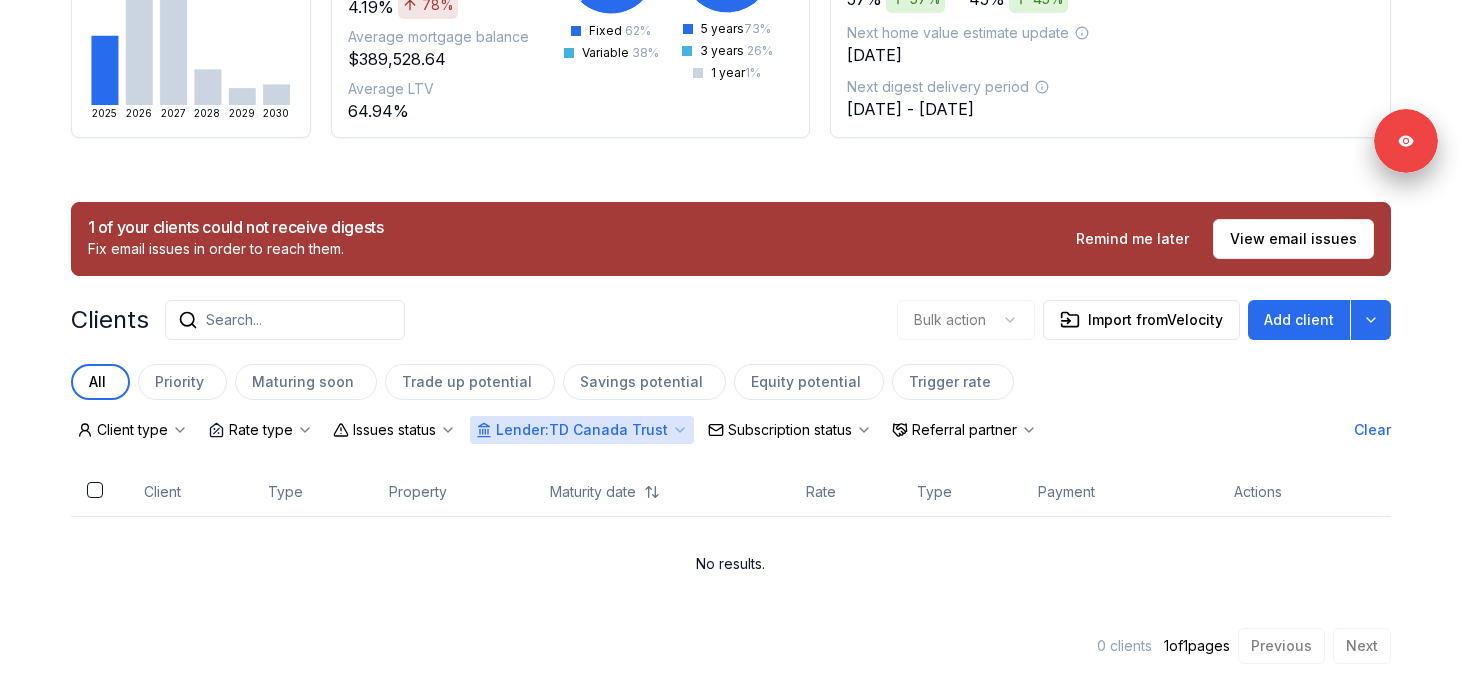 click on "All" at bounding box center (97, 382) 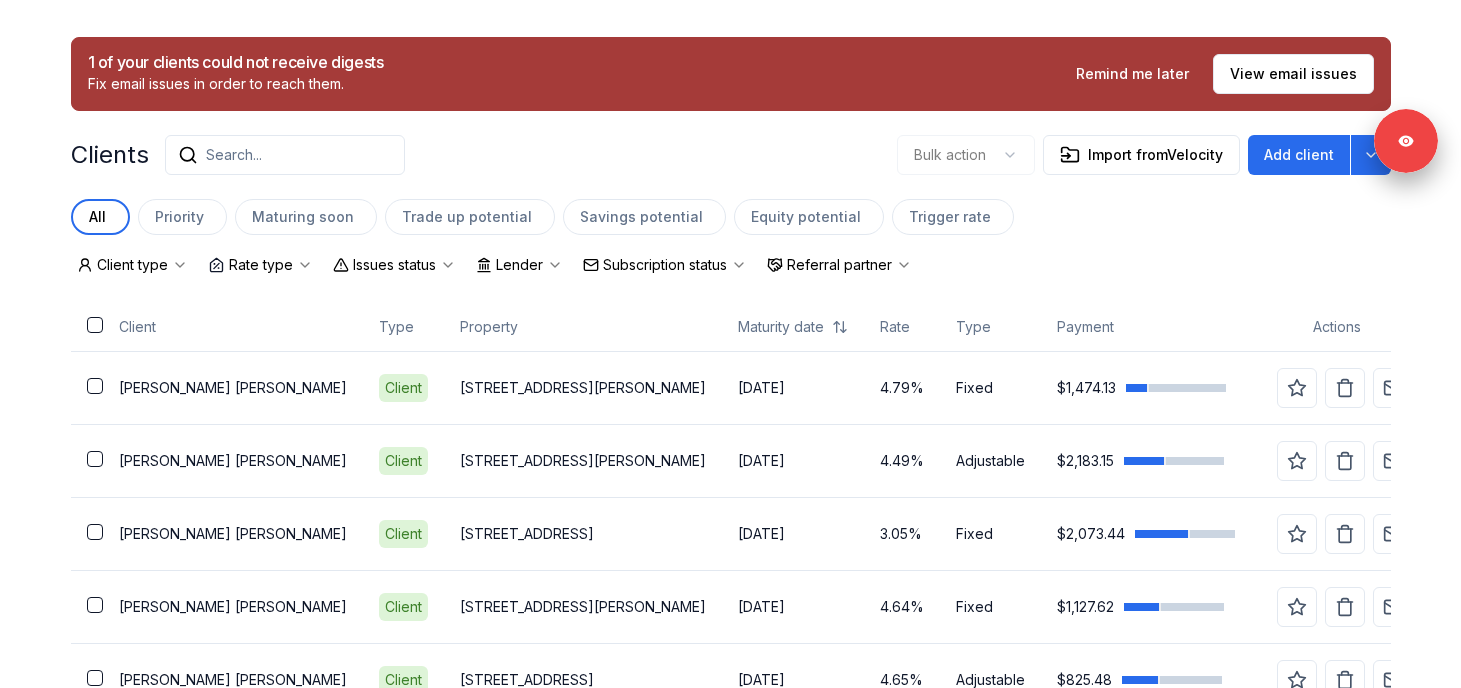 scroll, scrollTop: 459, scrollLeft: 0, axis: vertical 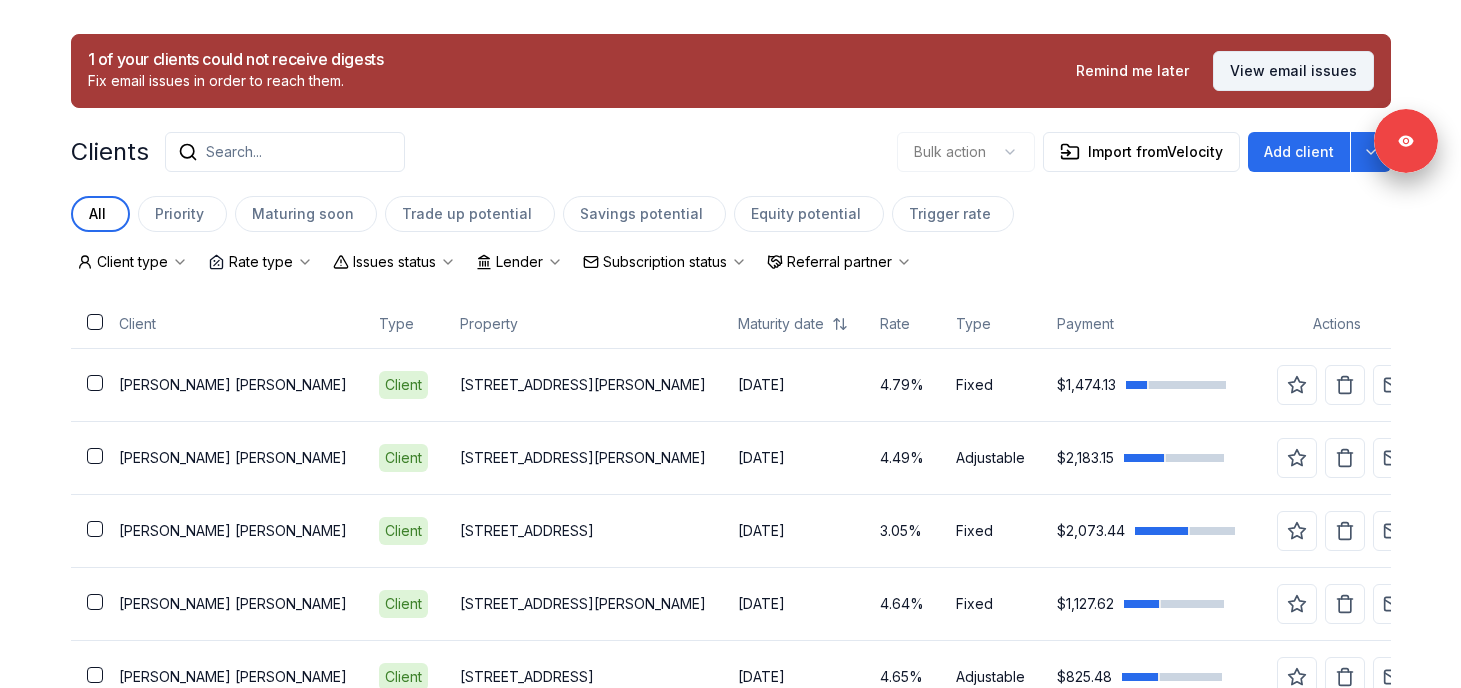 click on "View email issues" at bounding box center [1293, 71] 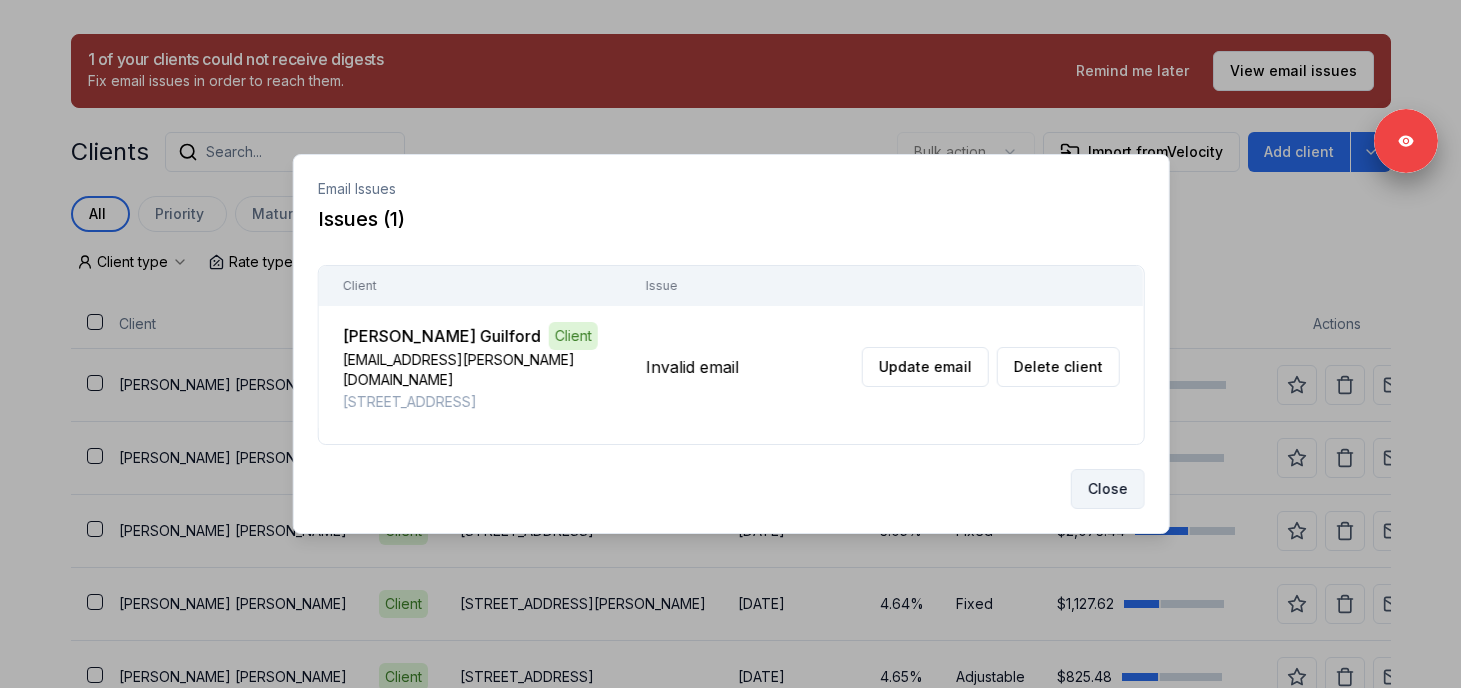 click on "Close" at bounding box center [1107, 489] 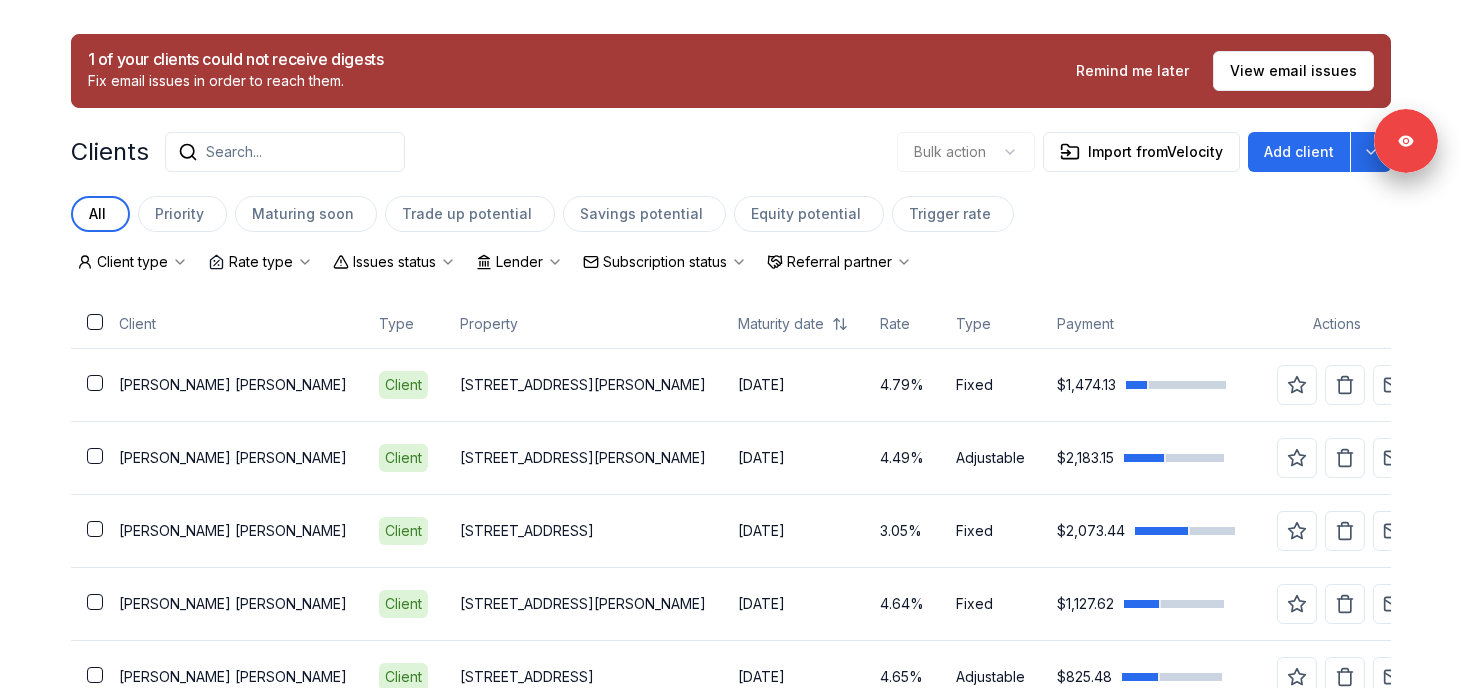 click on "Subscription status" at bounding box center (665, 262) 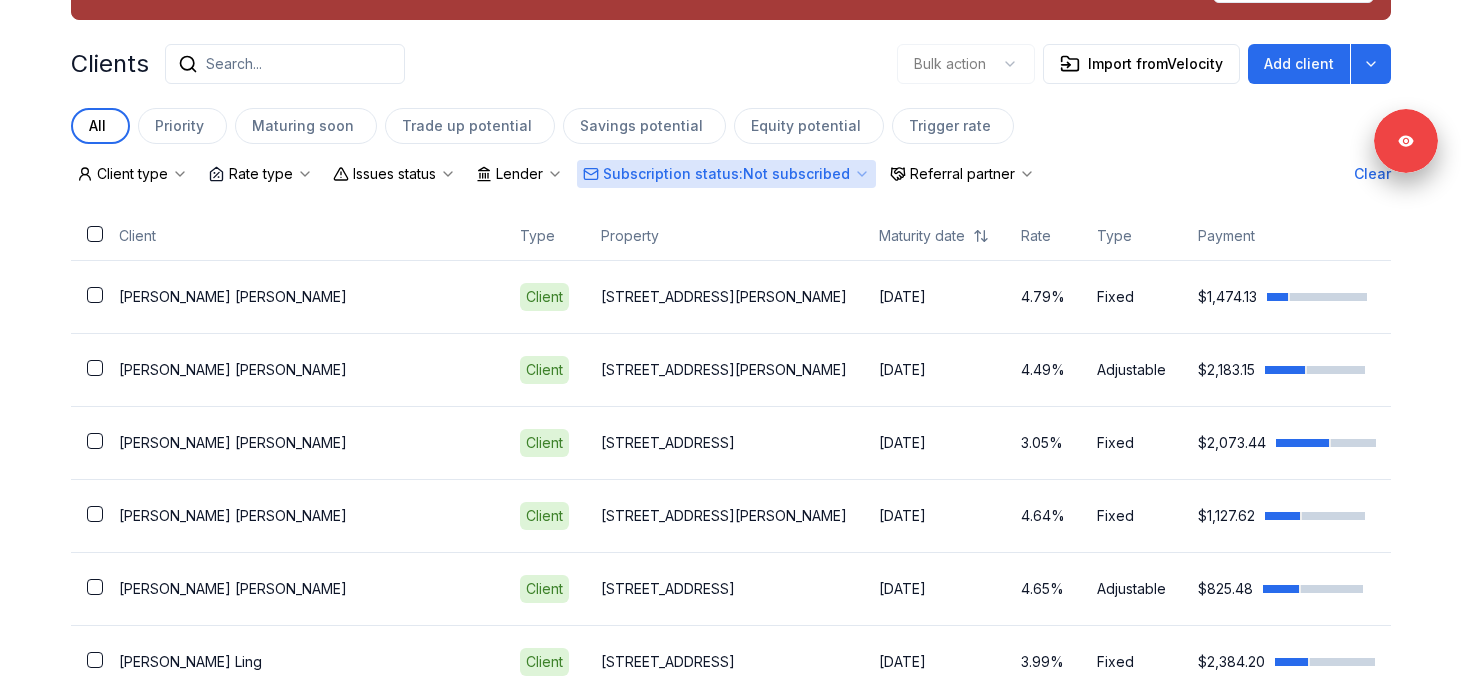 scroll, scrollTop: 550, scrollLeft: 0, axis: vertical 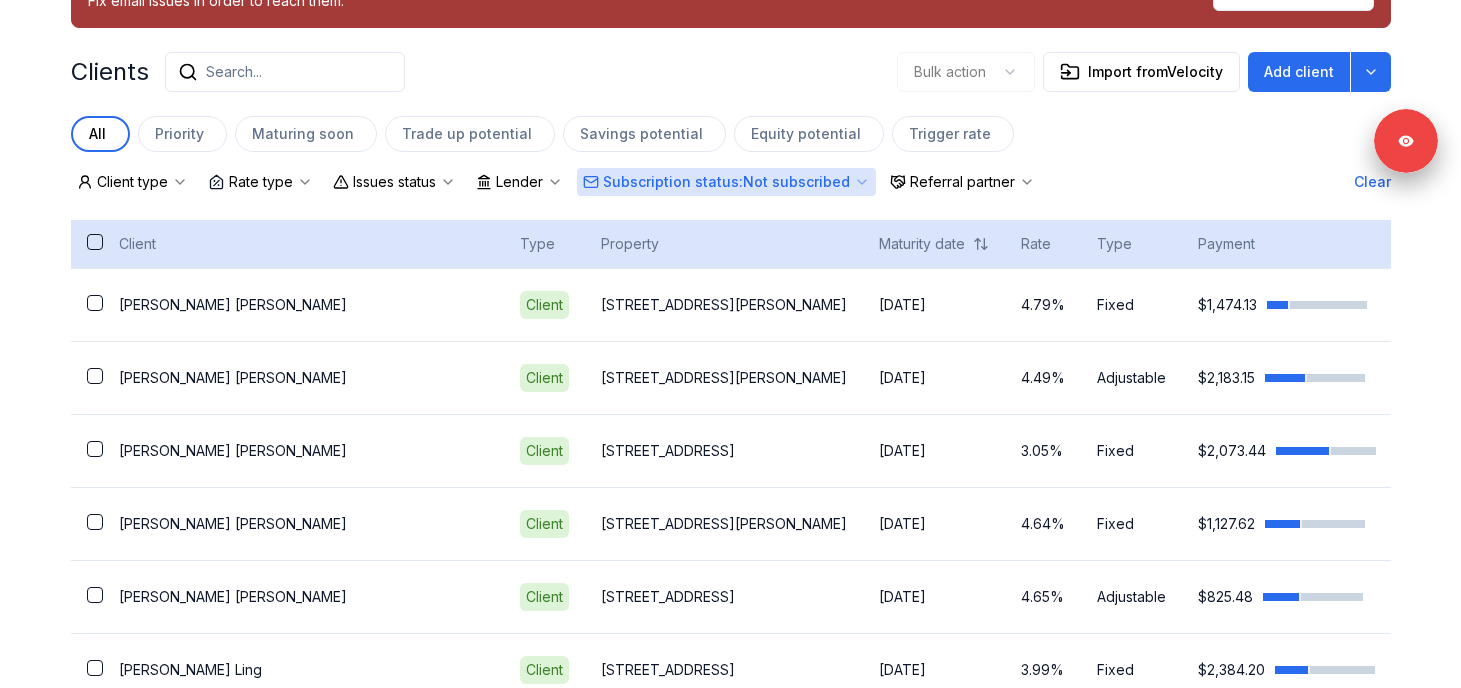 click at bounding box center (95, 242) 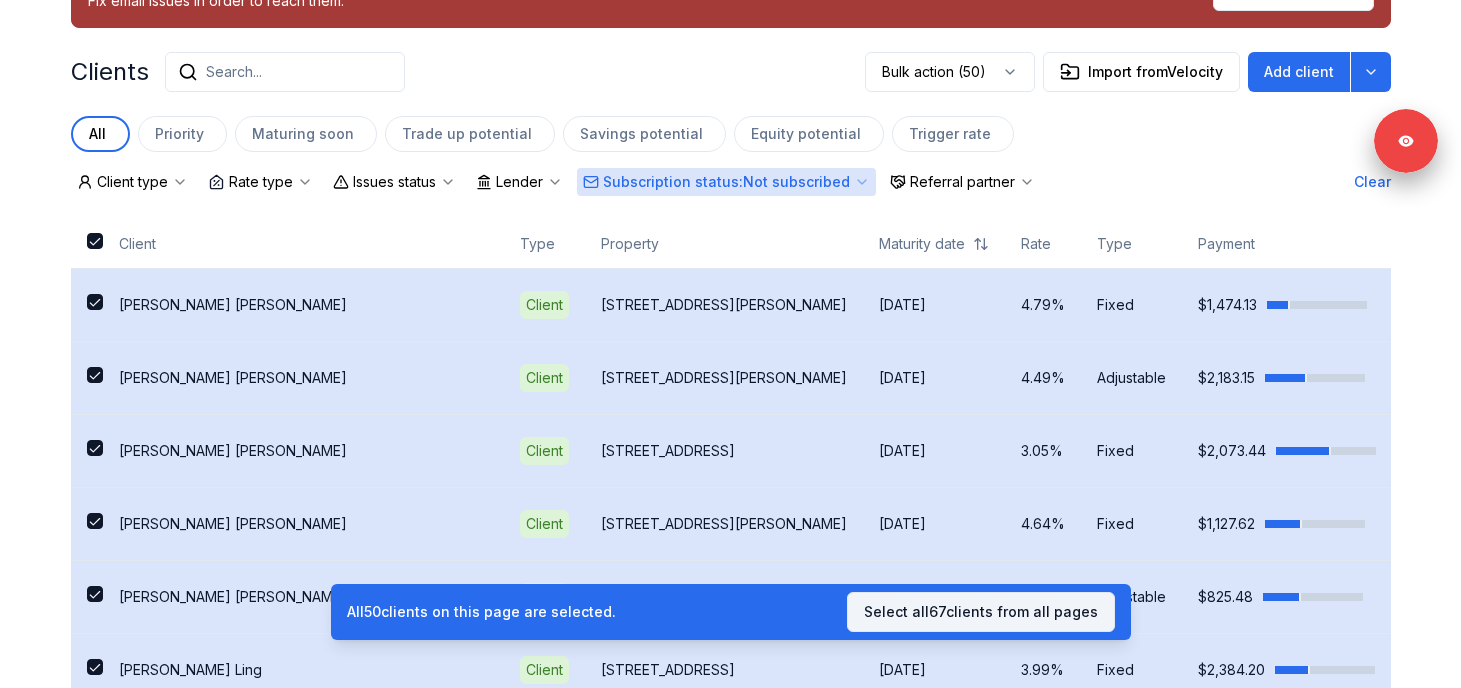 click on "Select all  67  clients from all pages" at bounding box center (981, 612) 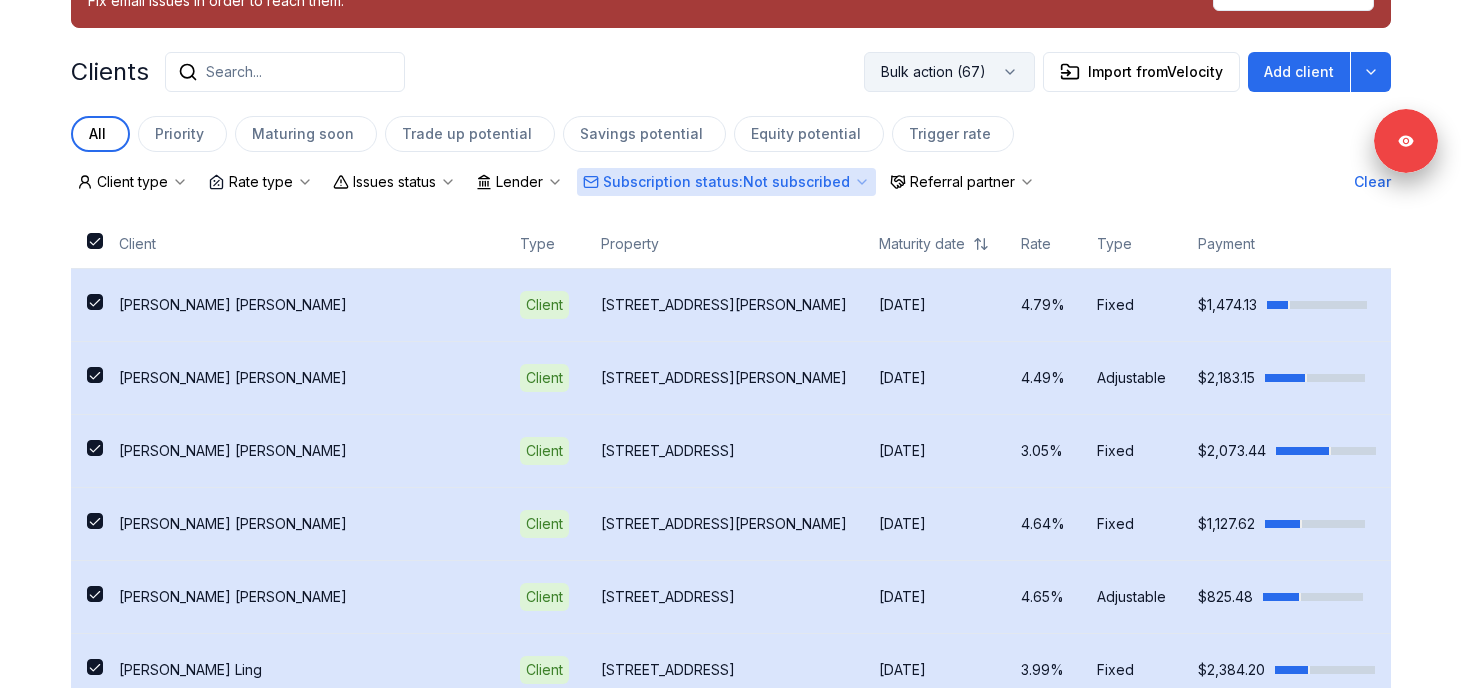 click on "Bulk action   (67)" at bounding box center [949, 72] 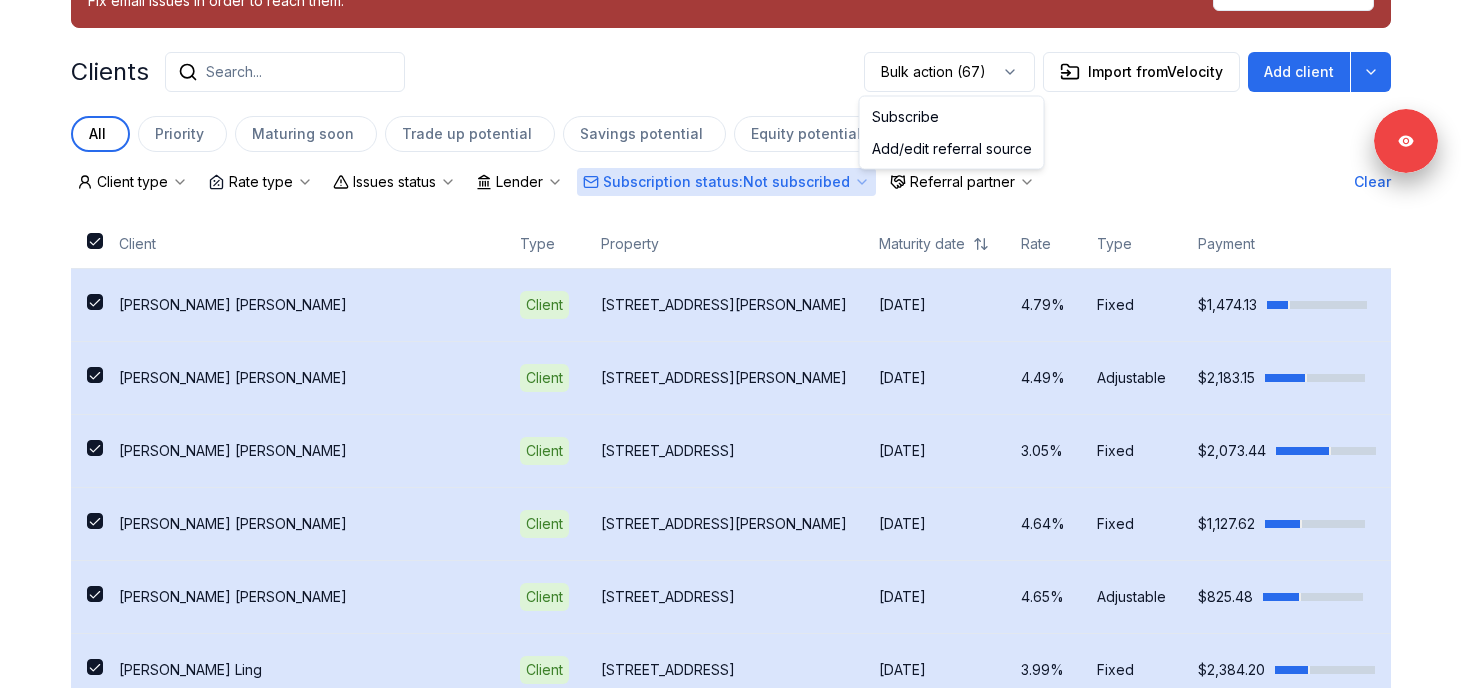 click on "Clients Search... Bulk action   (67) Import from  Velocity Add client" at bounding box center (731, 72) 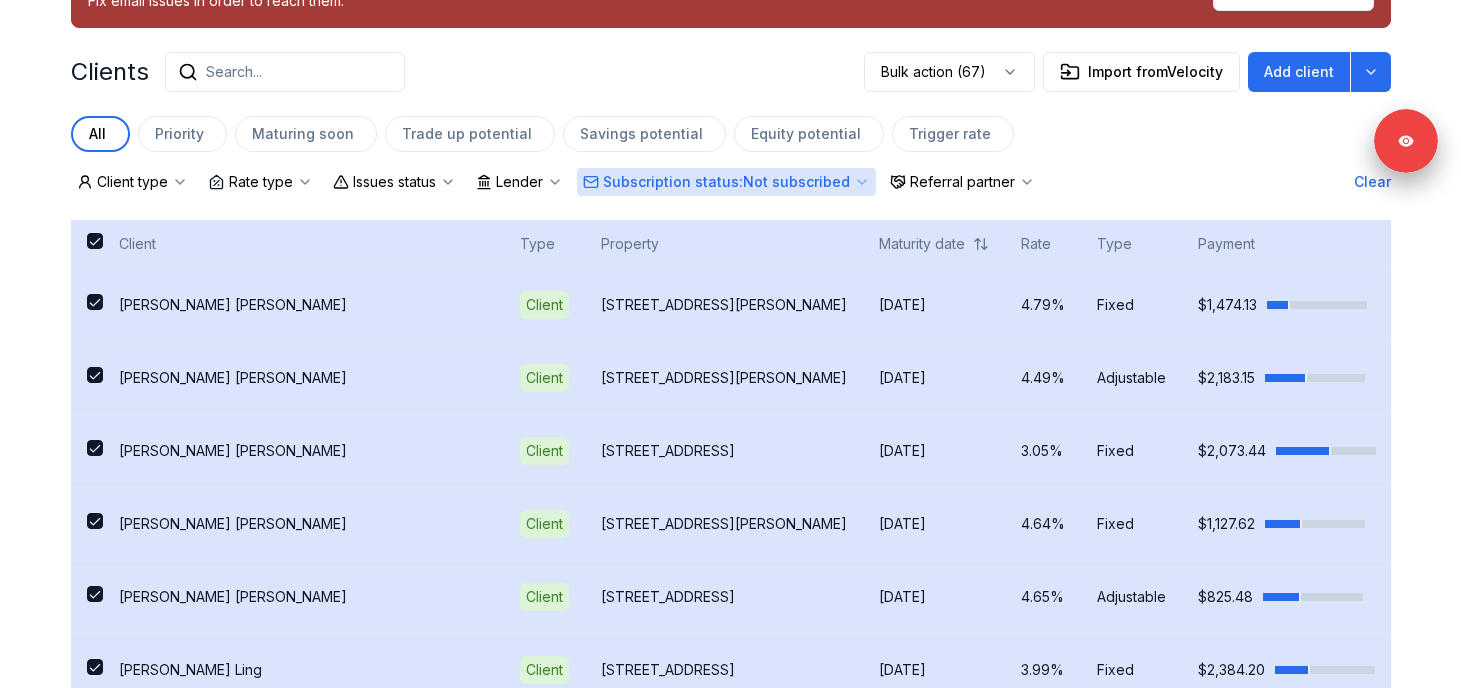 click at bounding box center [95, 241] 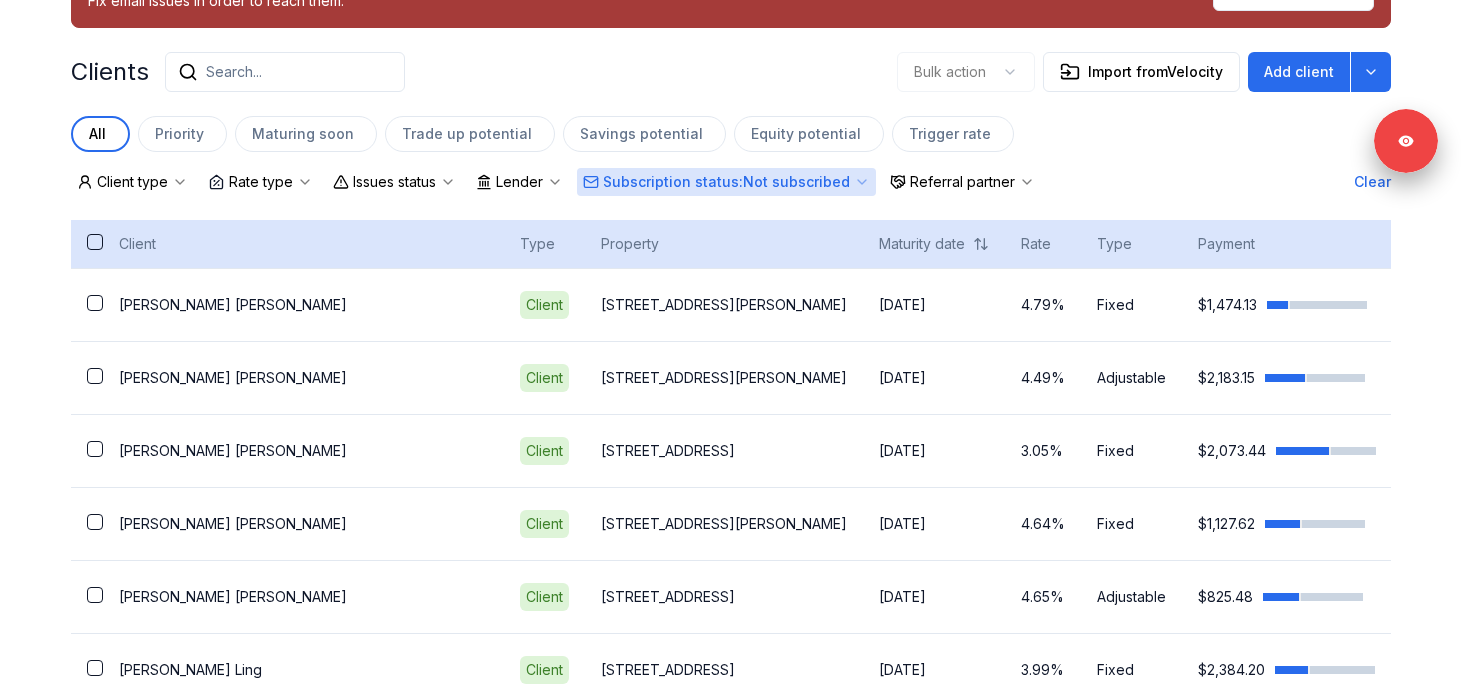 click at bounding box center (95, 242) 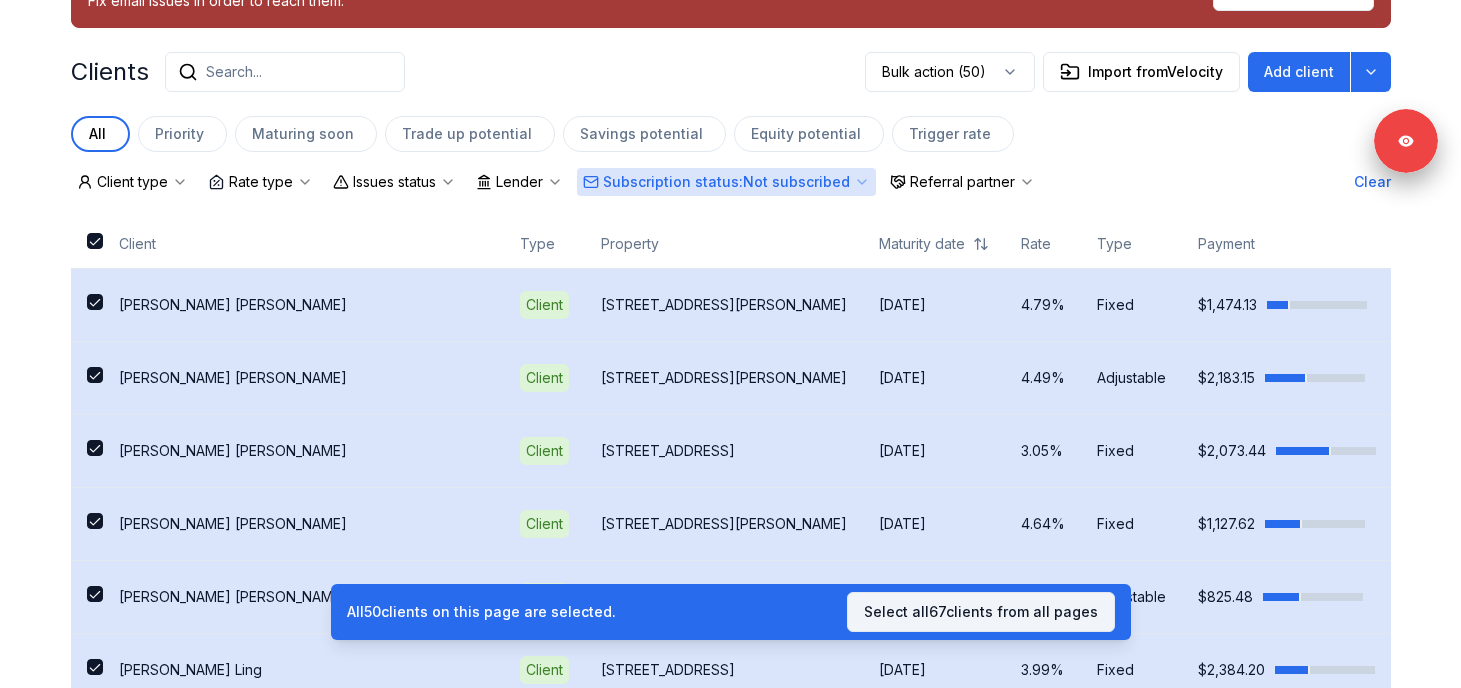 click on "Select all  67  clients from all pages" at bounding box center [981, 612] 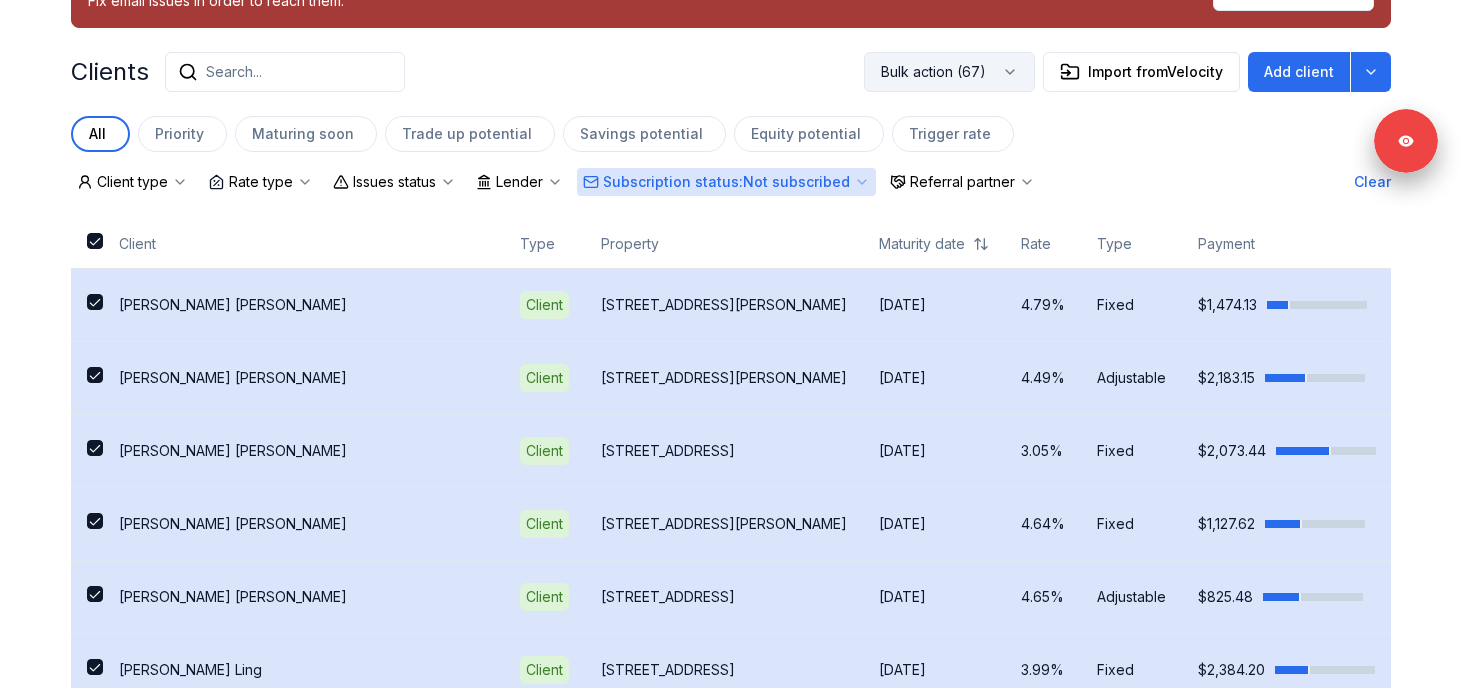 click on "Bulk action   (67)" at bounding box center [949, 72] 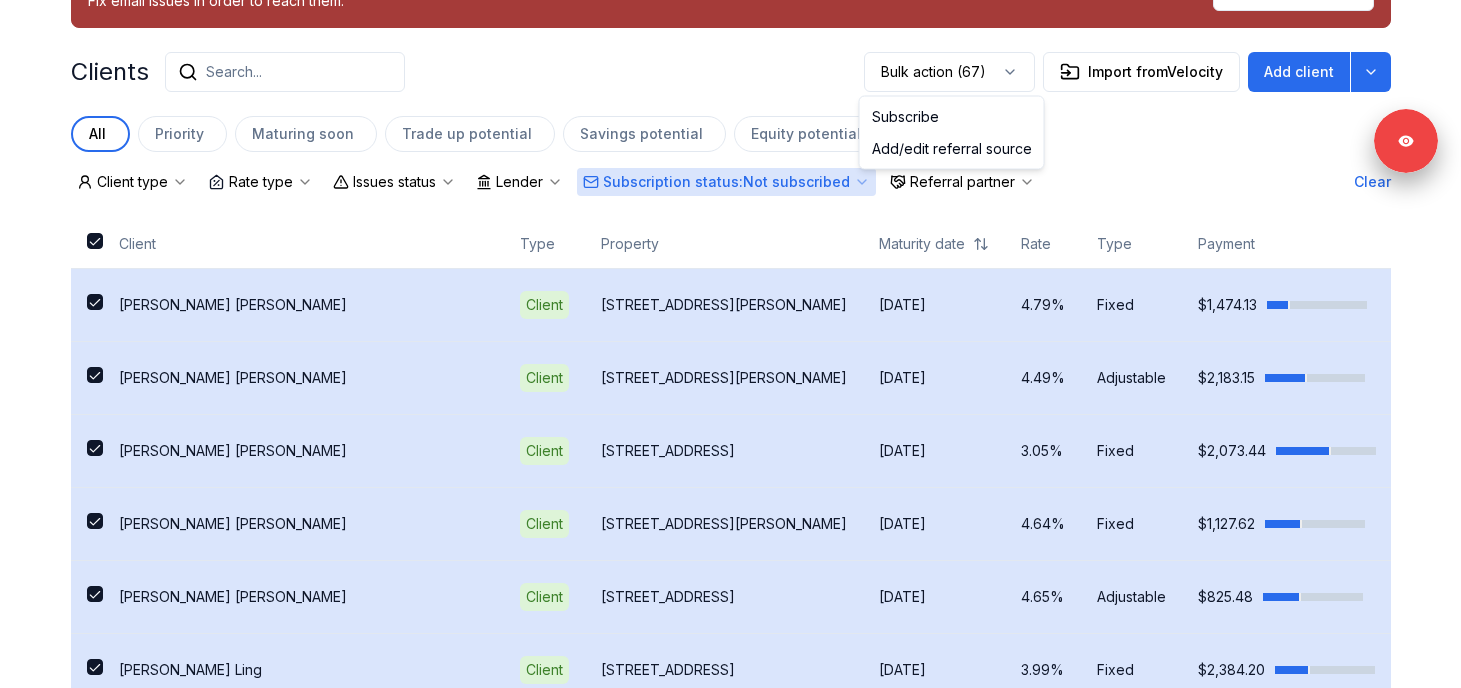 click on "Clients Search... Bulk action   (67) Import from  Velocity Add client" at bounding box center [731, 72] 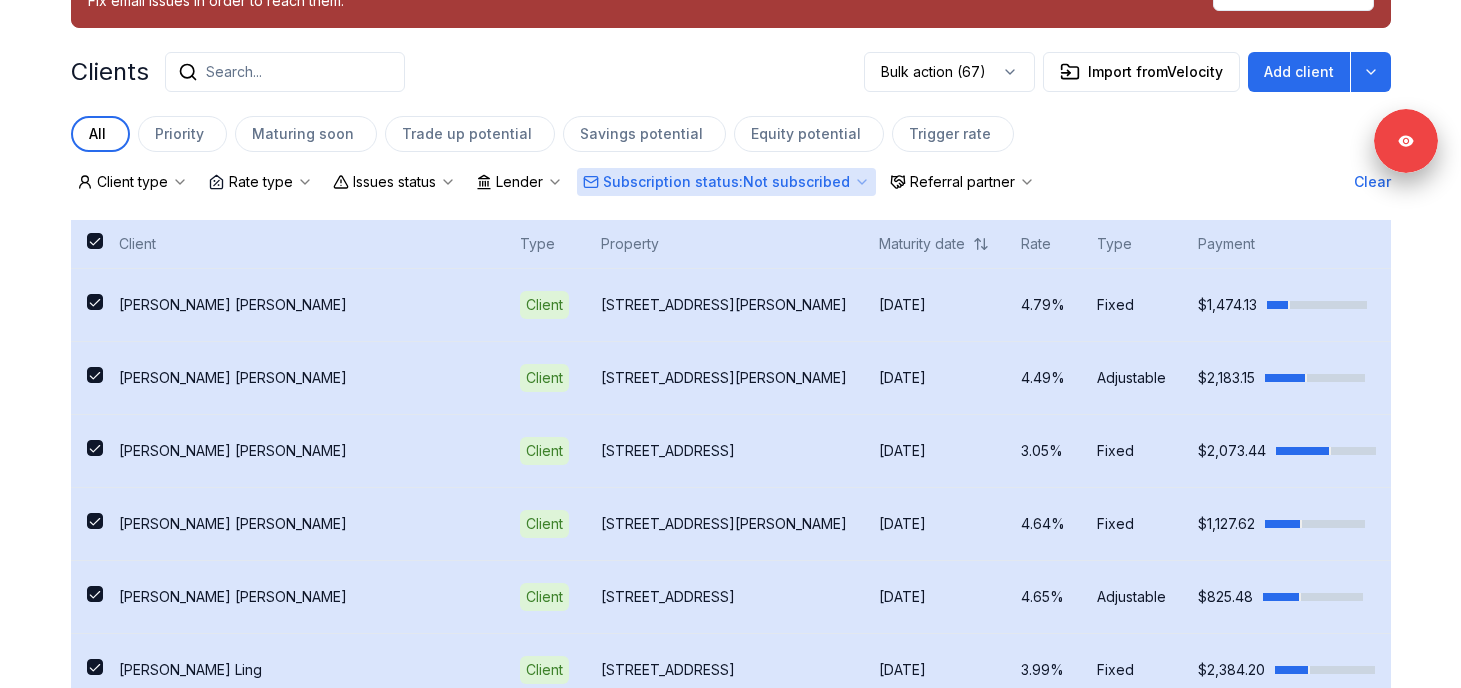 click at bounding box center [95, 241] 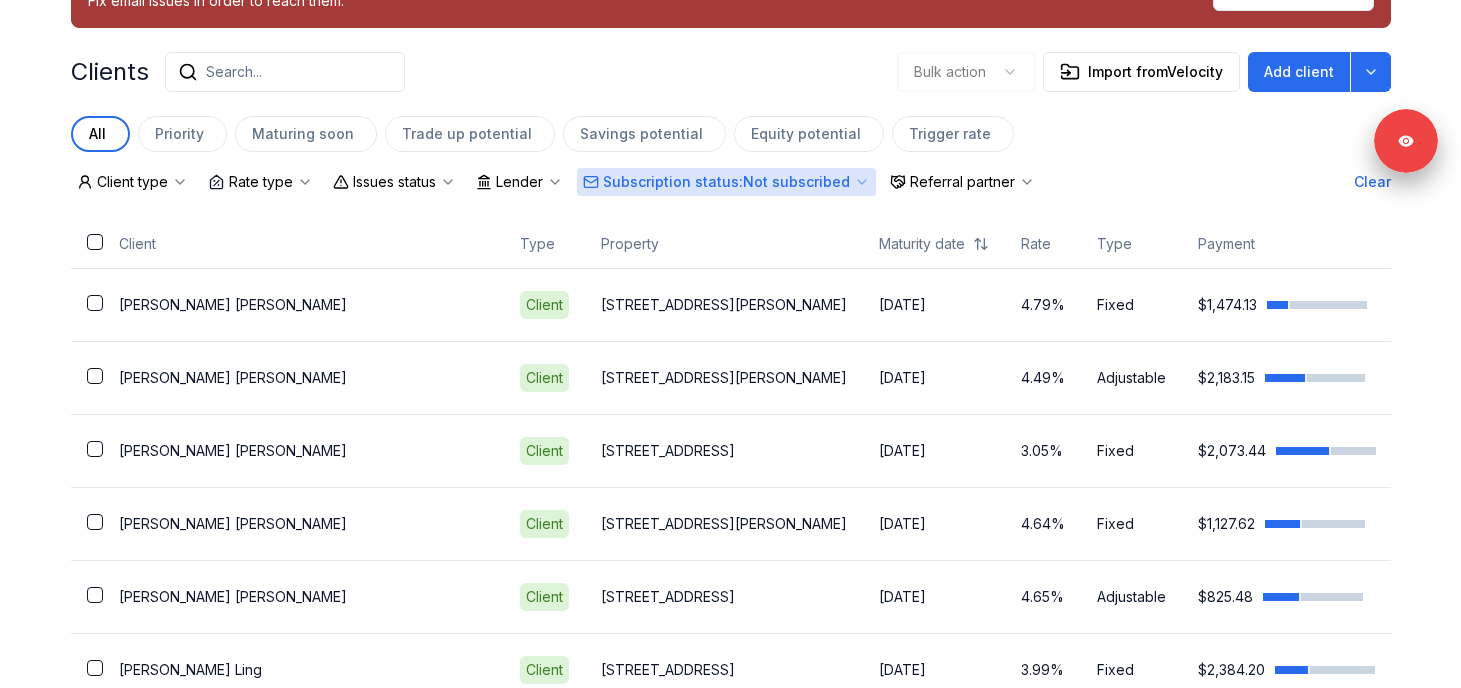 click on "Insights Maturities by year 37 this year 2025 2026 2027 2028 2029 2030 Mortgages All active Average fixed rate 3.61% Average variable rate 4.19% 78% Average mortgage balance $389,528.64 Average LTV 64.94% Fixed   62 % Variable   38 % 5 years  73 % 3 years   26 % 1 year  1 % Digests Export July 2025 Sent 128 Open rate 57% 57% Click rate 45% 45% Next home value estimate update July 7, 2025 Next digest delivery period Jul 14, 2025 - Jul 20, 2025 1 of your clients could not receive digests Fix email issues in order to reach them. Remind me later View email issues Clients Search... Bulk action   Import from  Velocity Add client All Priority Maturing soon Trade up potential Savings potential Equity potential Trigger rate Client type Rate type Issues status Lender Subscription status :  Not subscribed Referral partner Clear Client Type Property Maturity date Rate Type Payment Actions Jorge   Caetano Client 66 Kristina Crescent Jul 29, 2025 4.79% Fixed $1,474.13 Scott   Langley Client 6 Massey Drive Jul 30, 2025" at bounding box center (731, 1768) 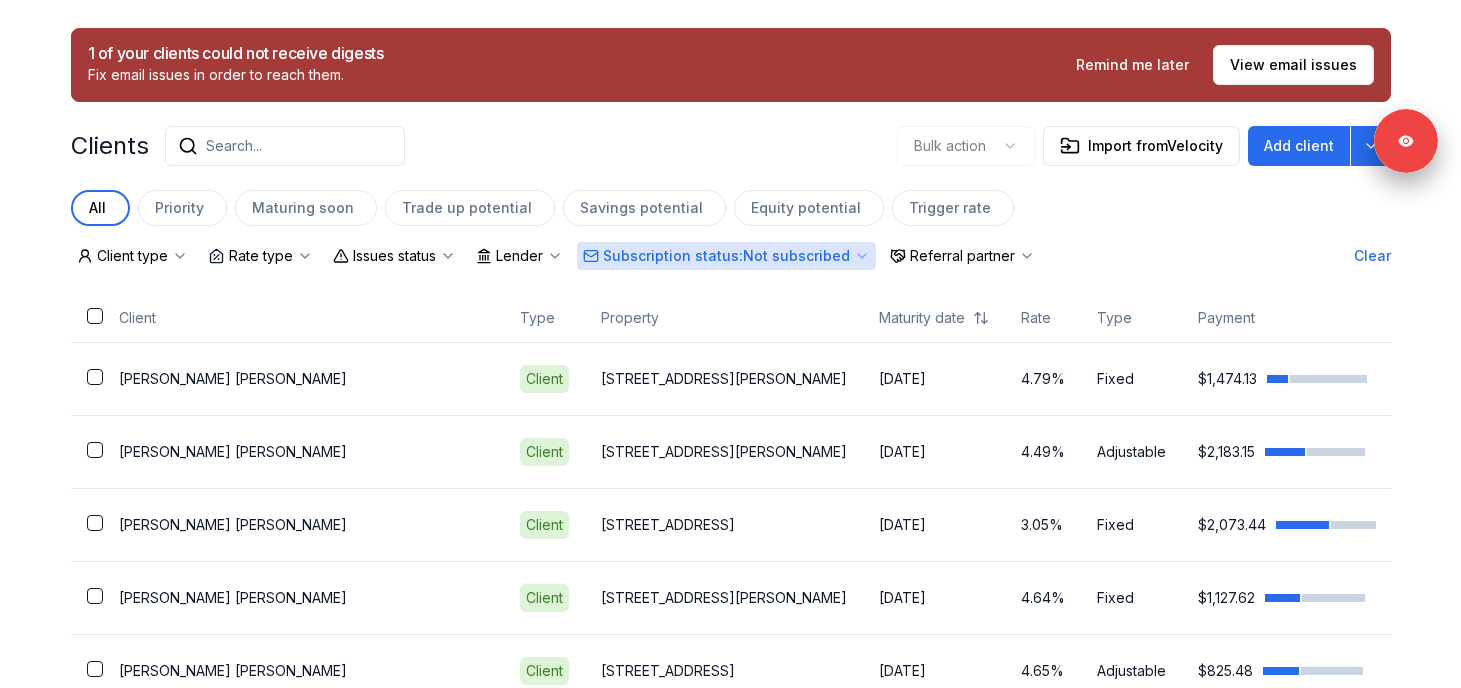 scroll, scrollTop: 485, scrollLeft: 0, axis: vertical 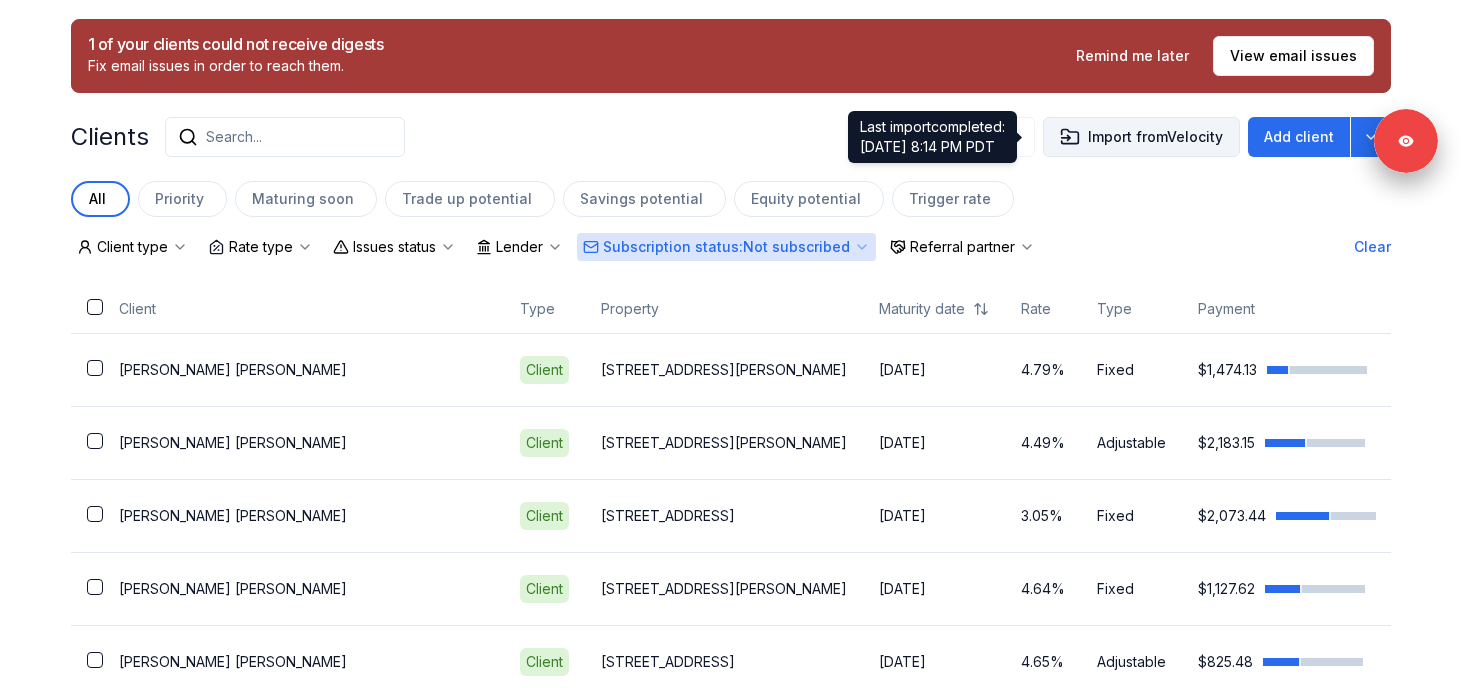 click on "Import from  Velocity" at bounding box center [1141, 137] 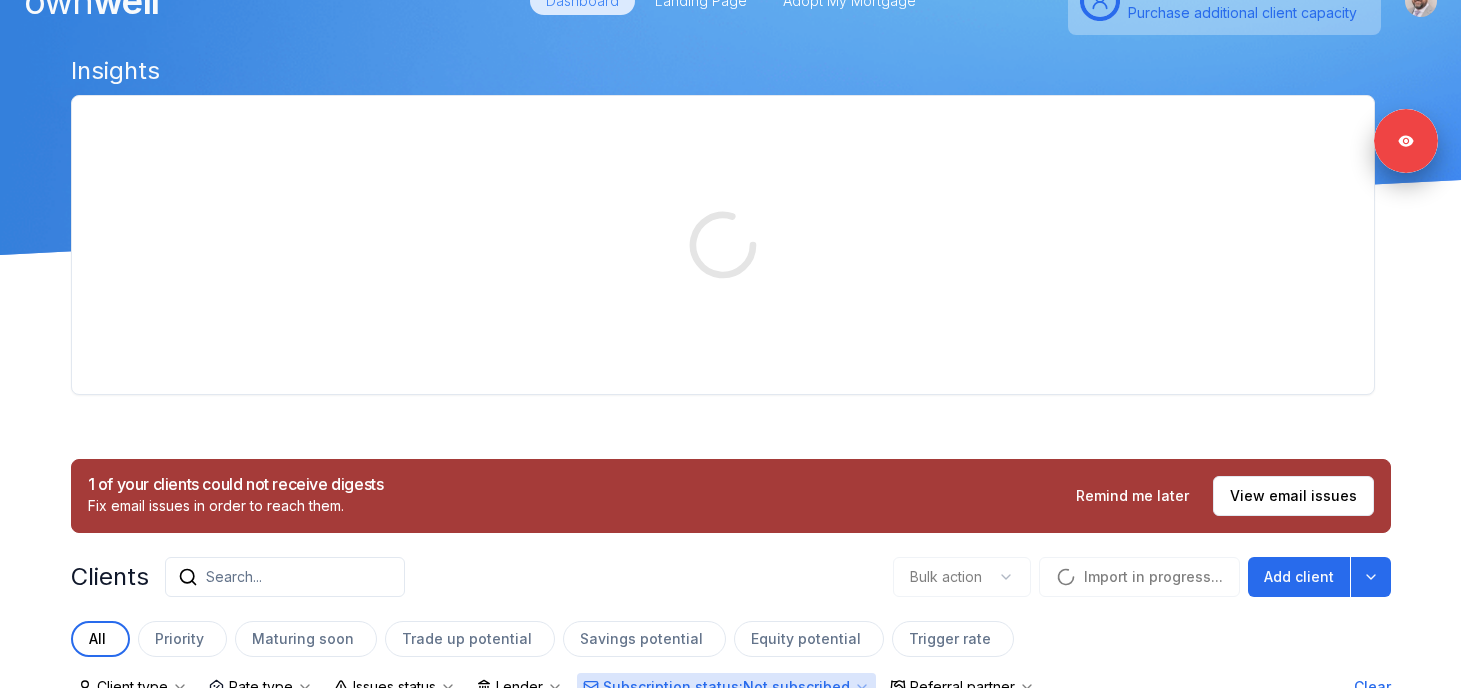 scroll, scrollTop: 0, scrollLeft: 0, axis: both 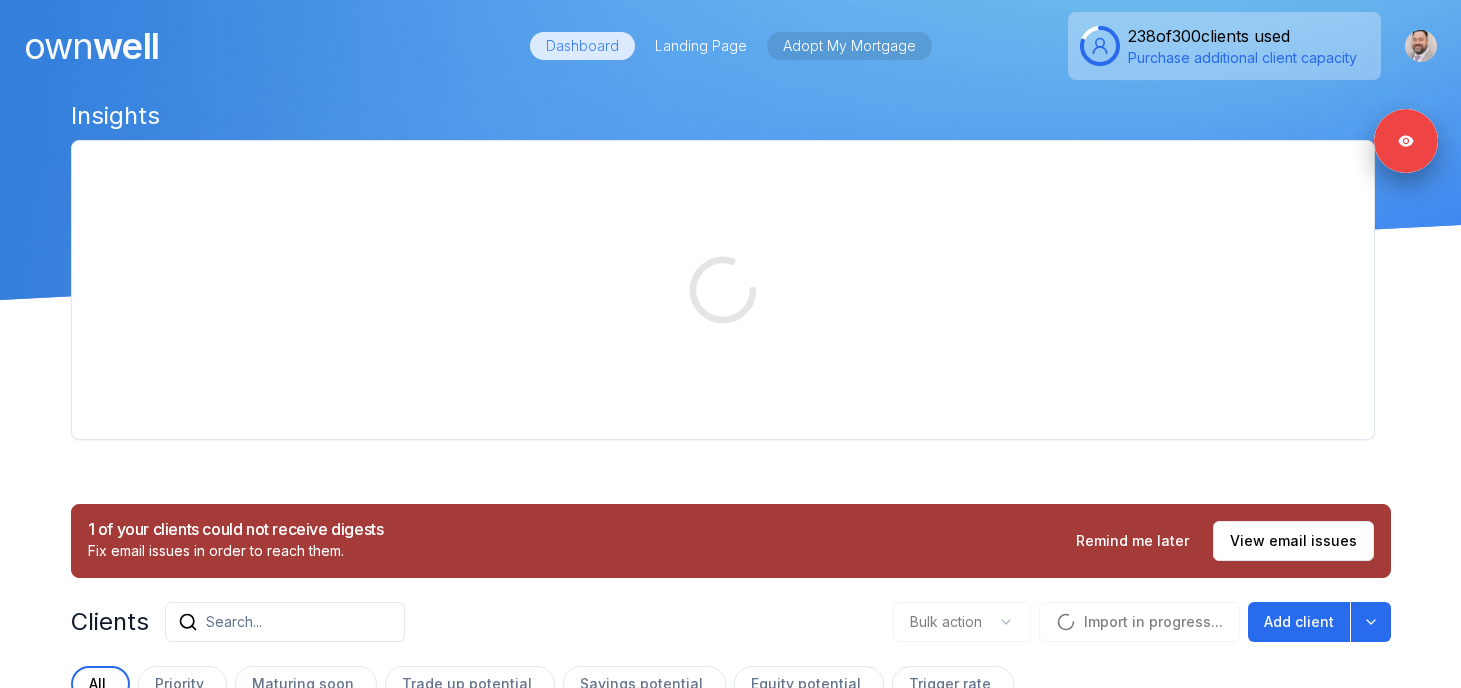 click on "Adopt My Mortgage" at bounding box center [849, 46] 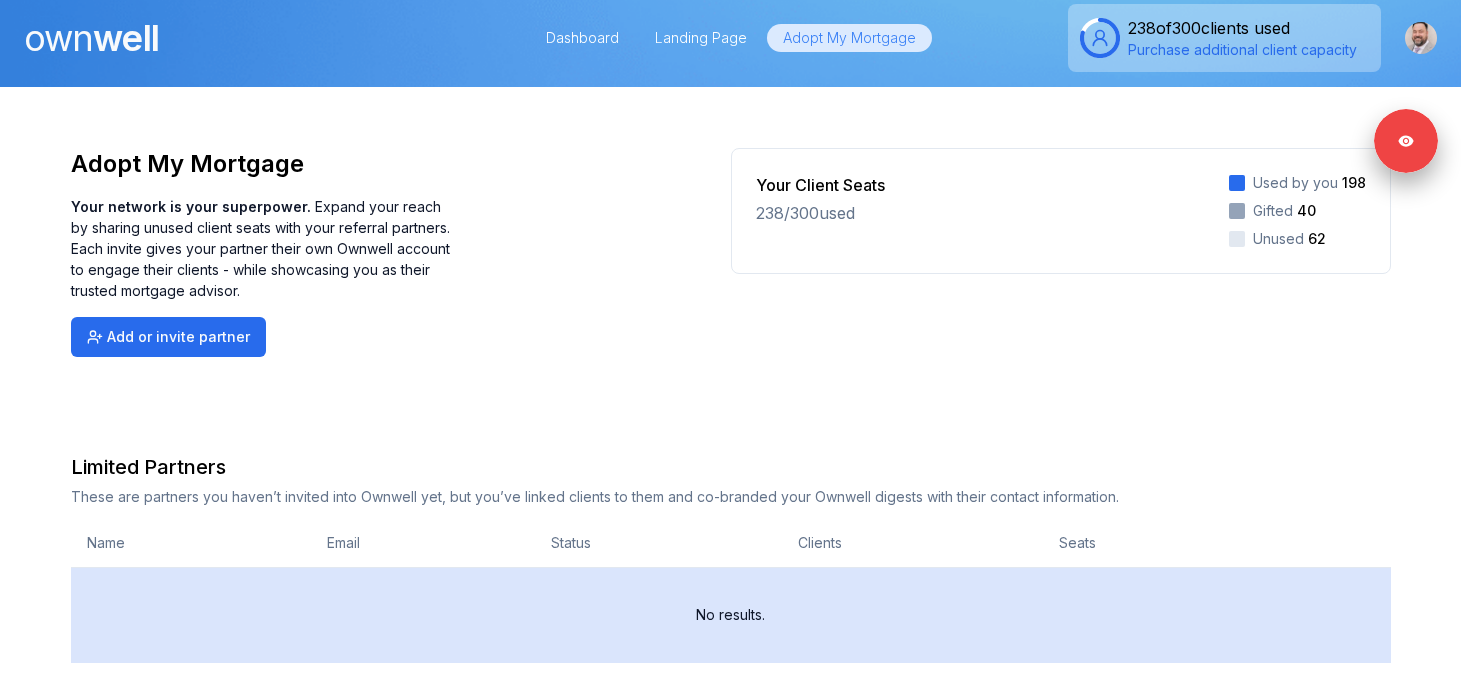 scroll, scrollTop: 0, scrollLeft: 0, axis: both 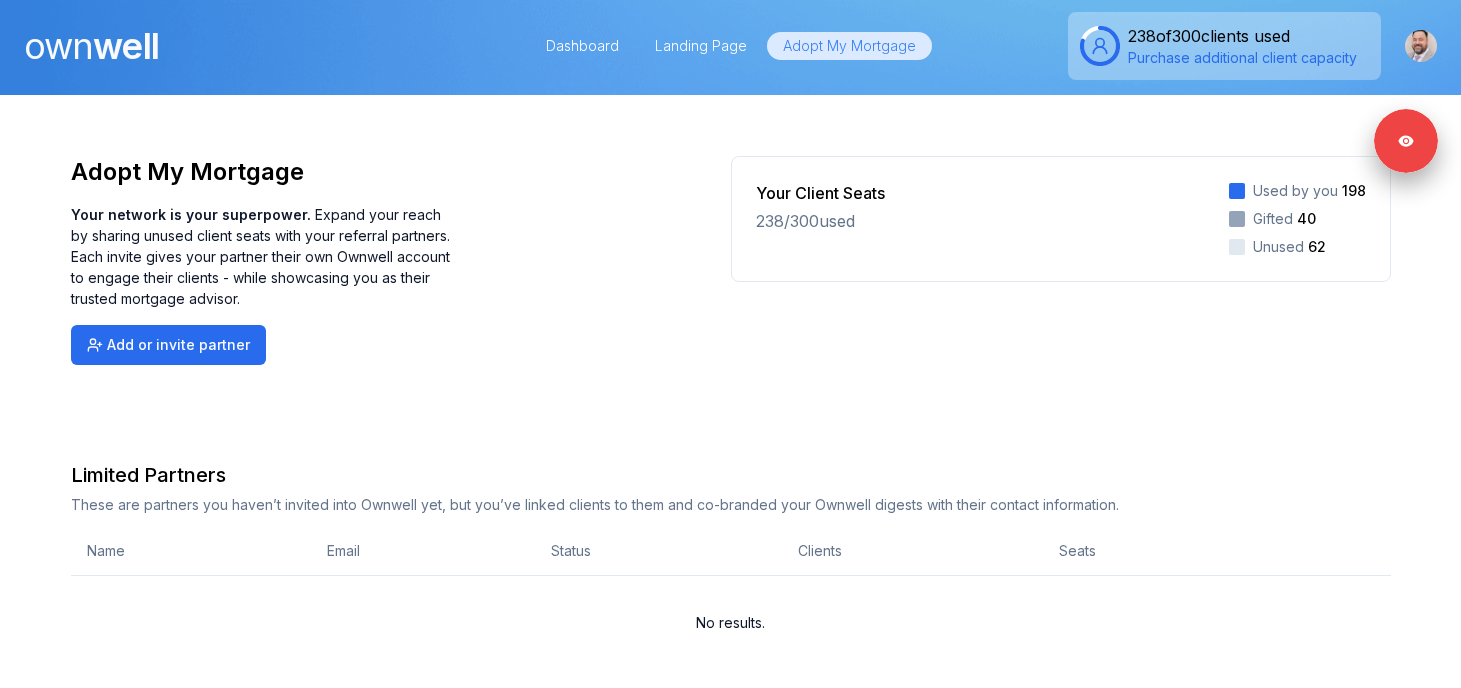 click on "own well" at bounding box center [91, 46] 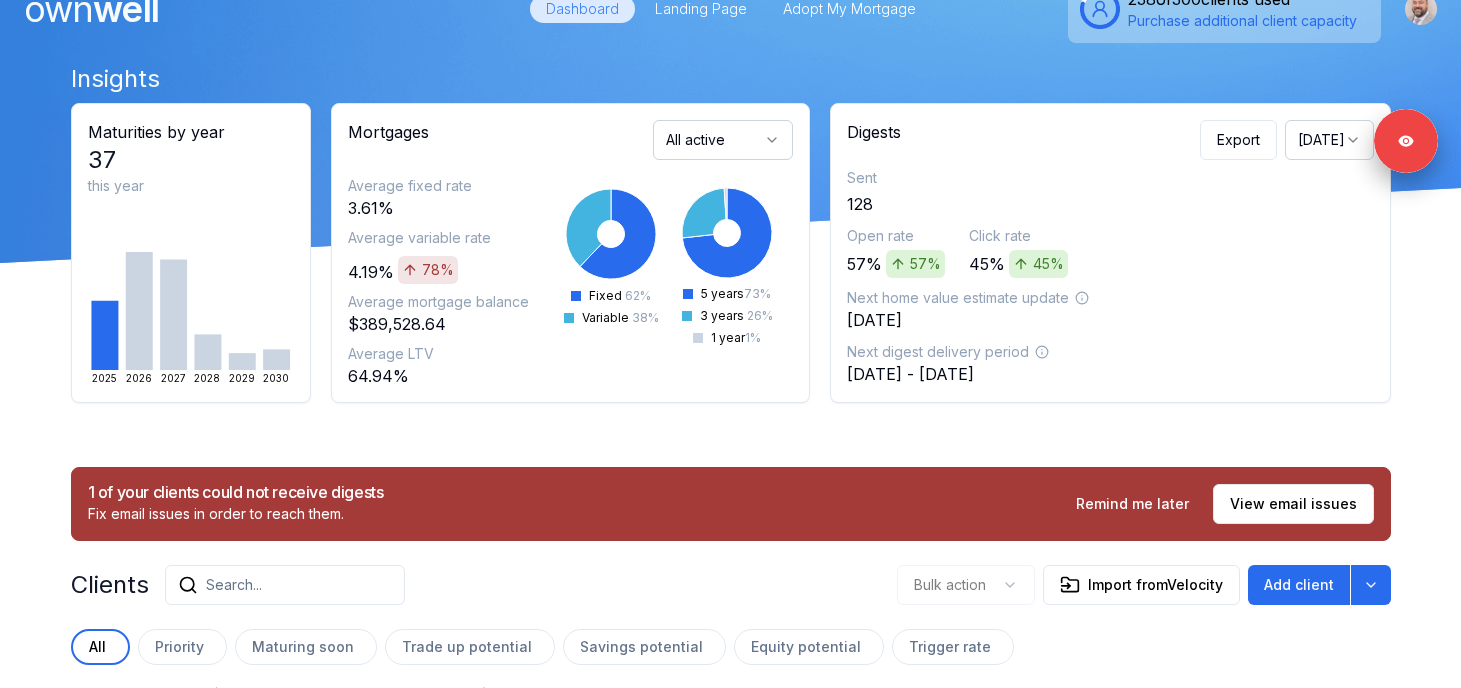 scroll, scrollTop: 0, scrollLeft: 0, axis: both 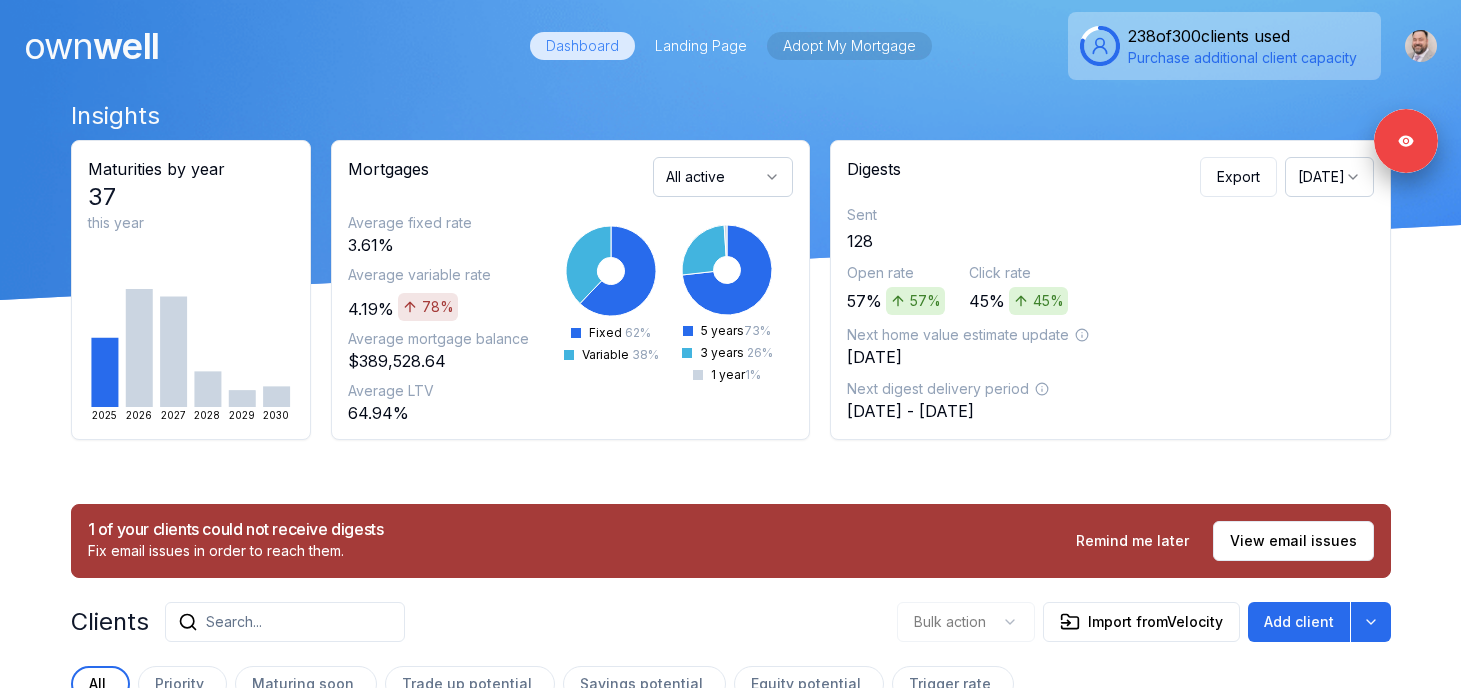click on "Adopt My Mortgage" at bounding box center [849, 46] 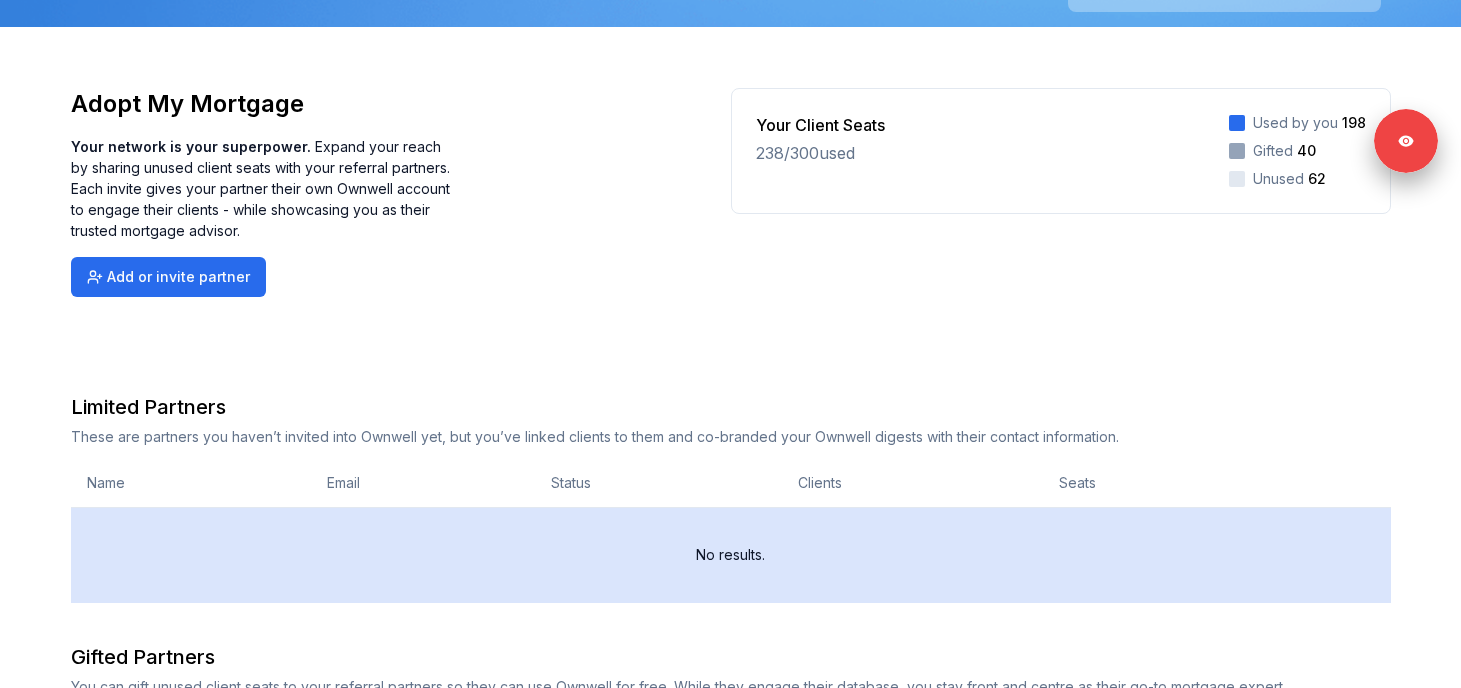 scroll, scrollTop: 137, scrollLeft: 0, axis: vertical 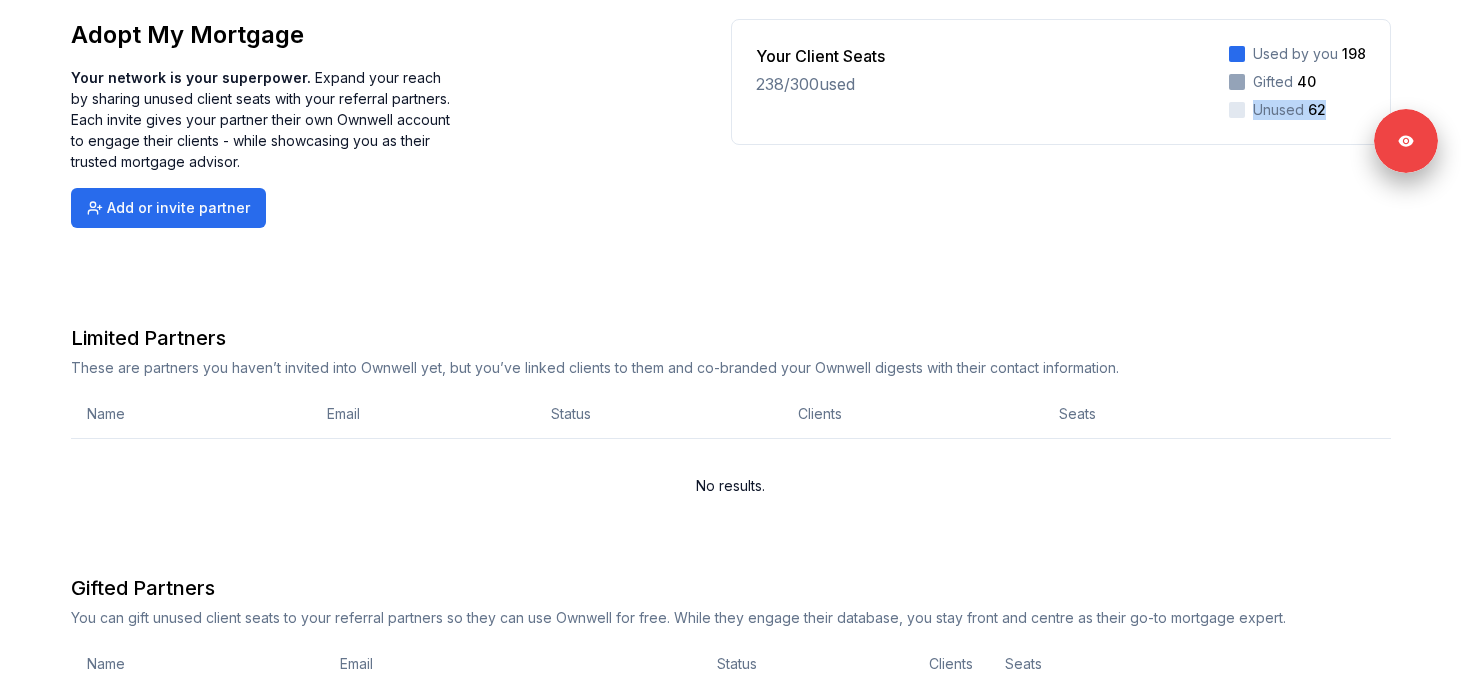 drag, startPoint x: 1330, startPoint y: 107, endPoint x: 1203, endPoint y: 112, distance: 127.09839 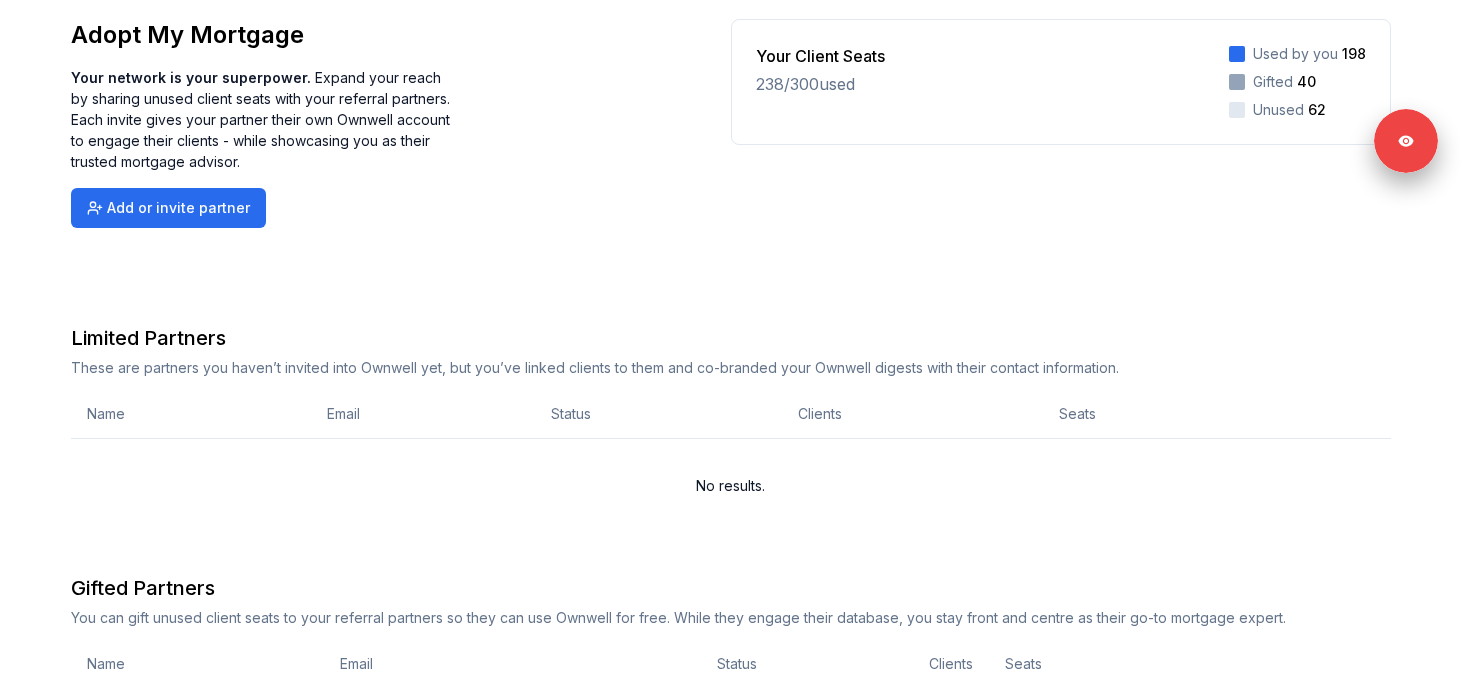 click on "Adopt My Mortgage Your network is your superpower.   Expand your reach by sharing unused client seats with your referral partners. Each invite gives your partner their own Ownwell account to engage their clients - while showcasing you as their trusted mortgage advisor. Add or invite partner Your Client Seats 238  /  300  used Used by you 198 Gifted 40 Unused 62 Limited Partners These are partners you haven’t invited into Ownwell yet, but you’ve linked clients to them and co-branded your Ownwell digests with their contact information. Name Email Status Clients Seats No results. Gifted Partners You can gift unused client seats to your referral partners so they can use Ownwell for free. While they engage their database, you stay front and centre as their go-to mortgage expert. Name Email Status Clients Seats Greg   Keane gregkkeane@gmail.com Active 0 10 Neda   Beaulac realty@nedabeaulac.com Invite Sent 0 10 Copy Invite Link Grant   Thomas mynewhome@grantthomas.ca Invite Sent 0 10 Copy Invite Link Sarah   0" at bounding box center (731, 539) 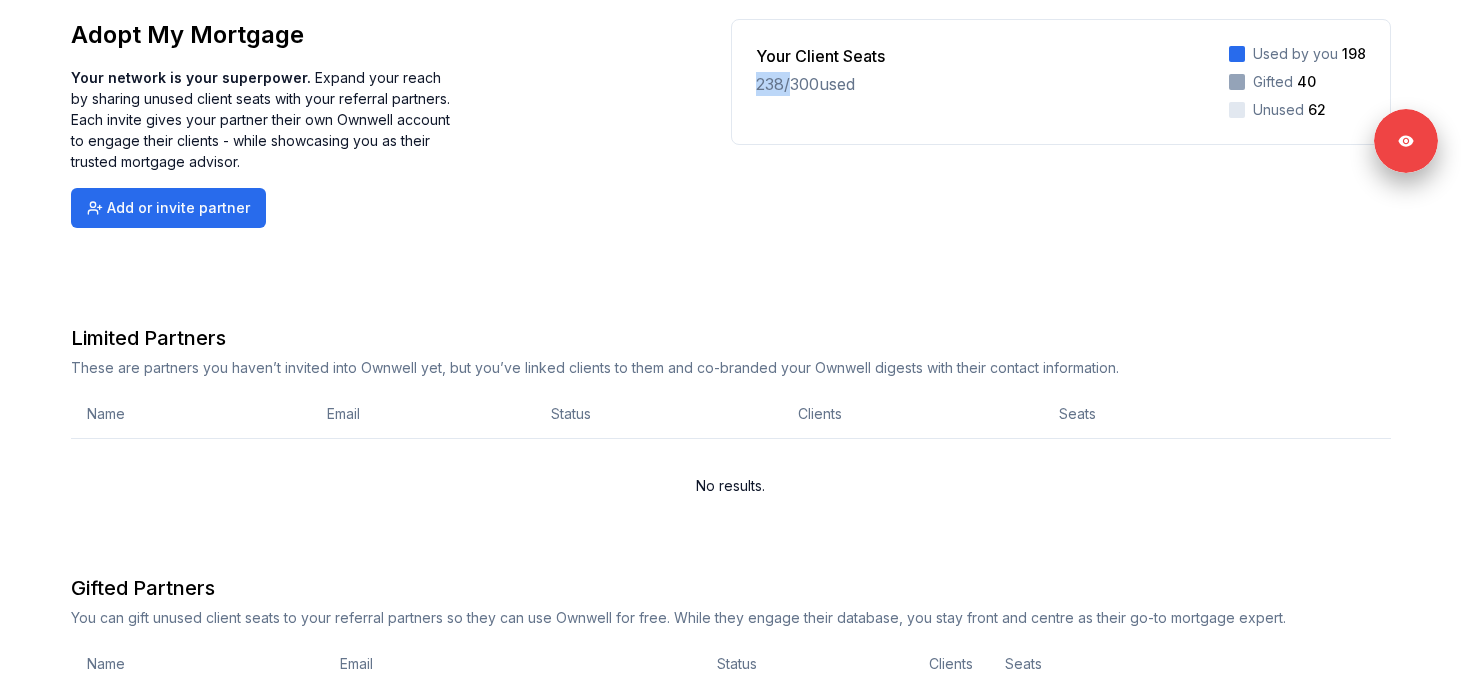 drag, startPoint x: 757, startPoint y: 84, endPoint x: 789, endPoint y: 84, distance: 32 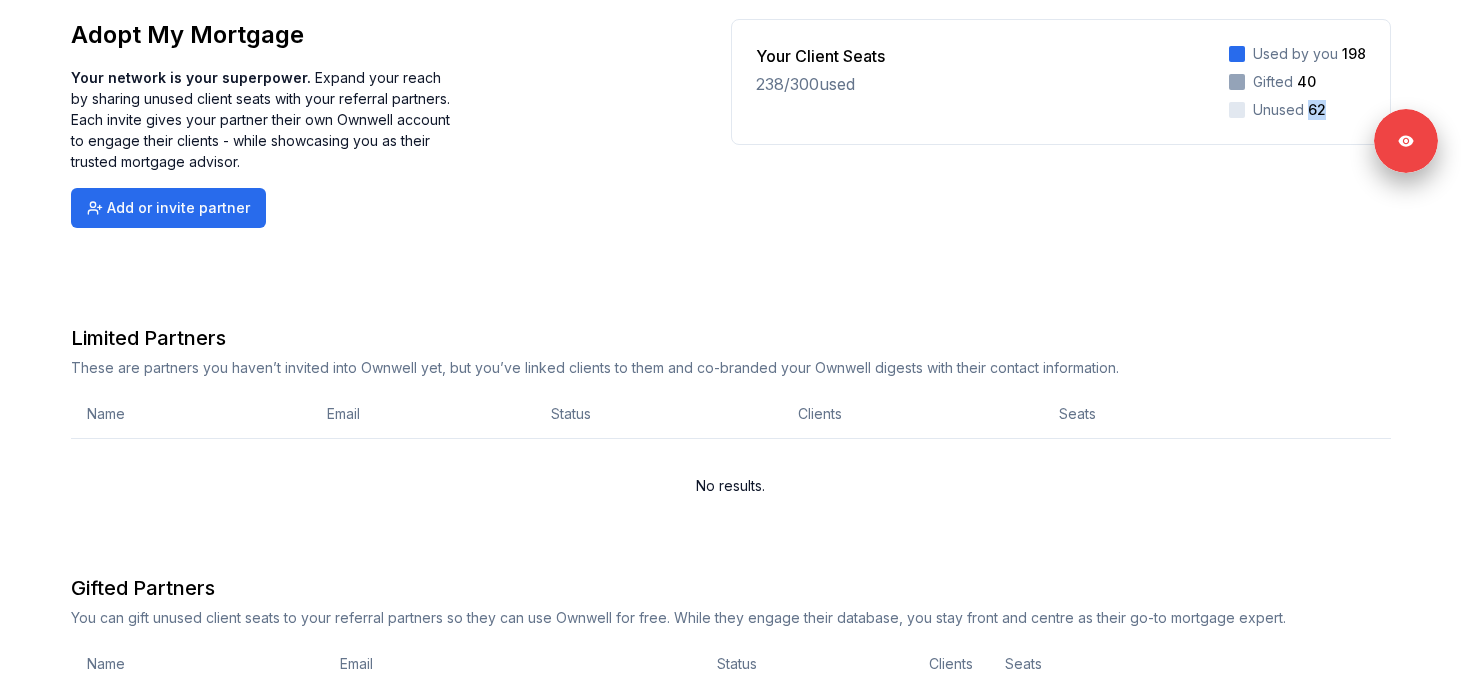 drag, startPoint x: 1311, startPoint y: 111, endPoint x: 1336, endPoint y: 111, distance: 25 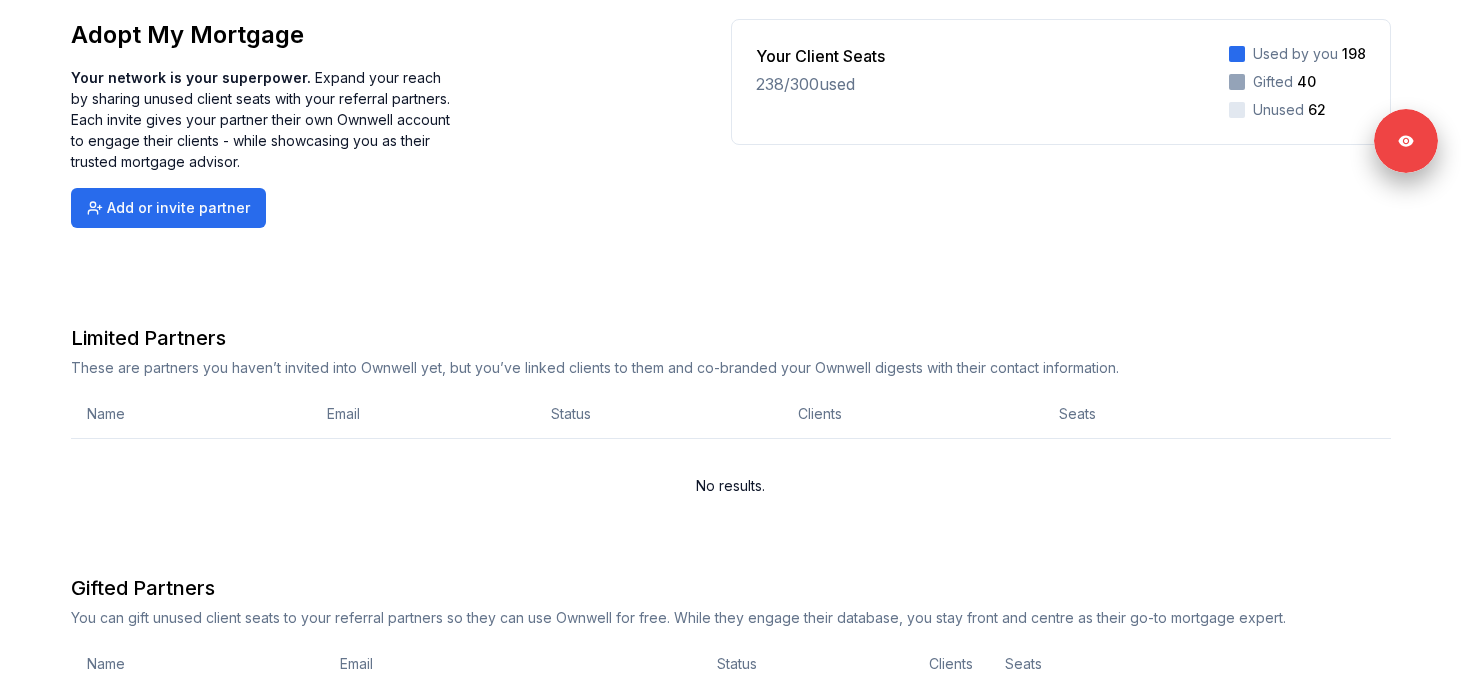 click on "Adopt My Mortgage Your network is your superpower.   Expand your reach by sharing unused client seats with your referral partners. Each invite gives your partner their own Ownwell account to engage their clients - while showcasing you as their trusted mortgage advisor. Add or invite partner Your Client Seats 238  /  300  used Used by you 198 Gifted 40 Unused 62" at bounding box center (731, 123) 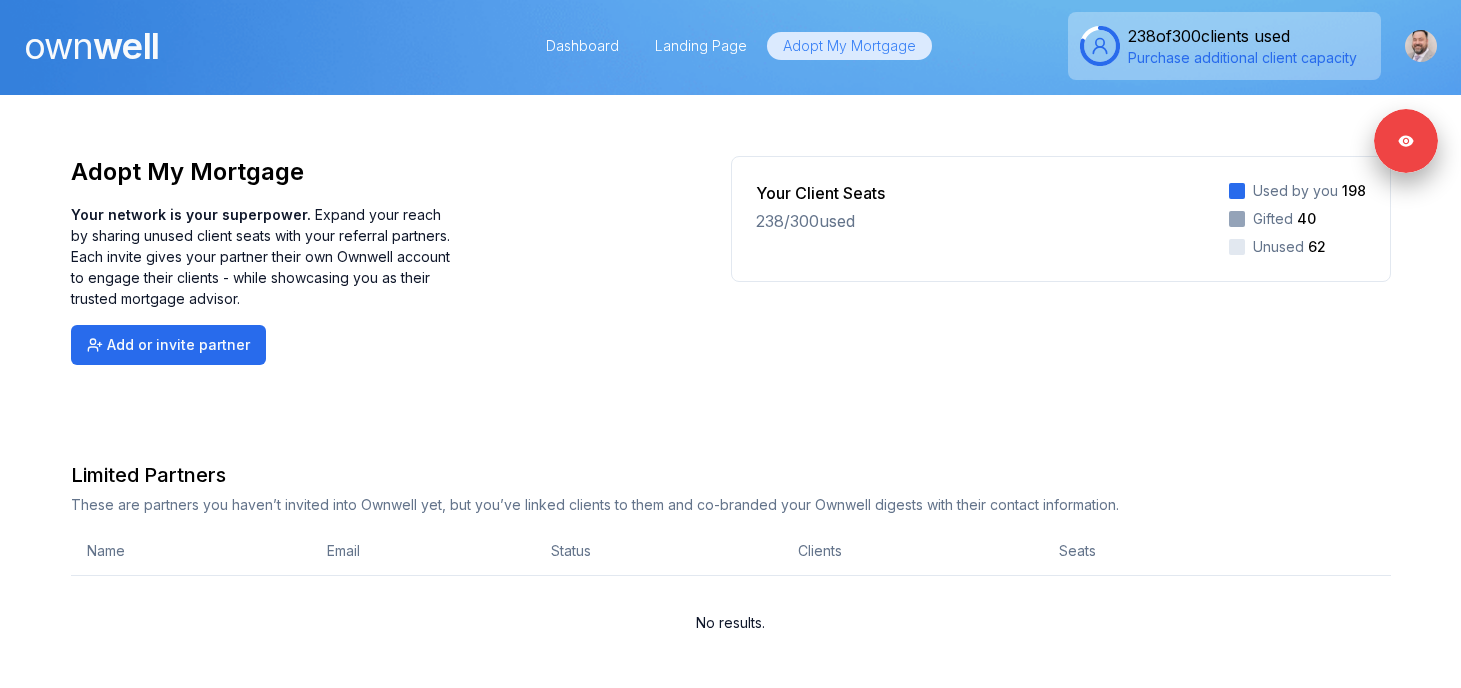 click on "own" at bounding box center (58, 46) 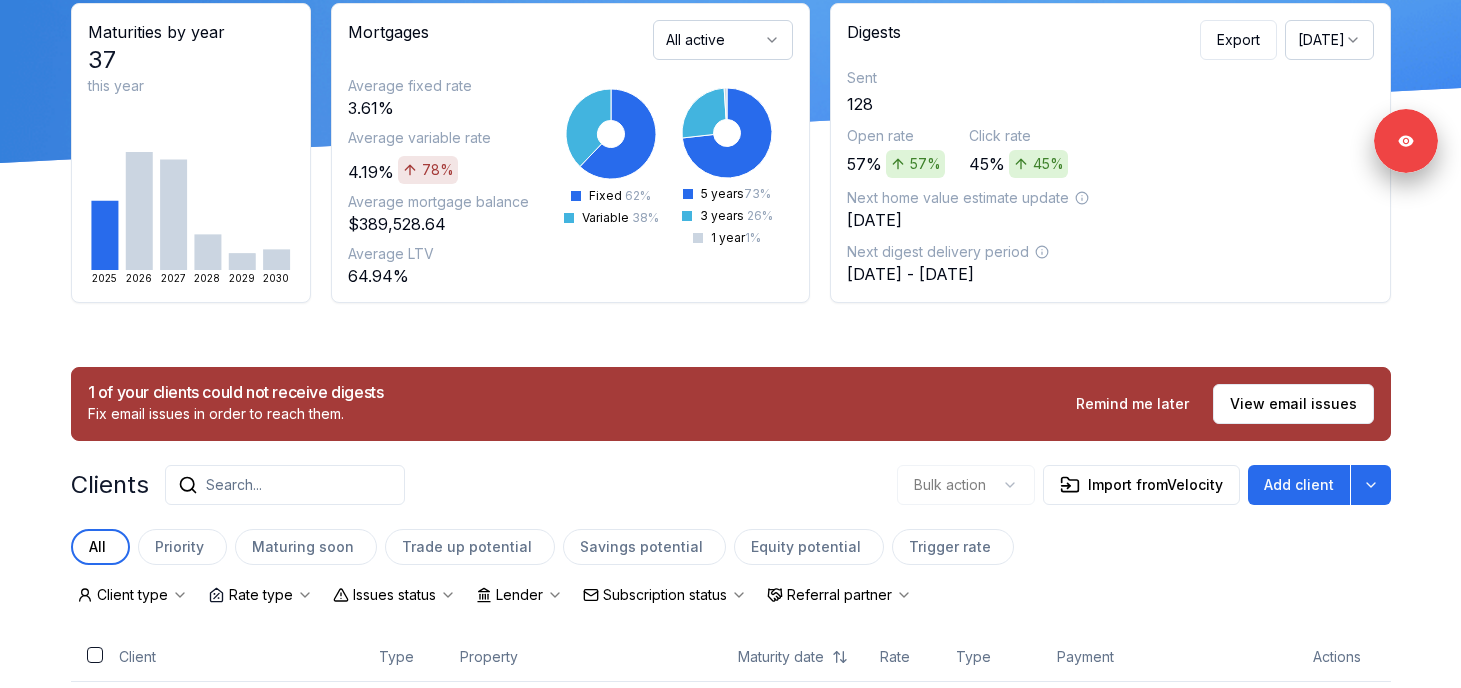 scroll, scrollTop: 141, scrollLeft: 0, axis: vertical 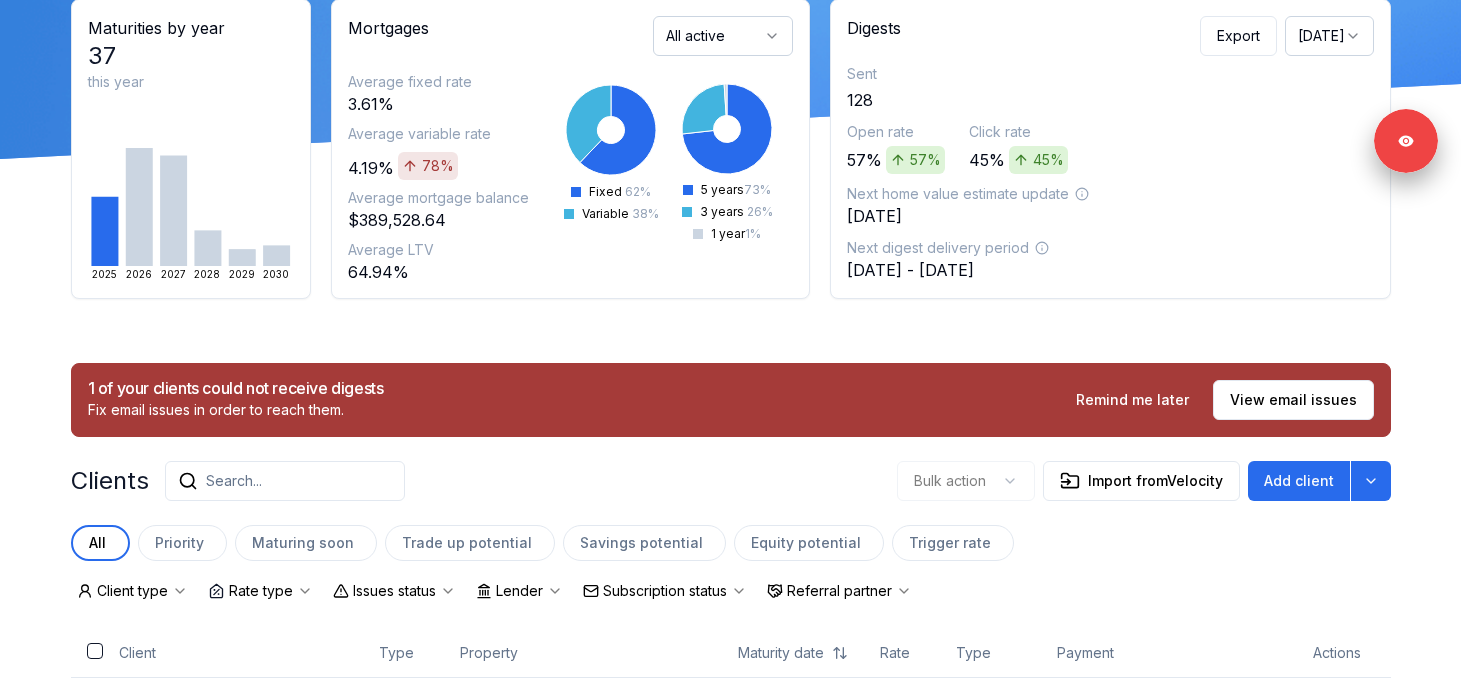 drag, startPoint x: 843, startPoint y: 272, endPoint x: 1057, endPoint y: 265, distance: 214.11446 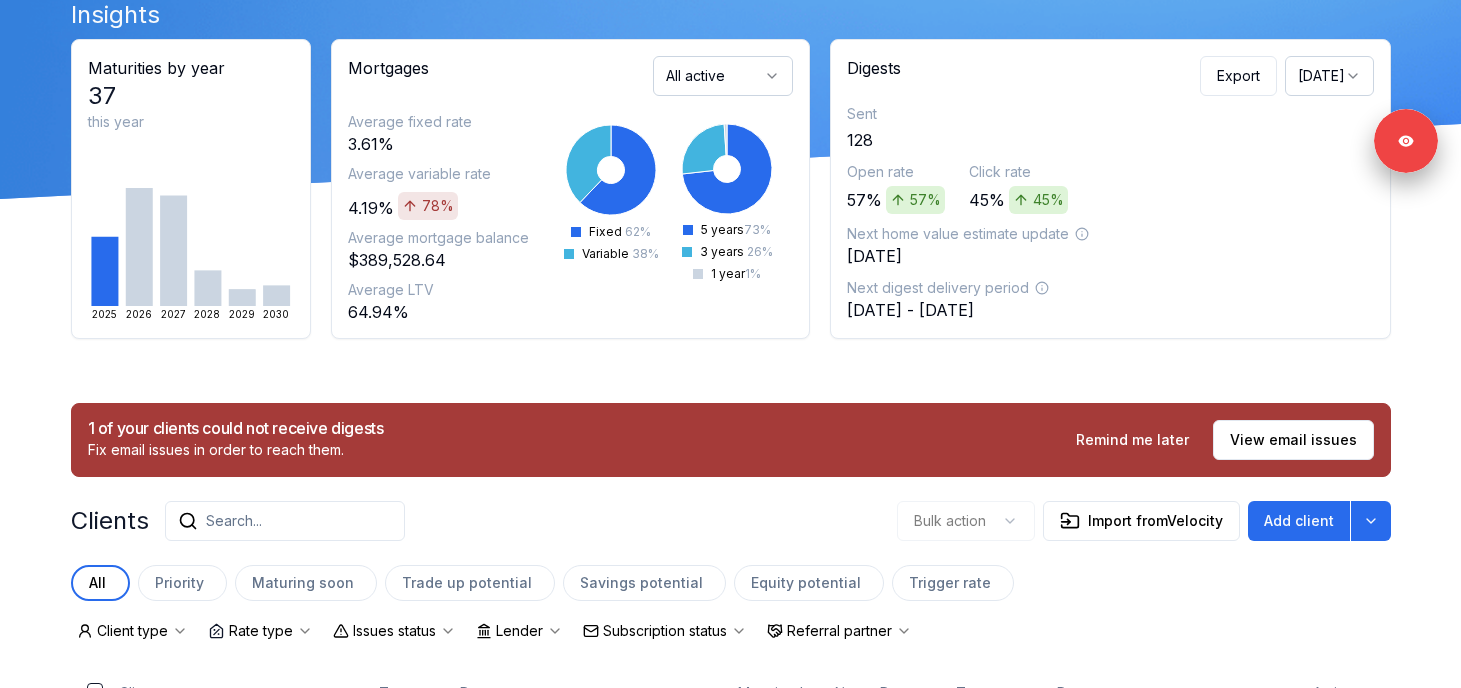 scroll, scrollTop: 102, scrollLeft: 0, axis: vertical 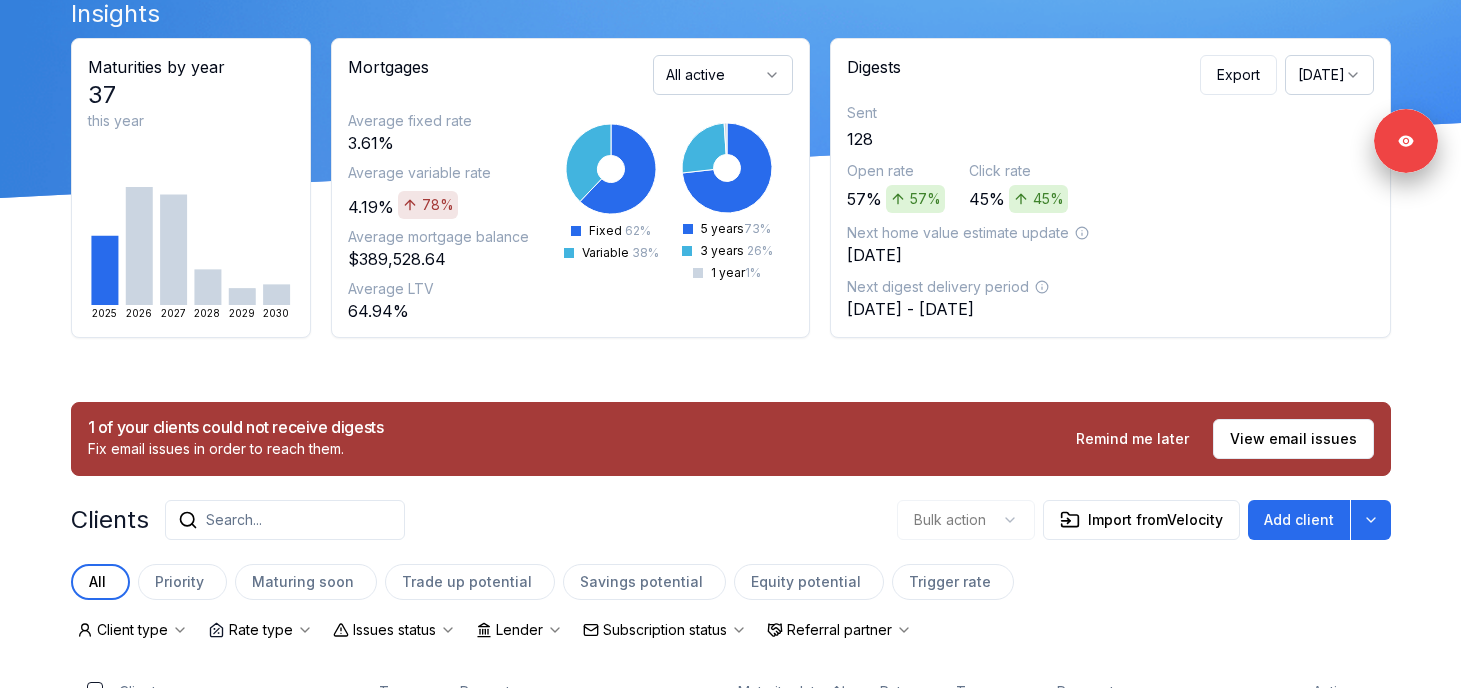 click on "Insights Maturities by year 37 this year 2025 2026 2027 2028 2029 2030 Mortgages All active Average fixed rate 3.61% Average variable rate 4.19% 78% Average mortgage balance $389,528.64 Average LTV 64.94% Fixed   62 % Variable   38 % 5 years  73 % 3 years   26 % 1 year  1 % Digests Export July 2025 Sent 128 Open rate 57% 57% Click rate 45% 45% Next home value estimate update July 7, 2025 Next digest delivery period Jul 14, 2025 - Jul 20, 2025 1 of your clients could not receive digests Fix email issues in order to reach them. Remind me later View email issues Clients Search... Bulk action   Import from  Velocity Add client All Priority Maturing soon Trade up potential Savings potential Equity potential Trigger rate Client type Rate type Issues status Lender Subscription status Referral partner Client Type Property Maturity date Rate Type Payment Actions Jorge   Caetano Client 66 Kristina Crescent Jul 29, 2025 4.79% Fixed $1,474.13 Scott   Langley Client 6 Massey Drive Jul 30, 2025 4.49% Adjustable $2,183.15" at bounding box center (731, 2216) 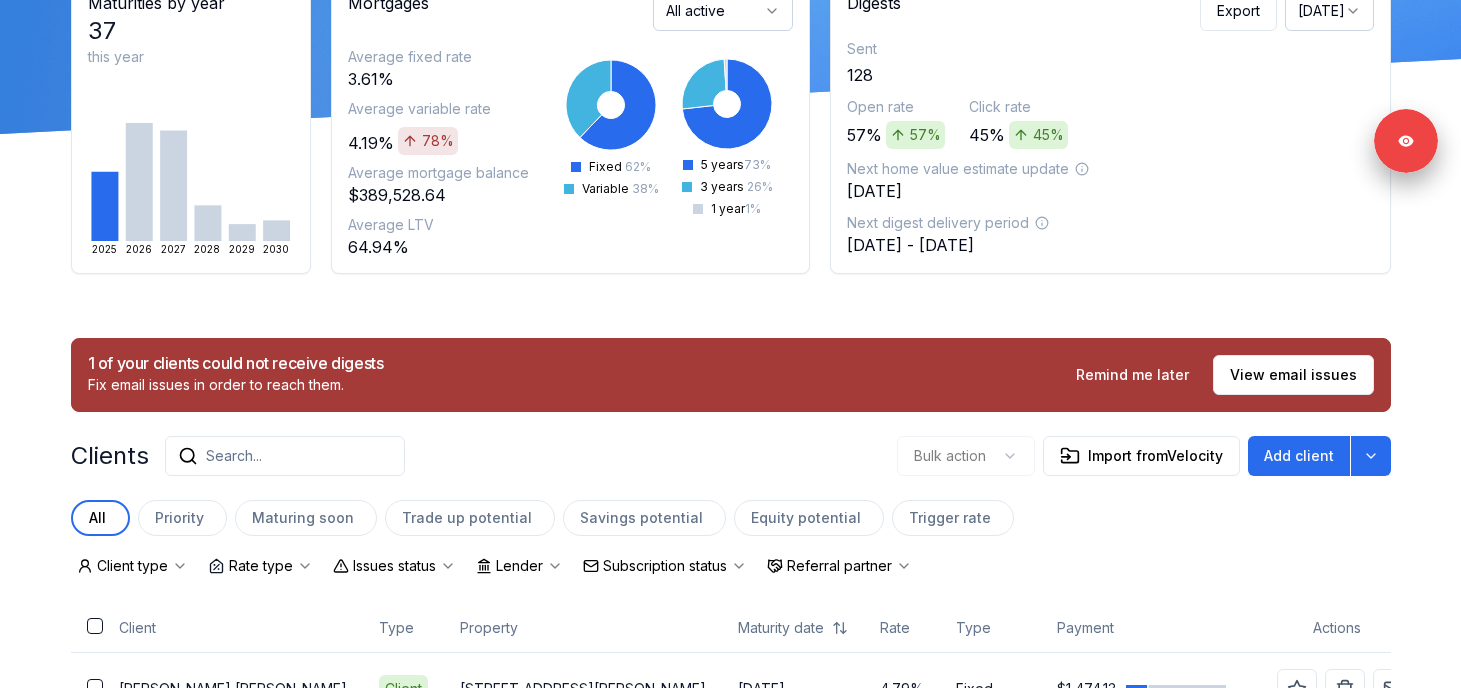 scroll, scrollTop: 508, scrollLeft: 0, axis: vertical 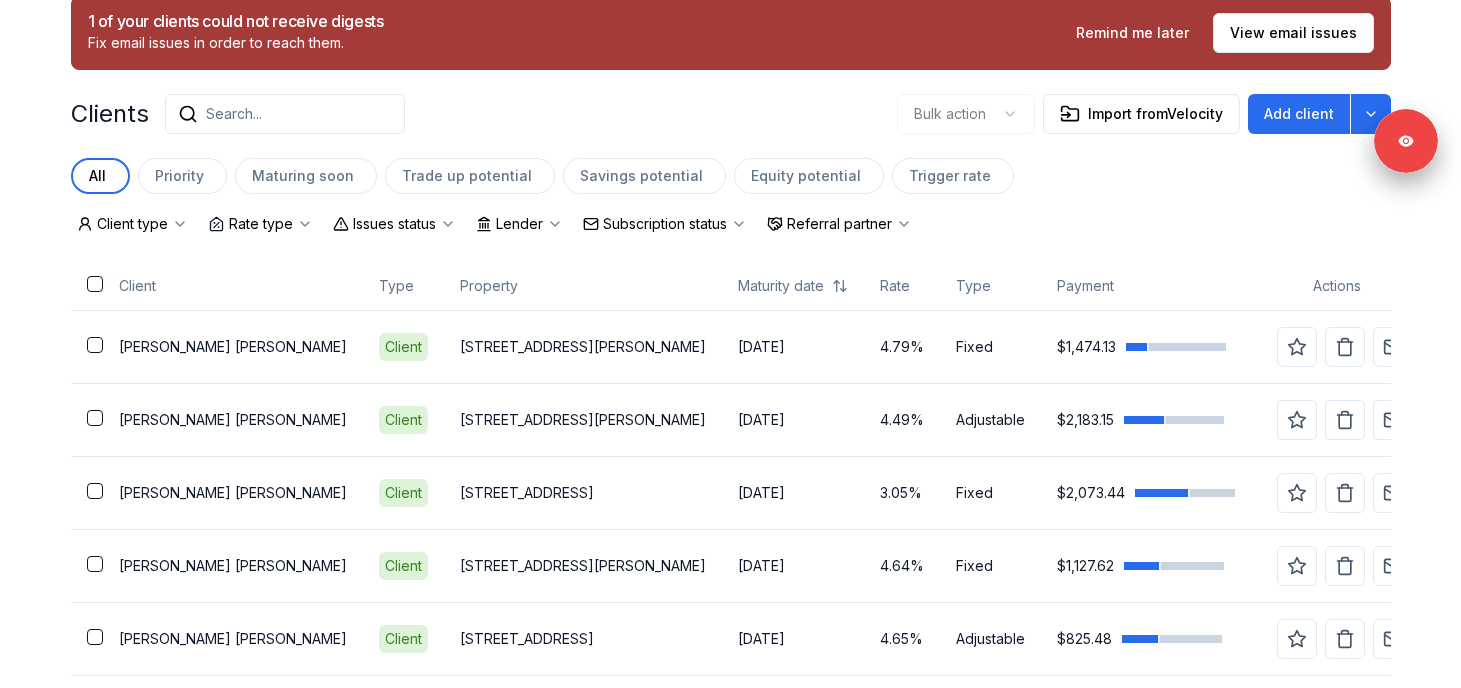 click on "Issues status" at bounding box center [394, 224] 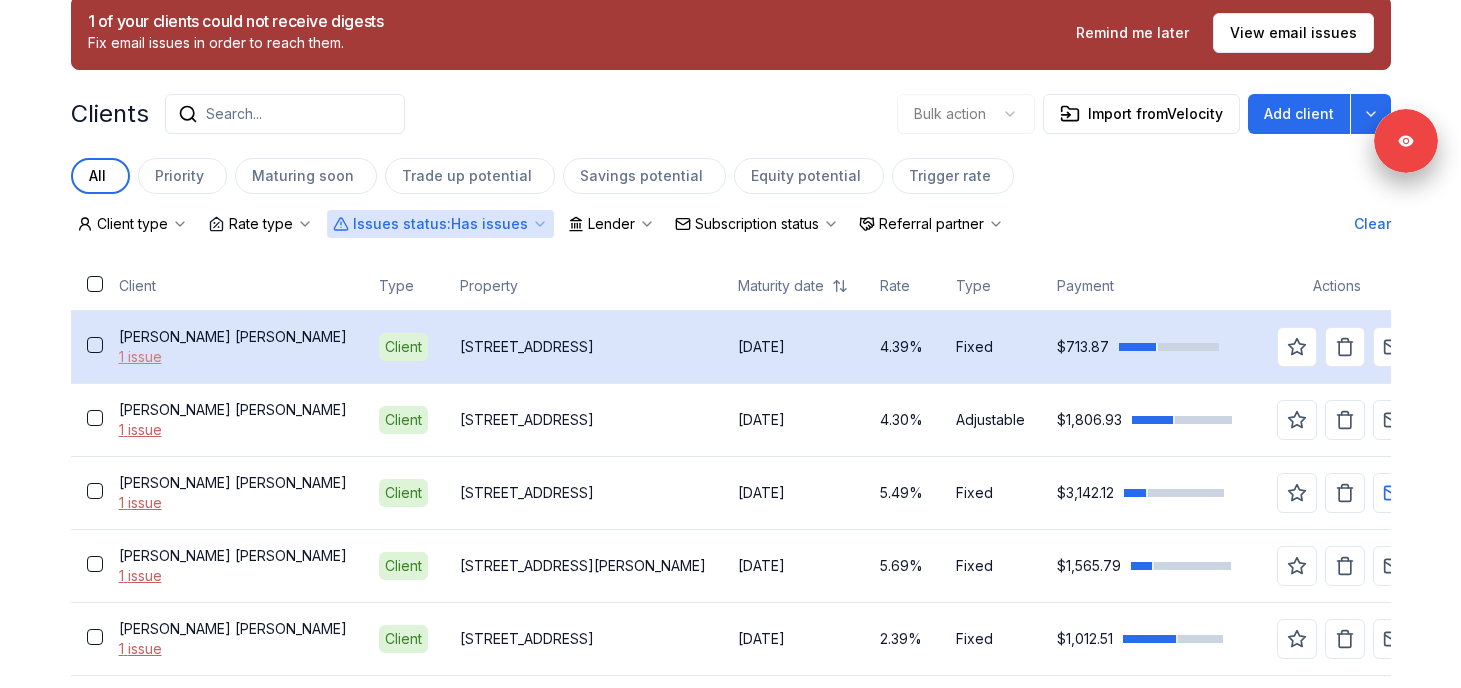 click on "1   issue" at bounding box center (233, 357) 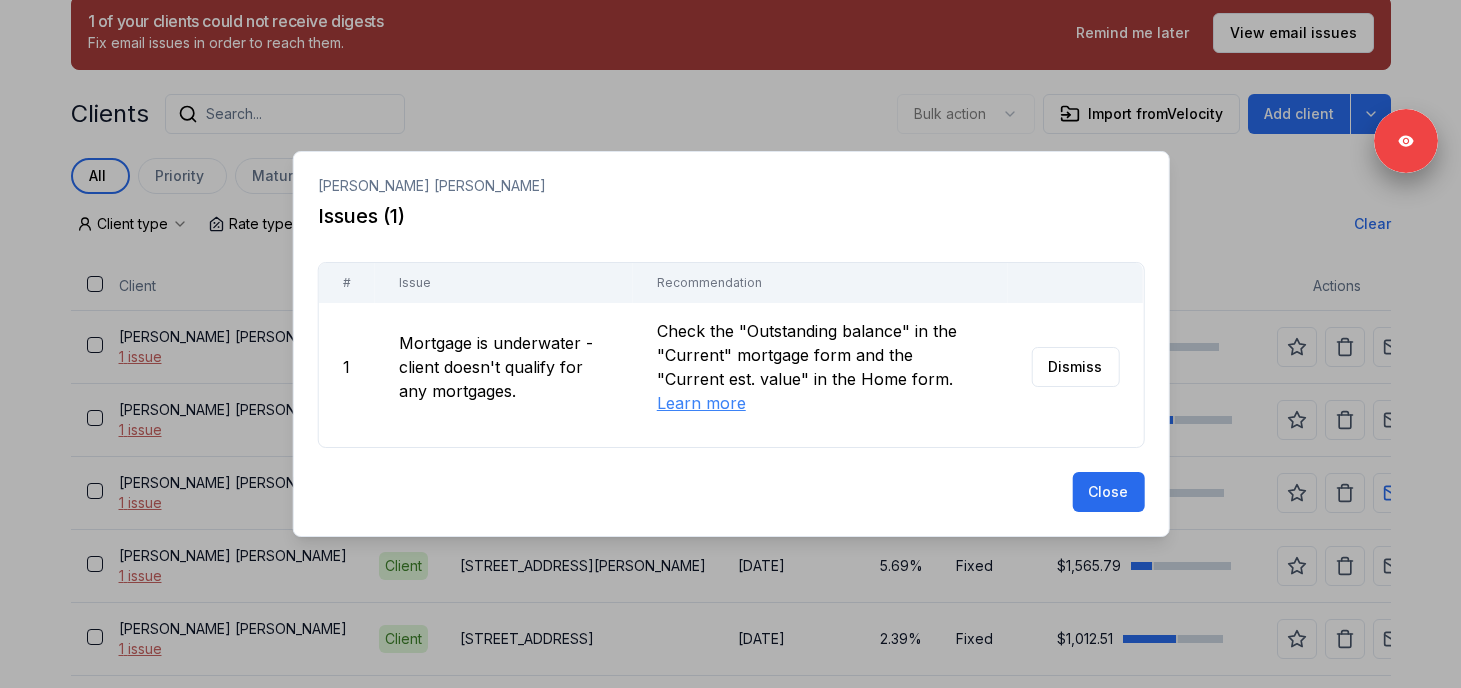 click at bounding box center [730, 344] 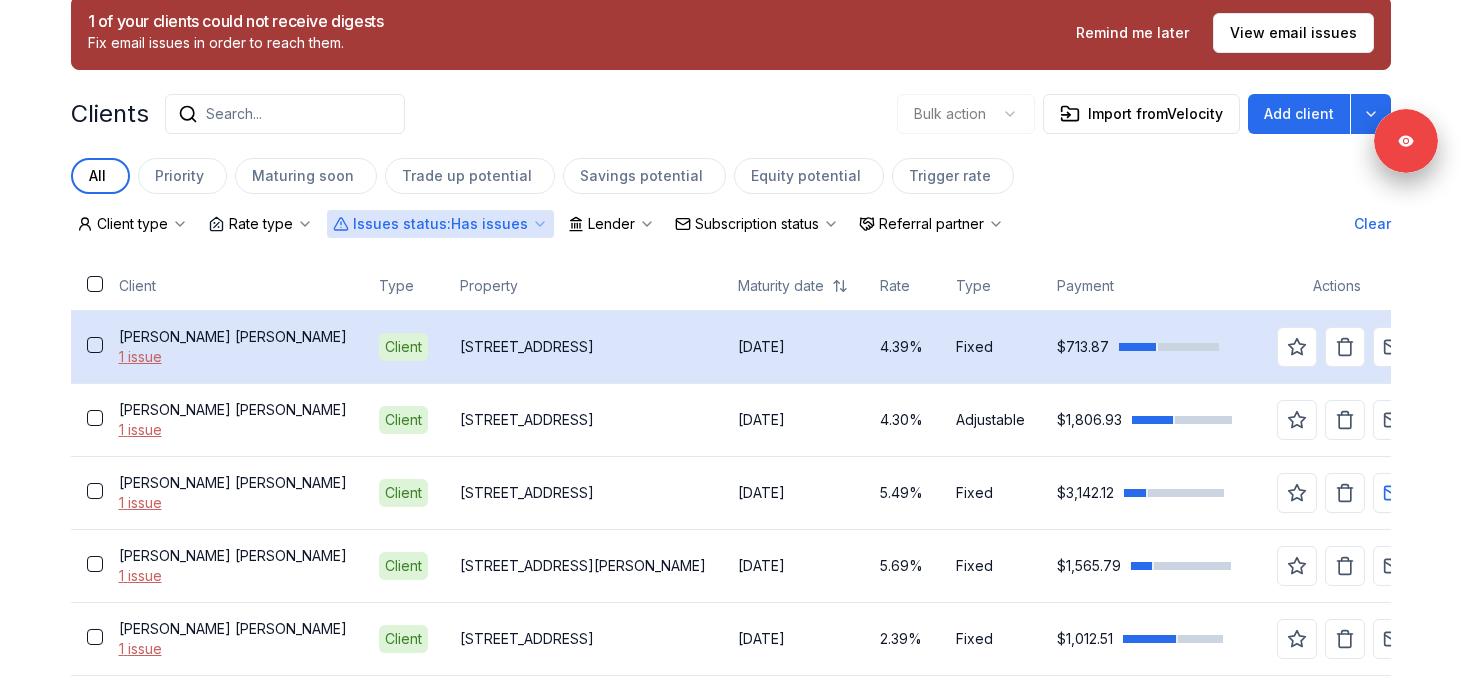 click on "Brianne   Hoefs" at bounding box center [233, 337] 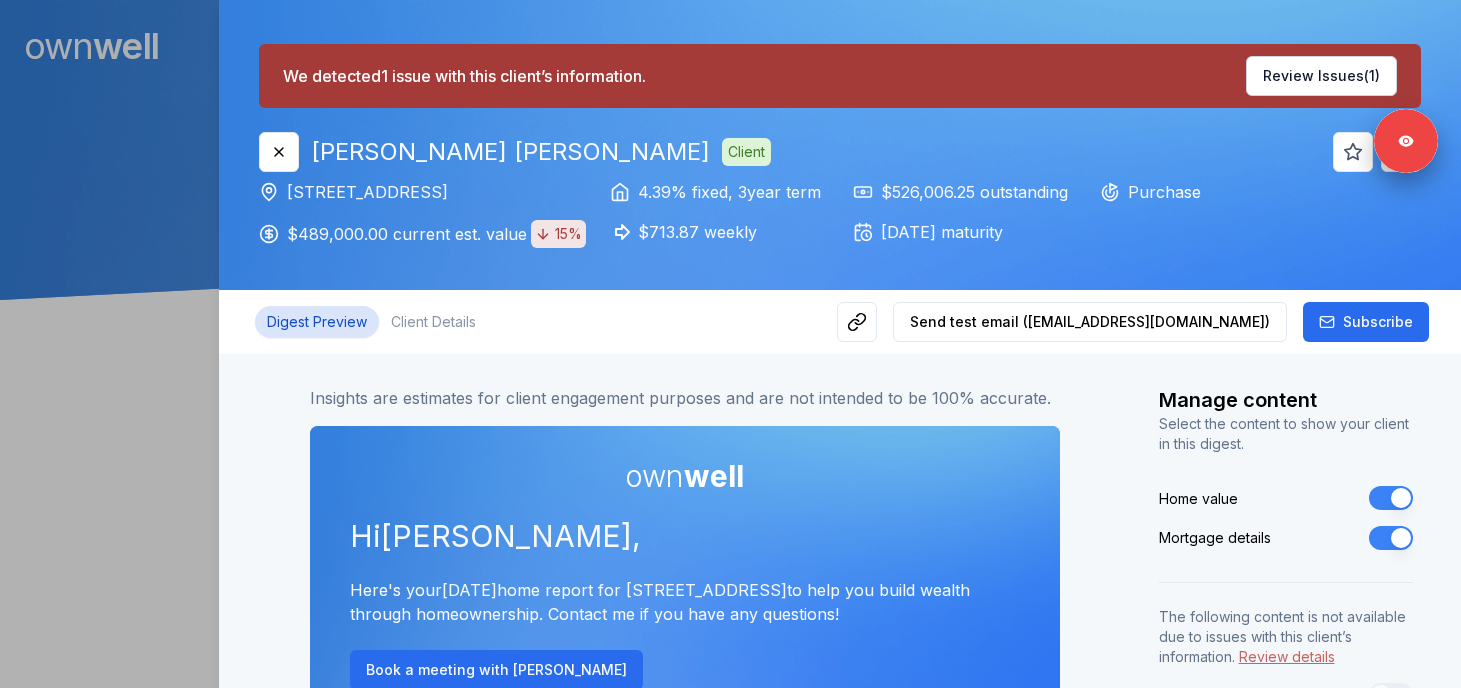 scroll, scrollTop: 0, scrollLeft: 0, axis: both 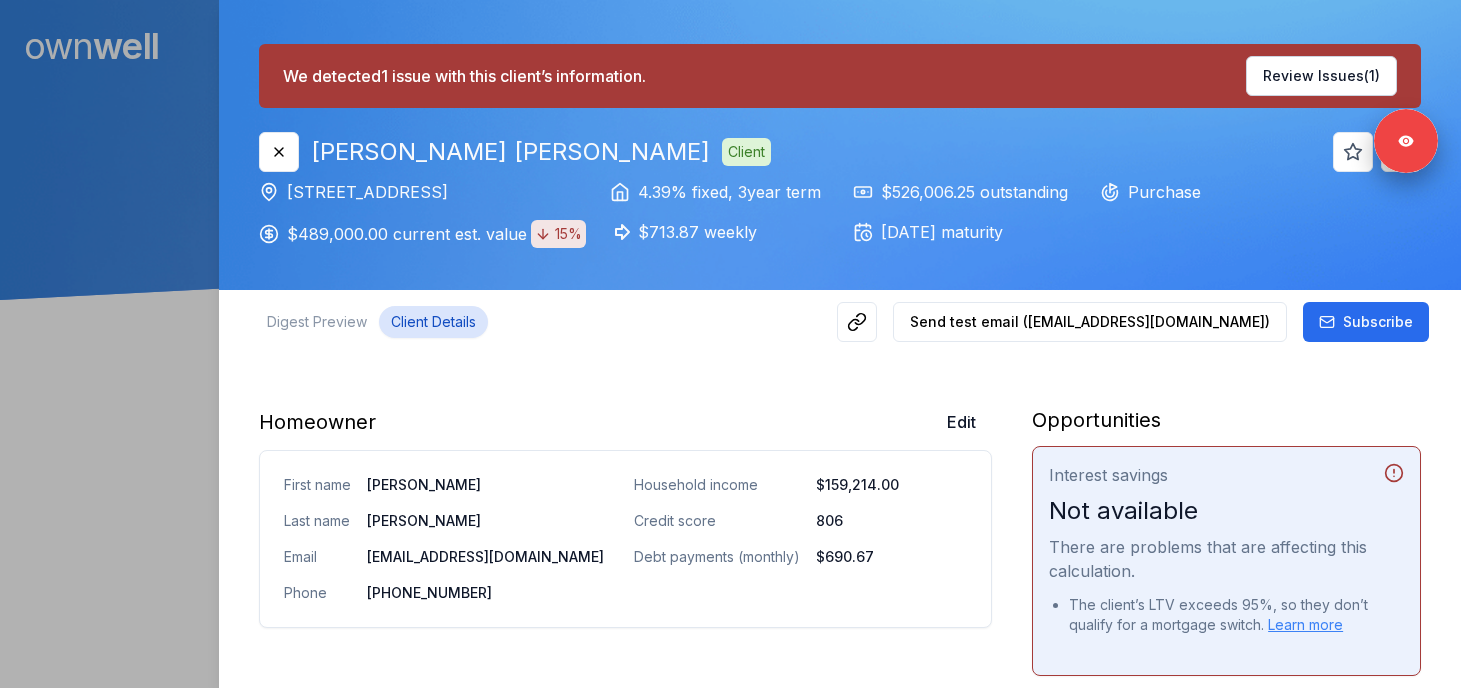 click on "Client Details" at bounding box center (433, 322) 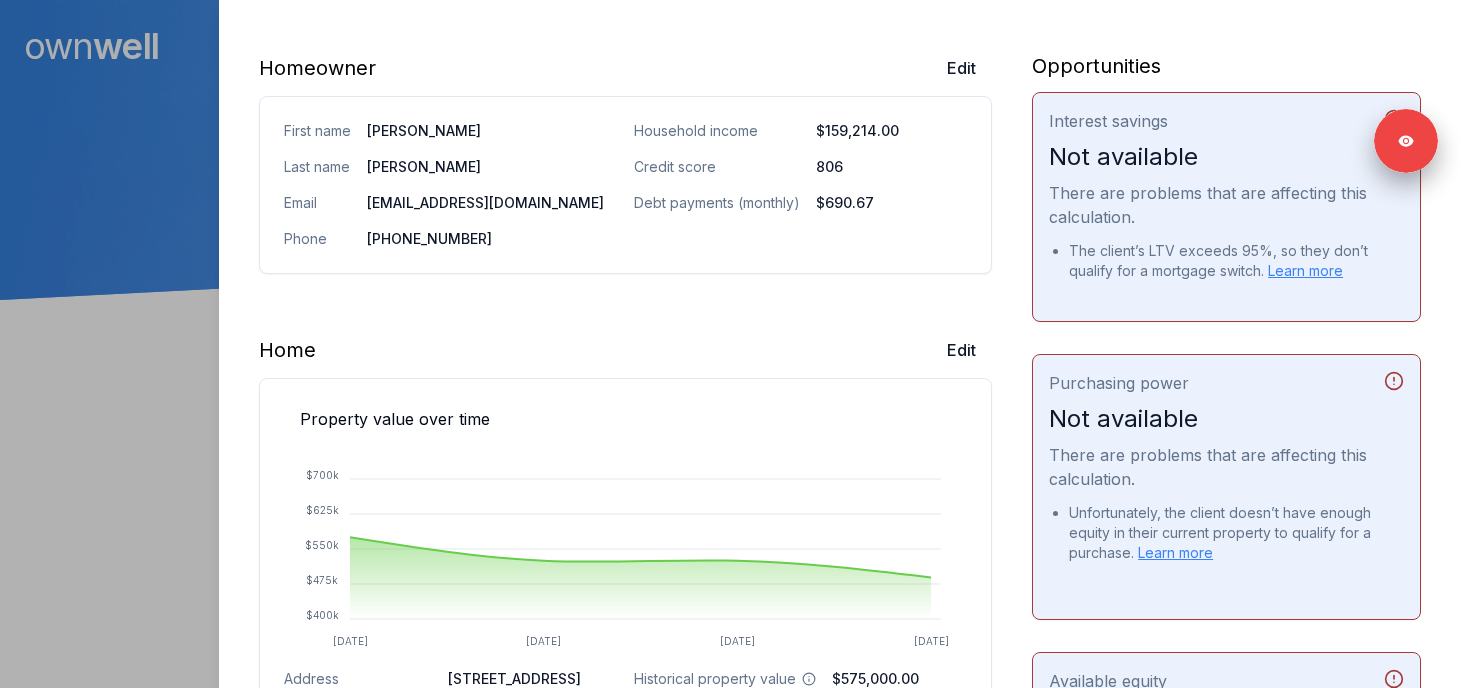 scroll, scrollTop: 0, scrollLeft: 0, axis: both 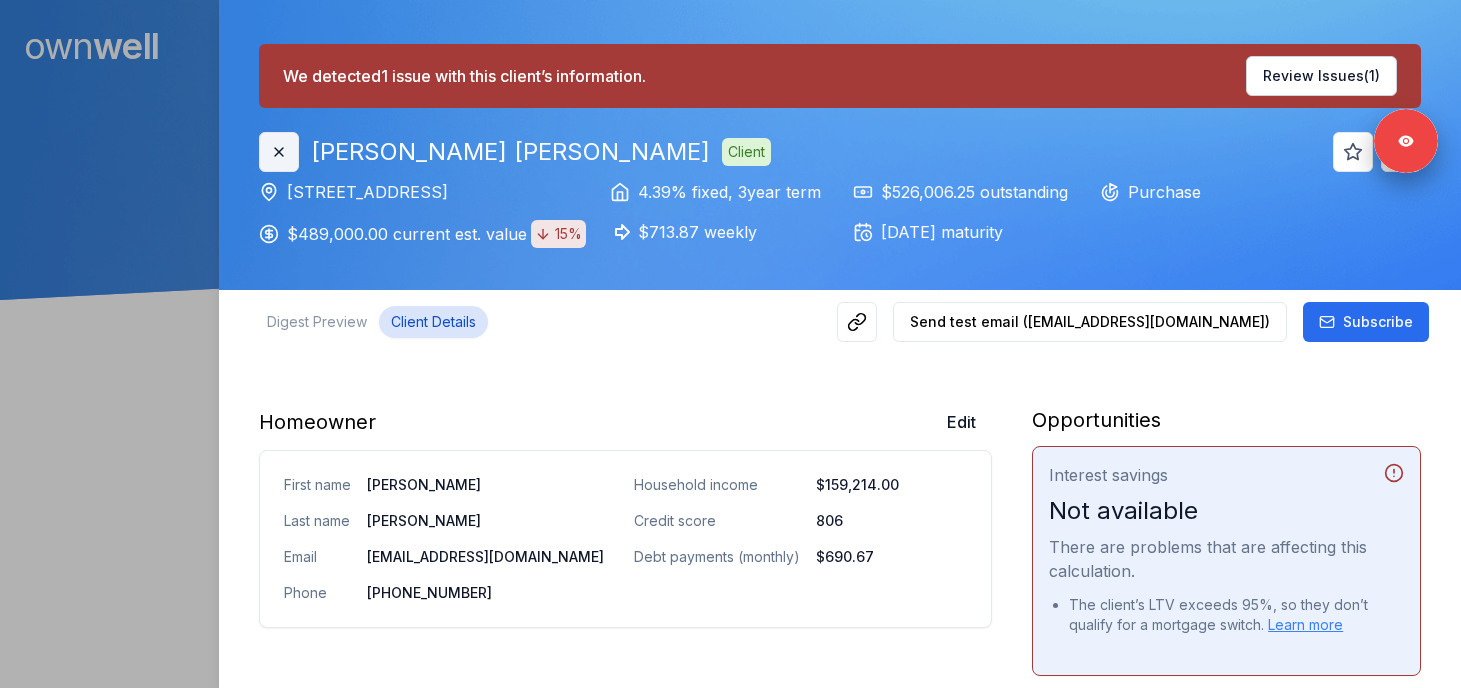 click on "Close" at bounding box center [279, 152] 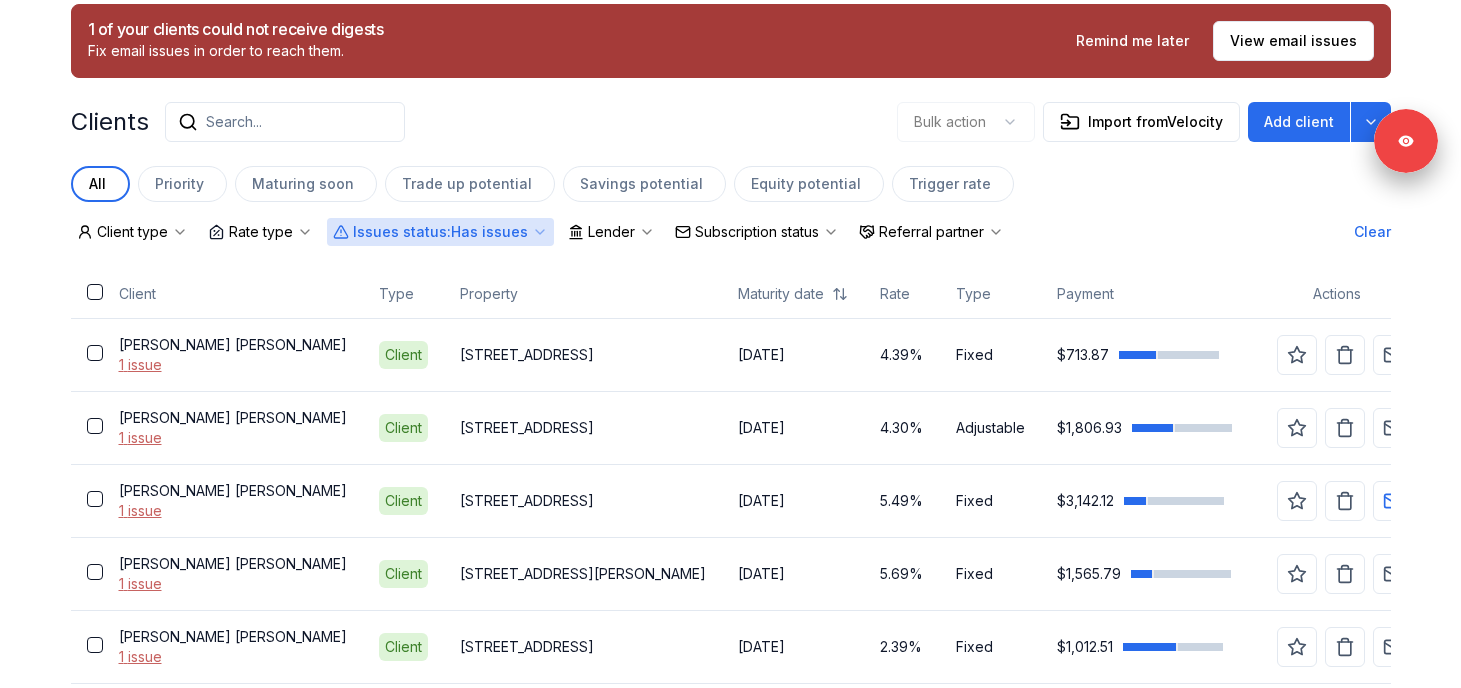 scroll, scrollTop: 552, scrollLeft: 0, axis: vertical 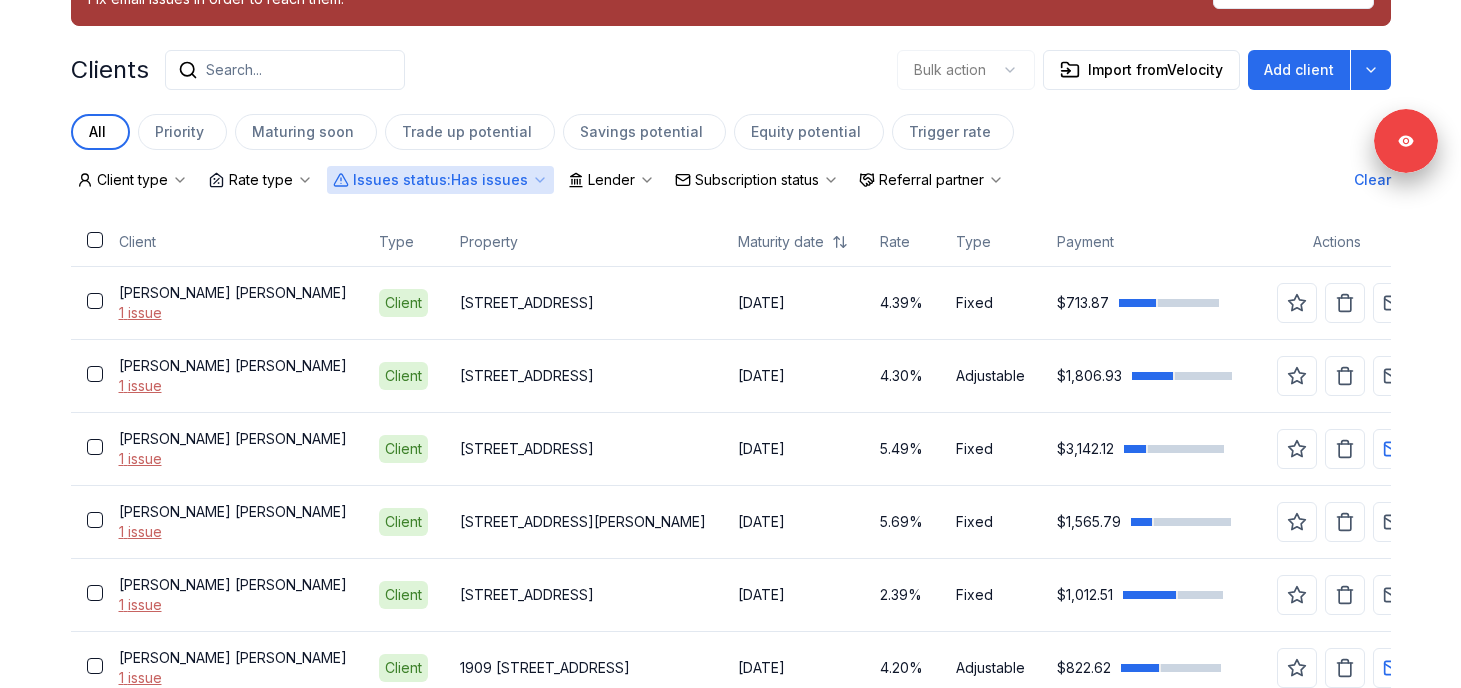 click on "Issues status :  Has issues" at bounding box center (440, 180) 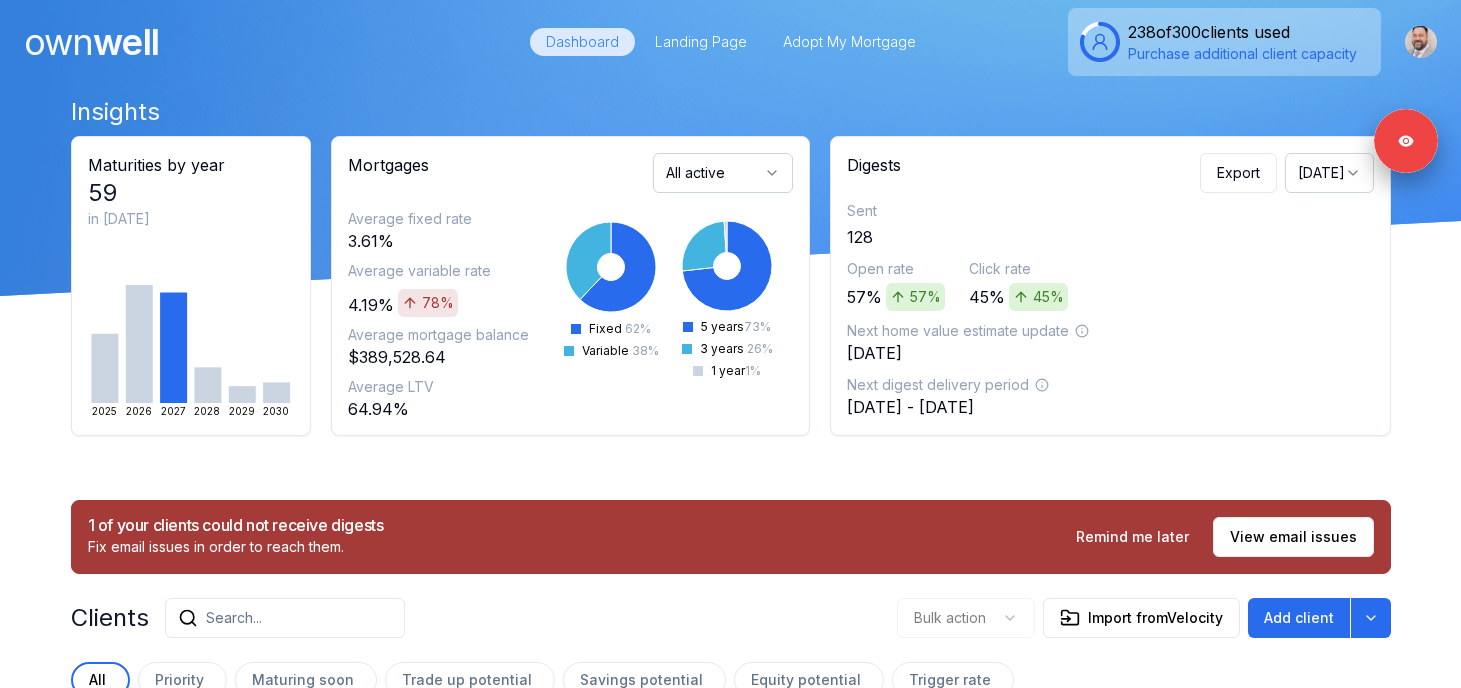 scroll, scrollTop: 0, scrollLeft: 0, axis: both 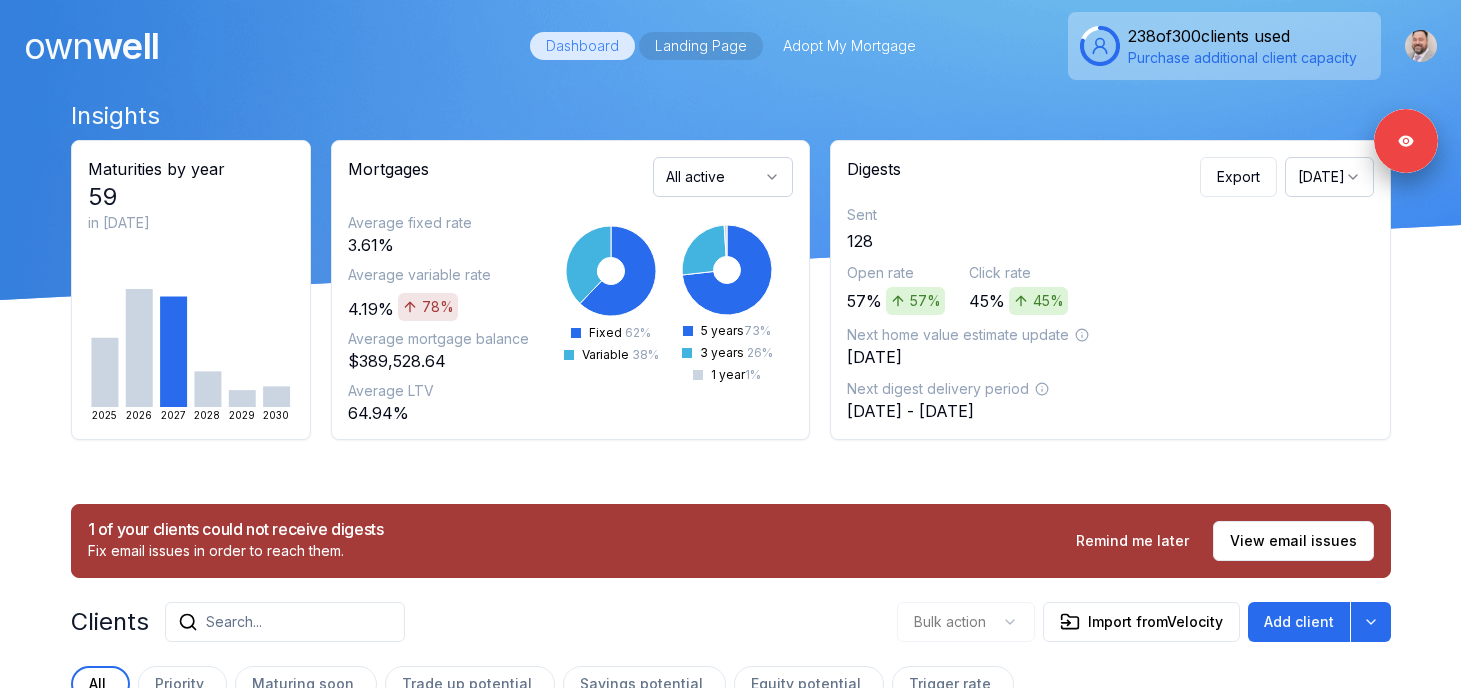 click on "Landing Page" at bounding box center [701, 46] 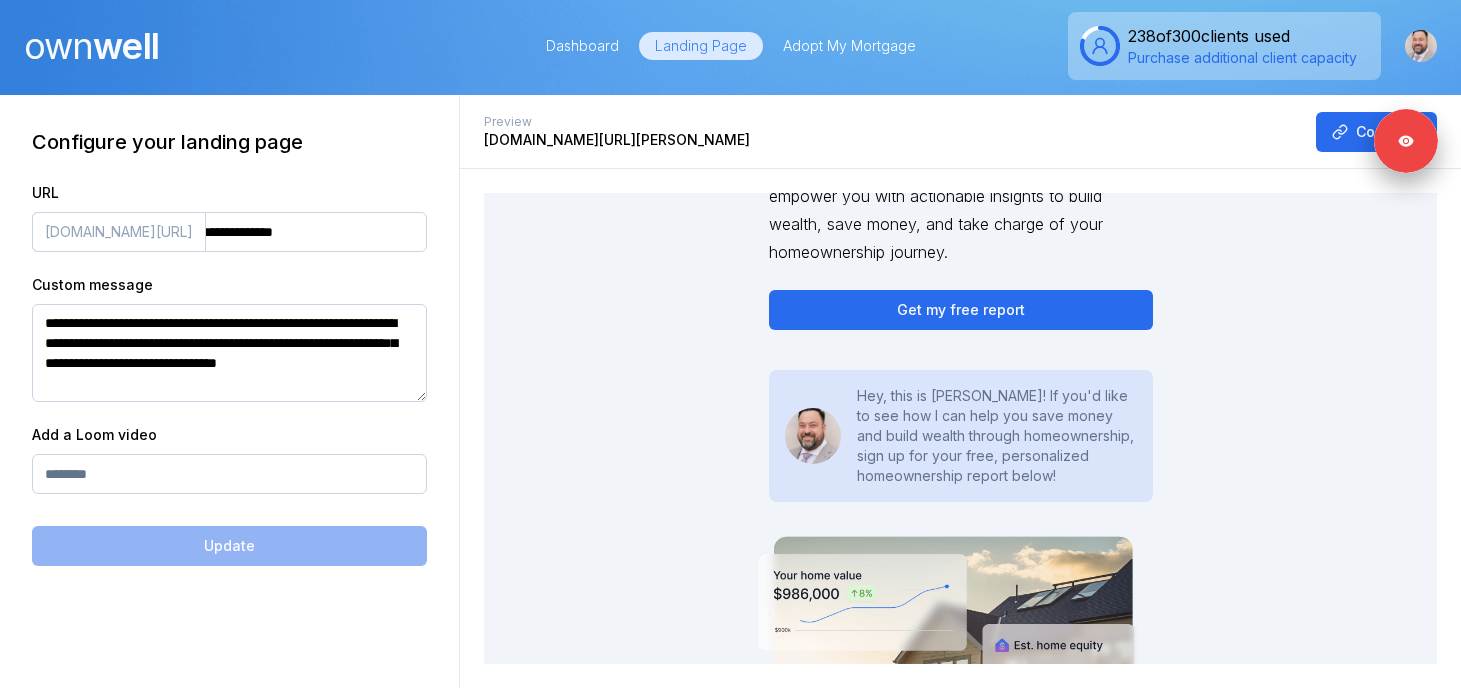 scroll, scrollTop: 310, scrollLeft: 0, axis: vertical 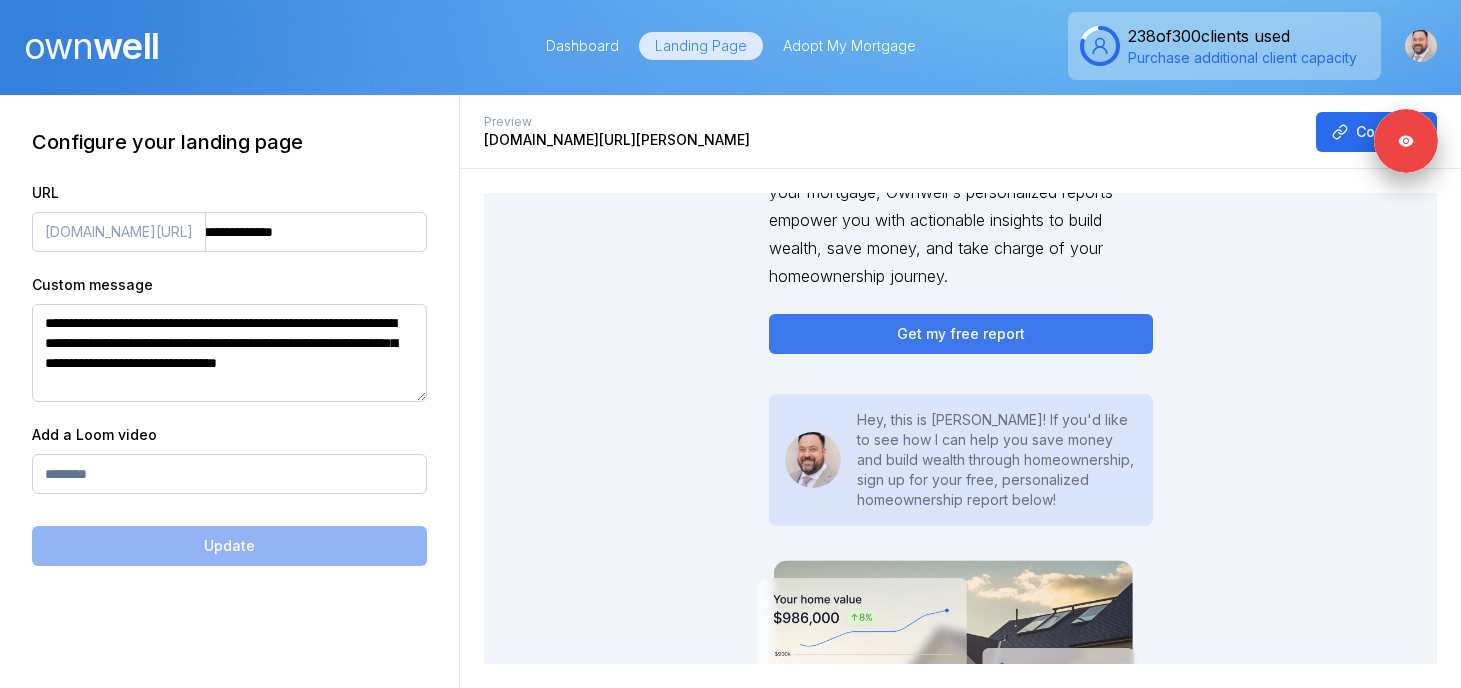 click on "Get my free report" at bounding box center (961, 334) 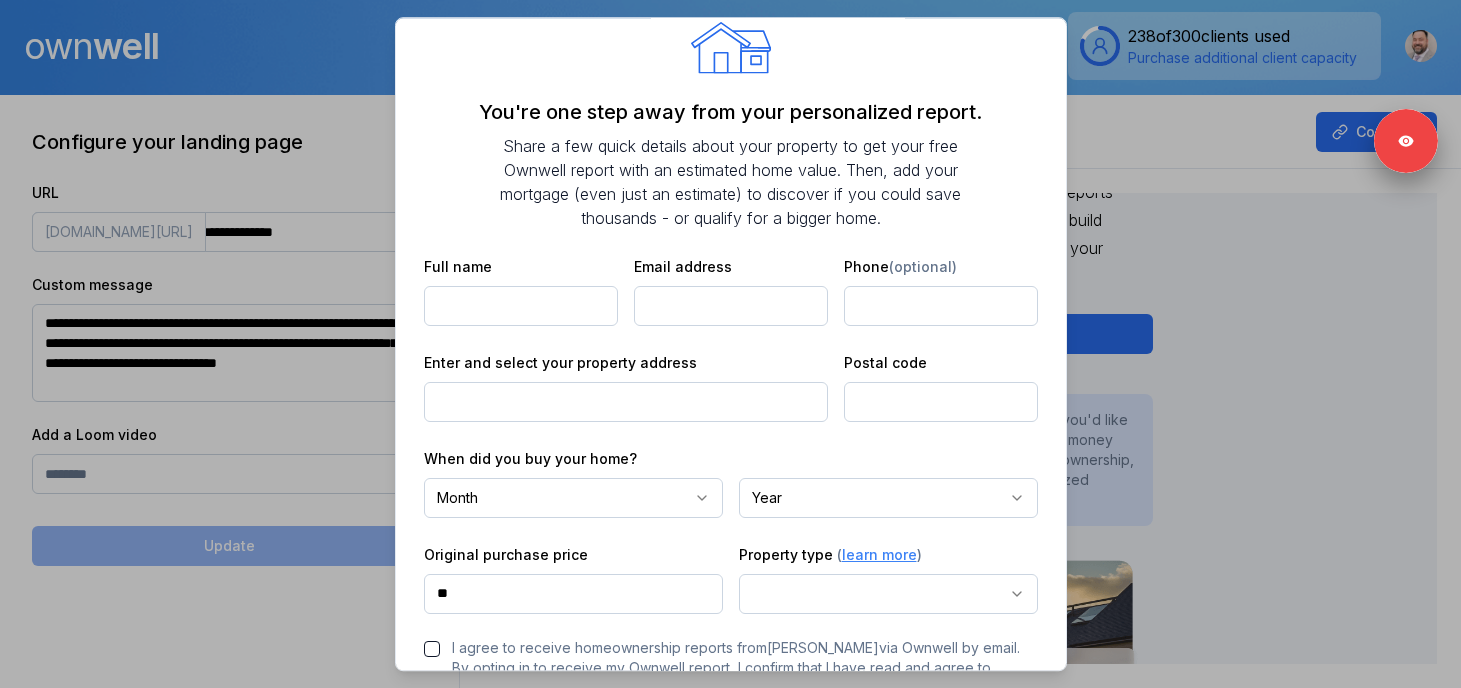 scroll, scrollTop: 0, scrollLeft: 0, axis: both 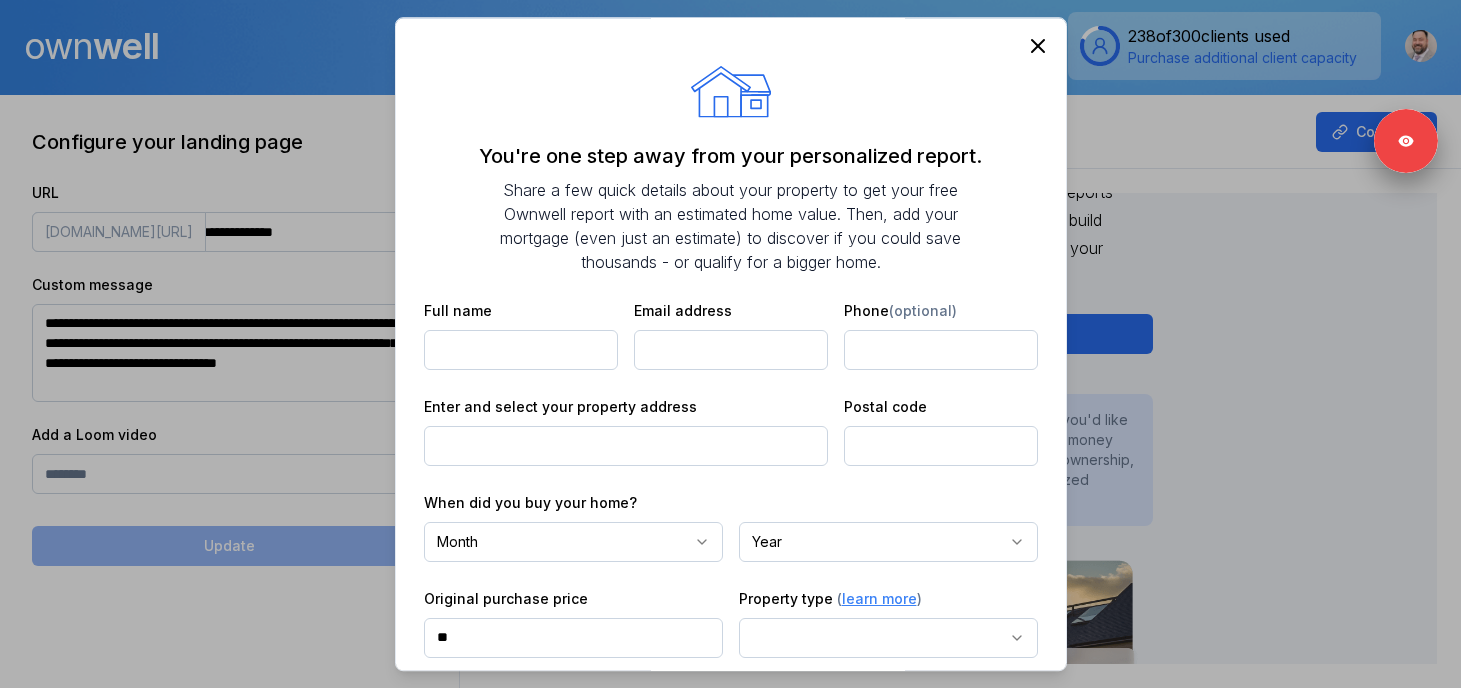 click 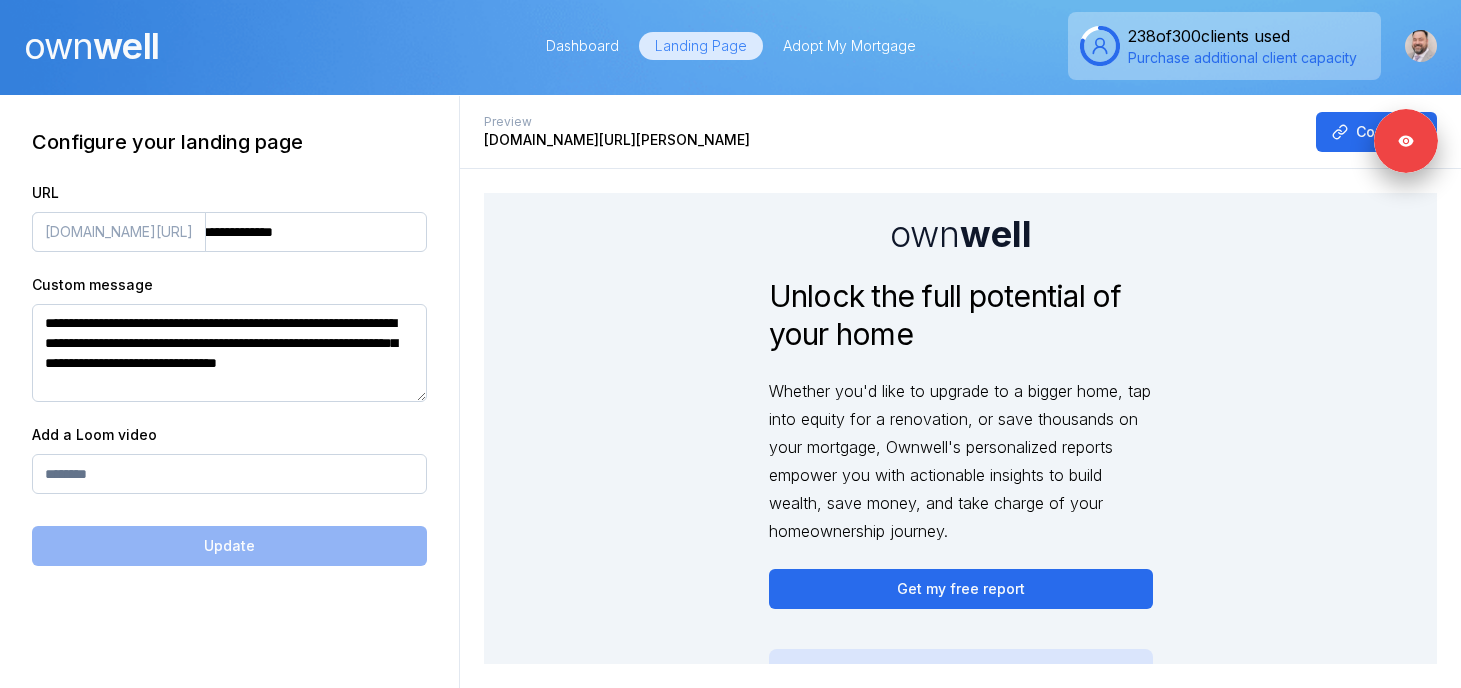 scroll, scrollTop: 71, scrollLeft: 0, axis: vertical 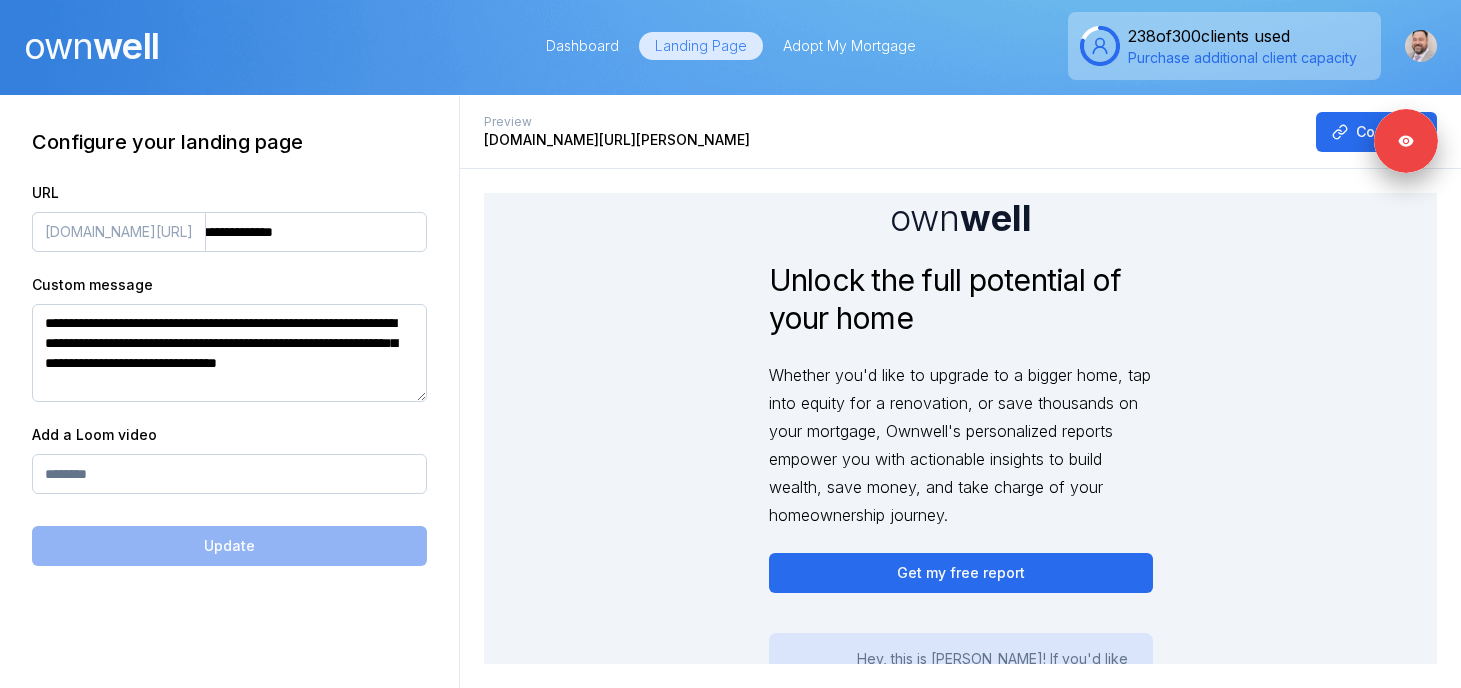 click on "own well" at bounding box center [91, 46] 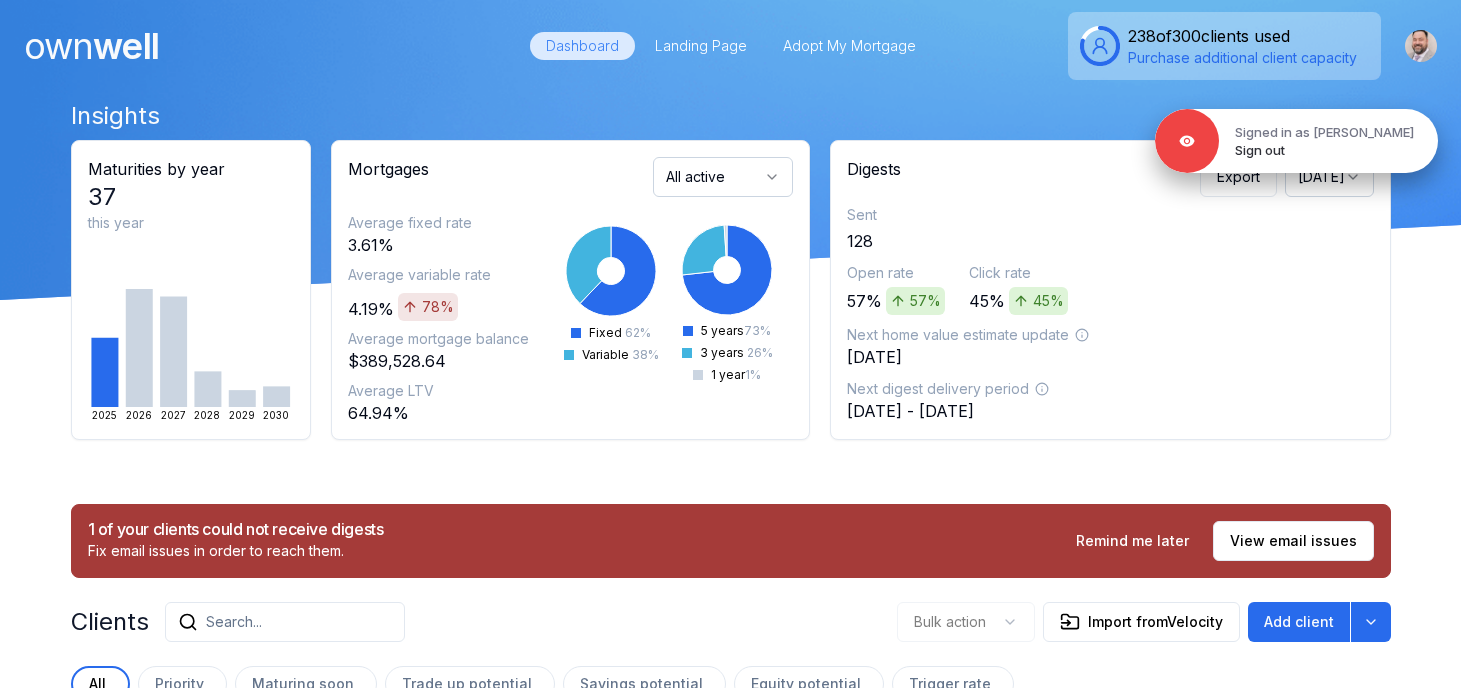 click on "Signed in as Jonah Melville" at bounding box center (1324, 132) 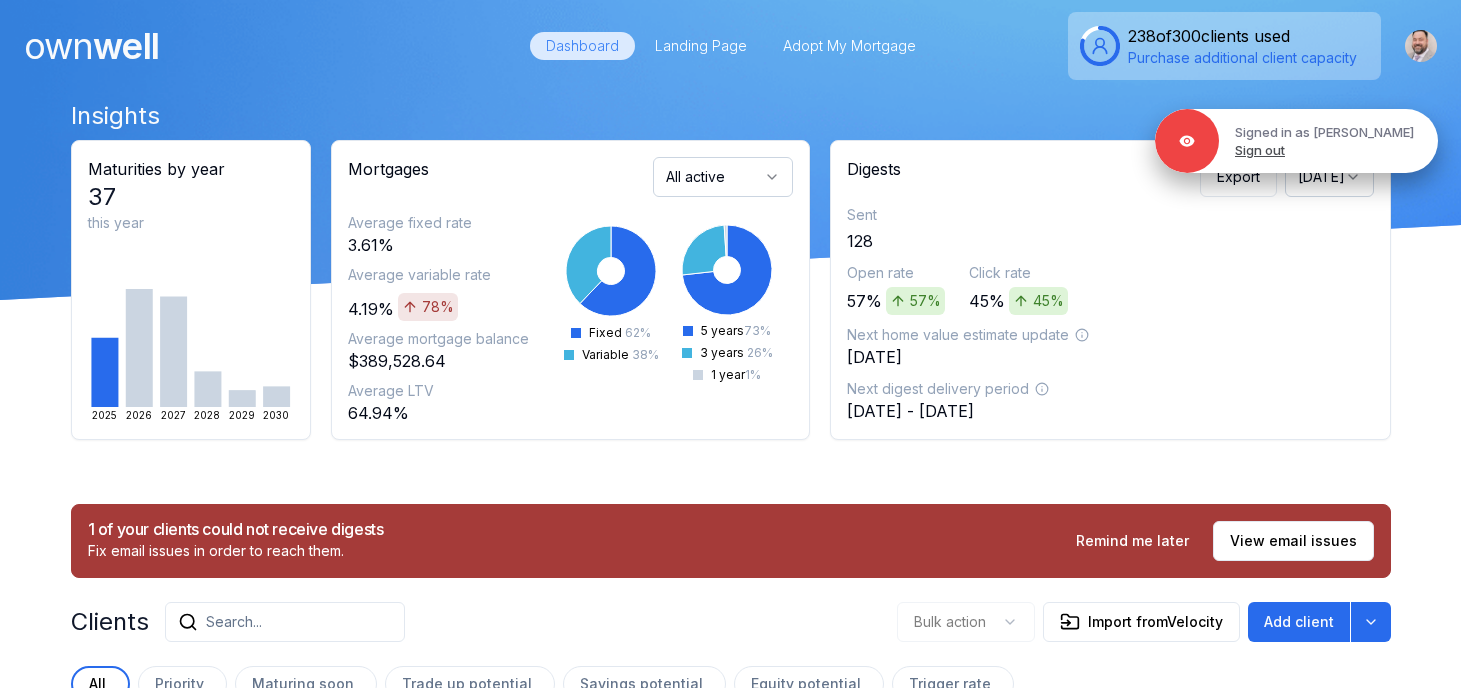 click on "Sign out" at bounding box center (1260, 150) 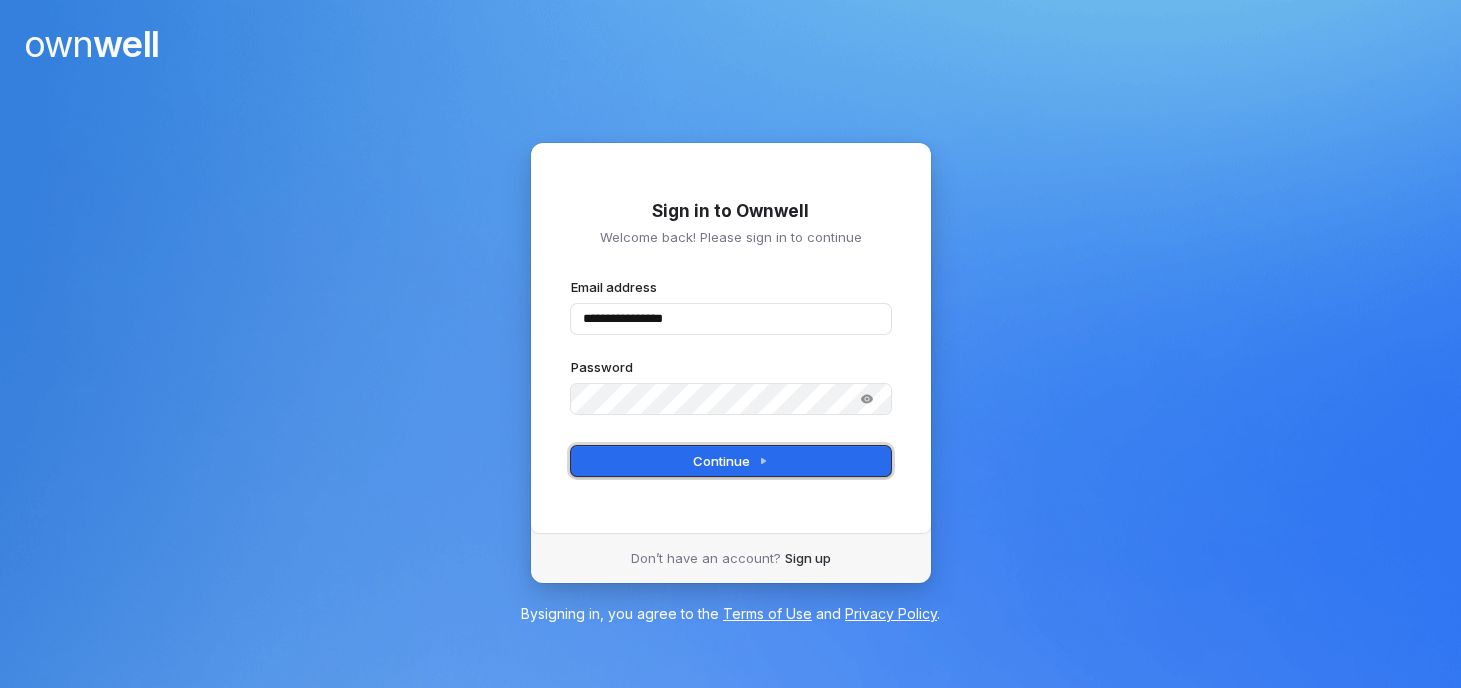 click on "Continue" at bounding box center [730, 461] 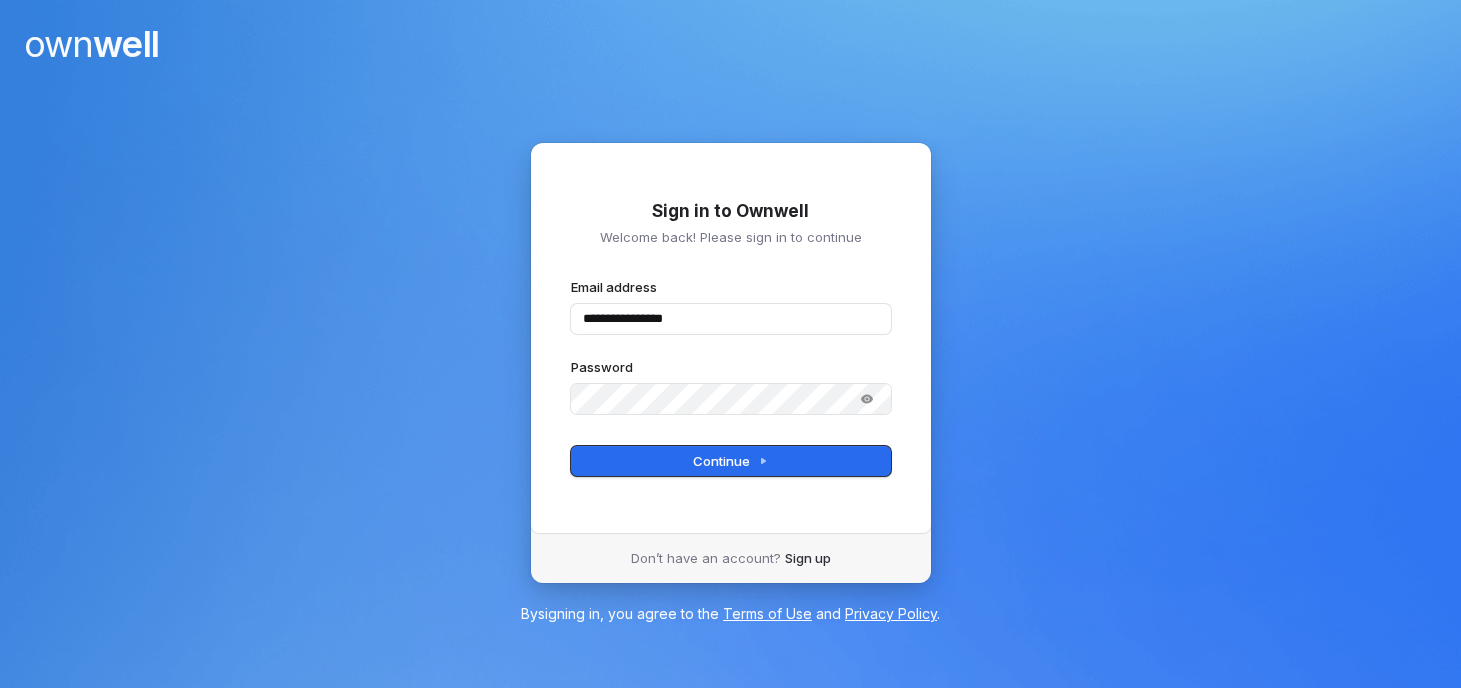 type on "**********" 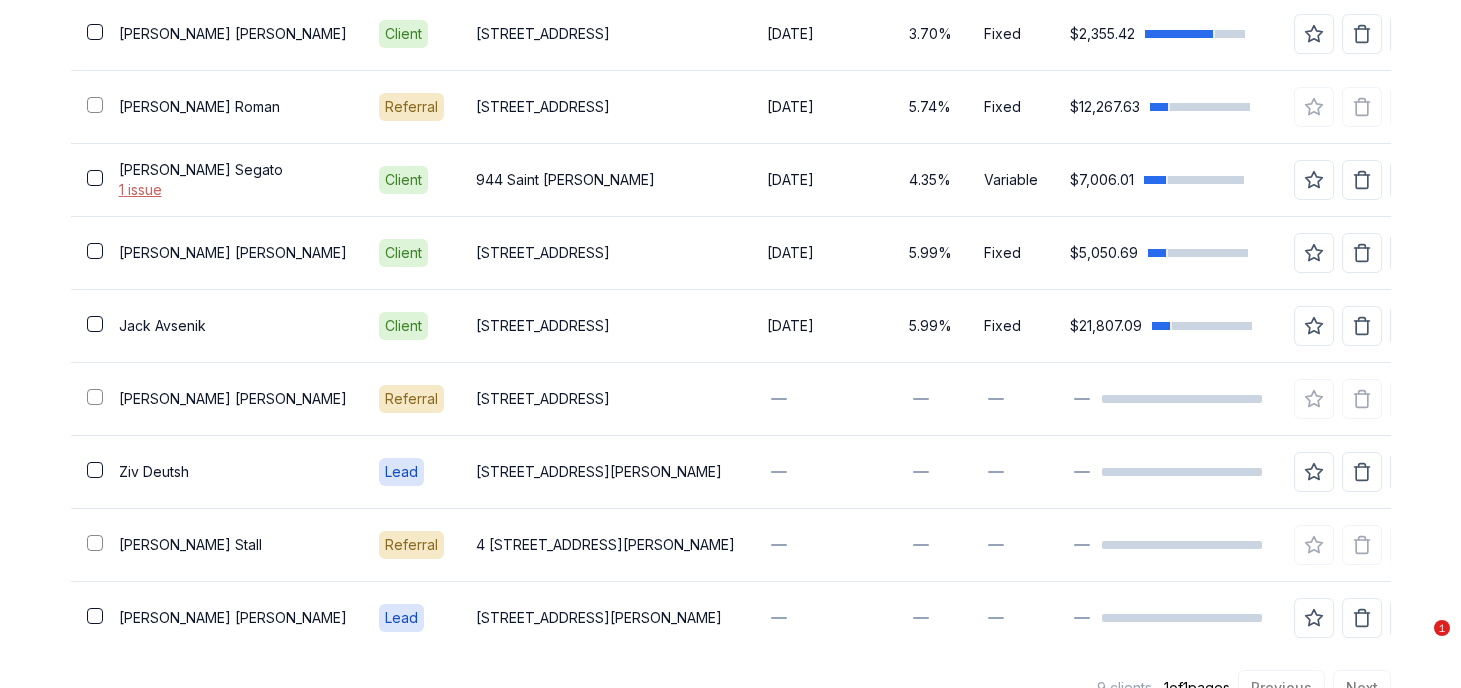 scroll, scrollTop: 837, scrollLeft: 0, axis: vertical 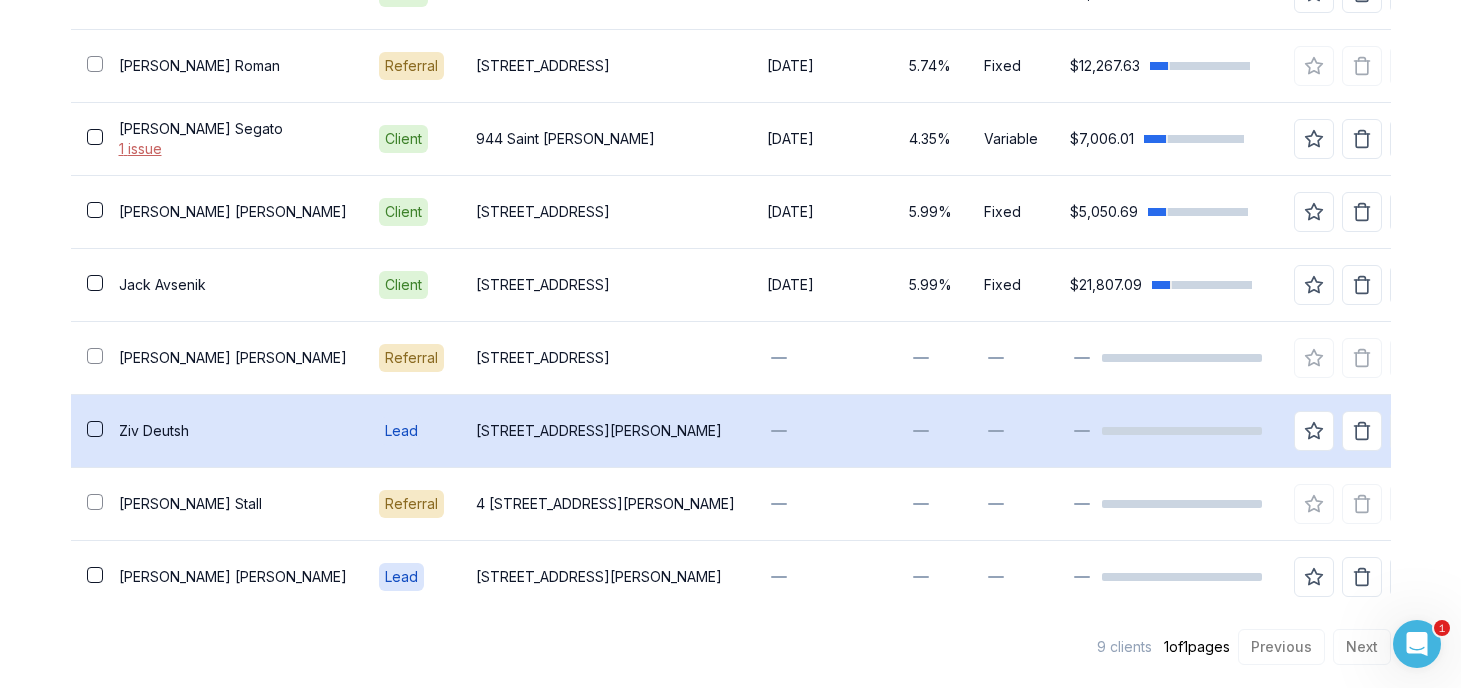click on "Ziv   Deutsh" at bounding box center [233, 431] 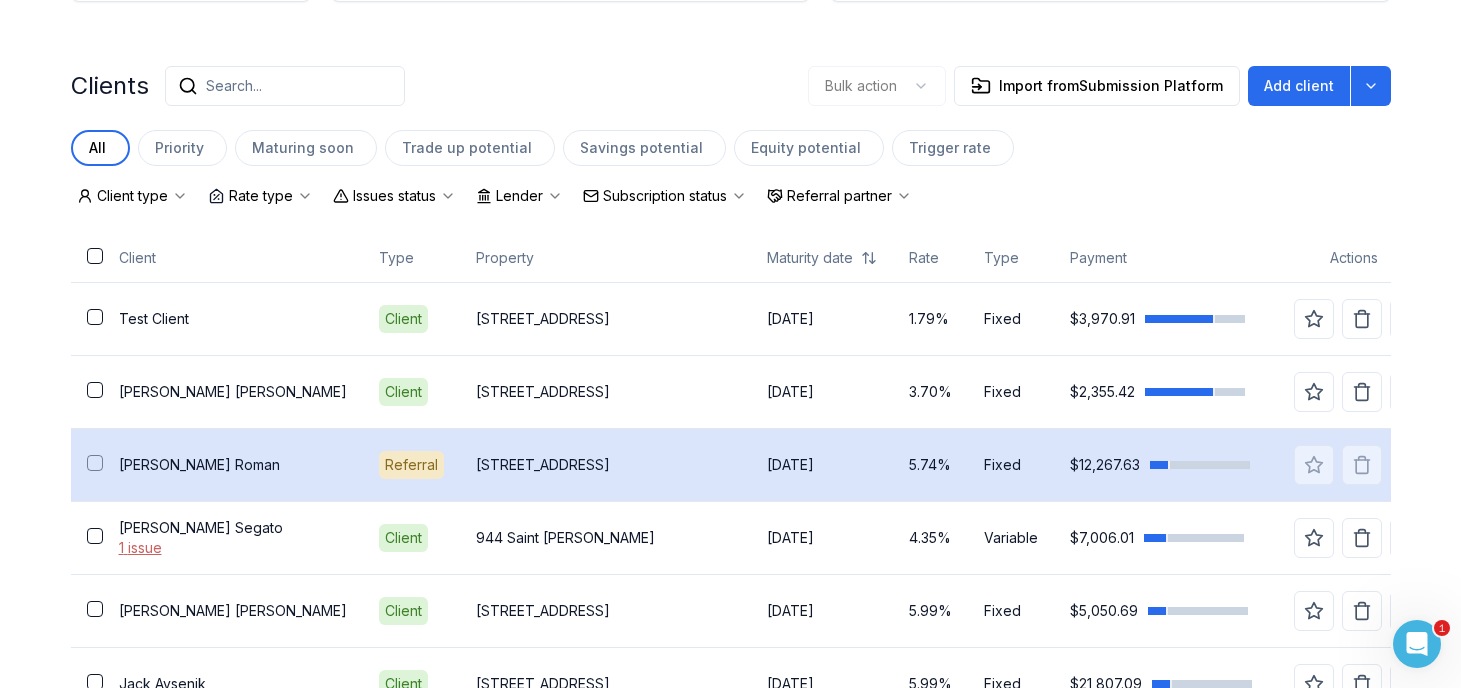 scroll, scrollTop: 0, scrollLeft: 0, axis: both 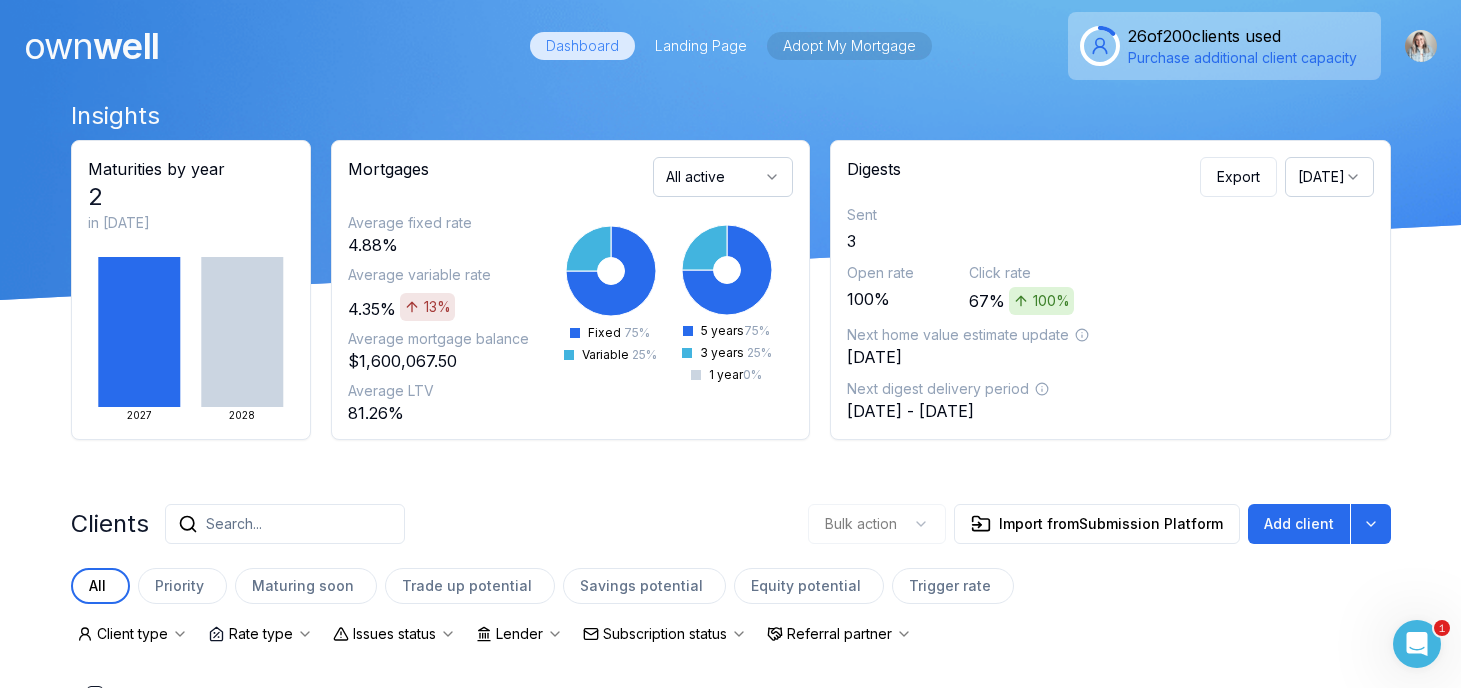 click on "Adopt My Mortgage" at bounding box center [849, 46] 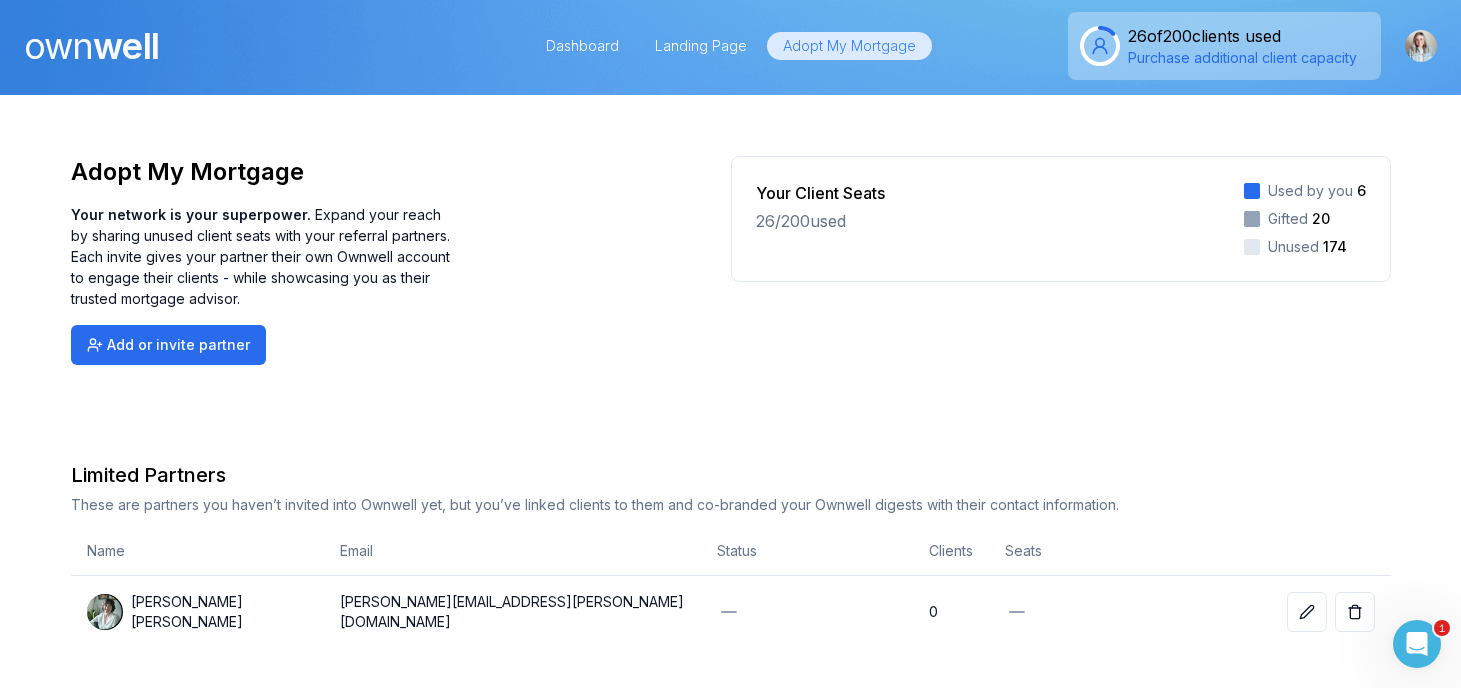 scroll, scrollTop: 339, scrollLeft: 0, axis: vertical 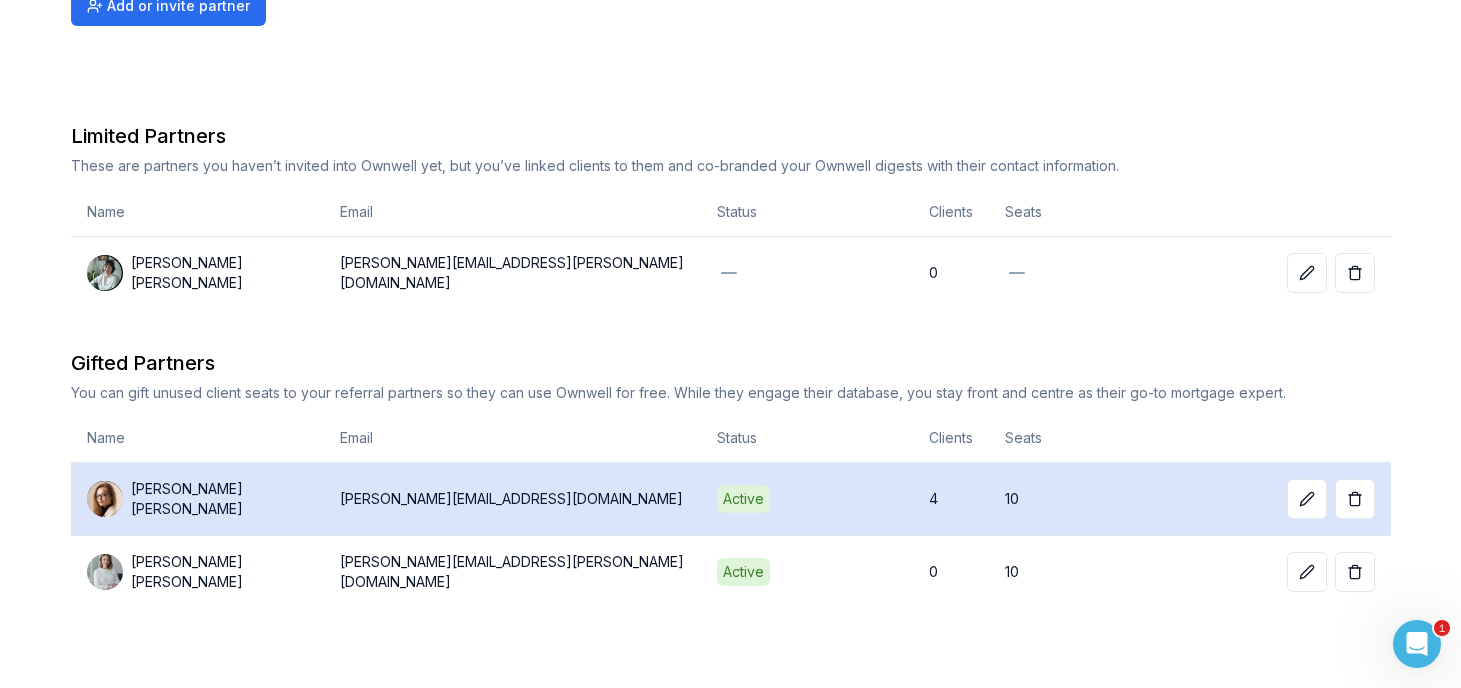 click on "Zoe    Rachlin" at bounding box center (219, 499) 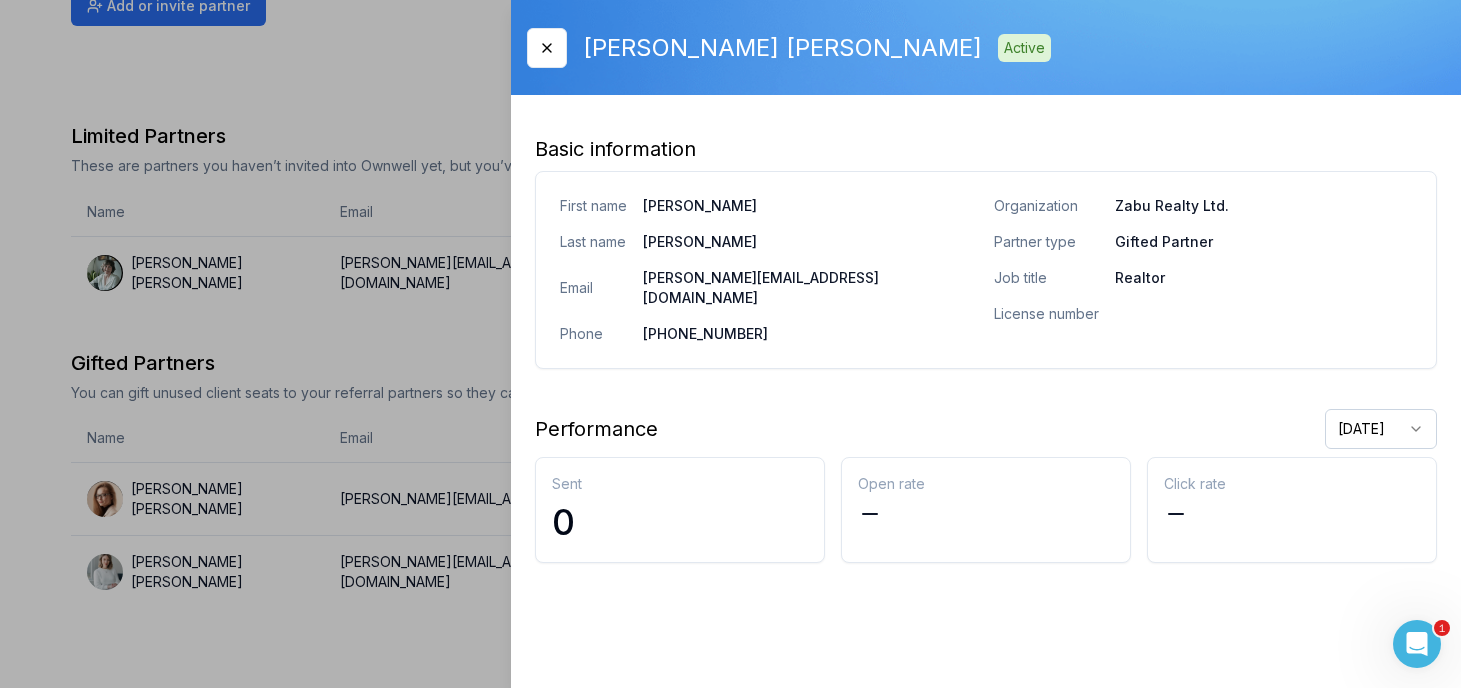 click on "Ownwell's platform is not optimized for mobile at this time.   For the best experience, please use a   desktop or laptop  to manage your account.   Note:  The   personalized homeownership reports   you generate for clients   are fully mobile-friendly   and can be easily viewed on any device. own well Dashboard Landing Page Adopt My Mortgage 26  of  200  clients used Purchase additional client capacity Adopt My Mortgage Your network is your superpower.   Expand your reach by sharing unused client seats with your referral partners. Each invite gives your partner their own Ownwell account to engage their clients - while showcasing you as their trusted mortgage advisor. Add or invite partner Your Client Seats 26  /  200  used Used by you 6 Gifted 20 Unused 174 Limited Partners These are partners you haven’t invited into Ownwell yet, but you’ve linked clients to them and co-branded your Ownwell digests with their contact information. Name Email Status Clients Seats Brooke    Hahn  julie+brooke@ownwell.ca 0   4" at bounding box center [730, -292] 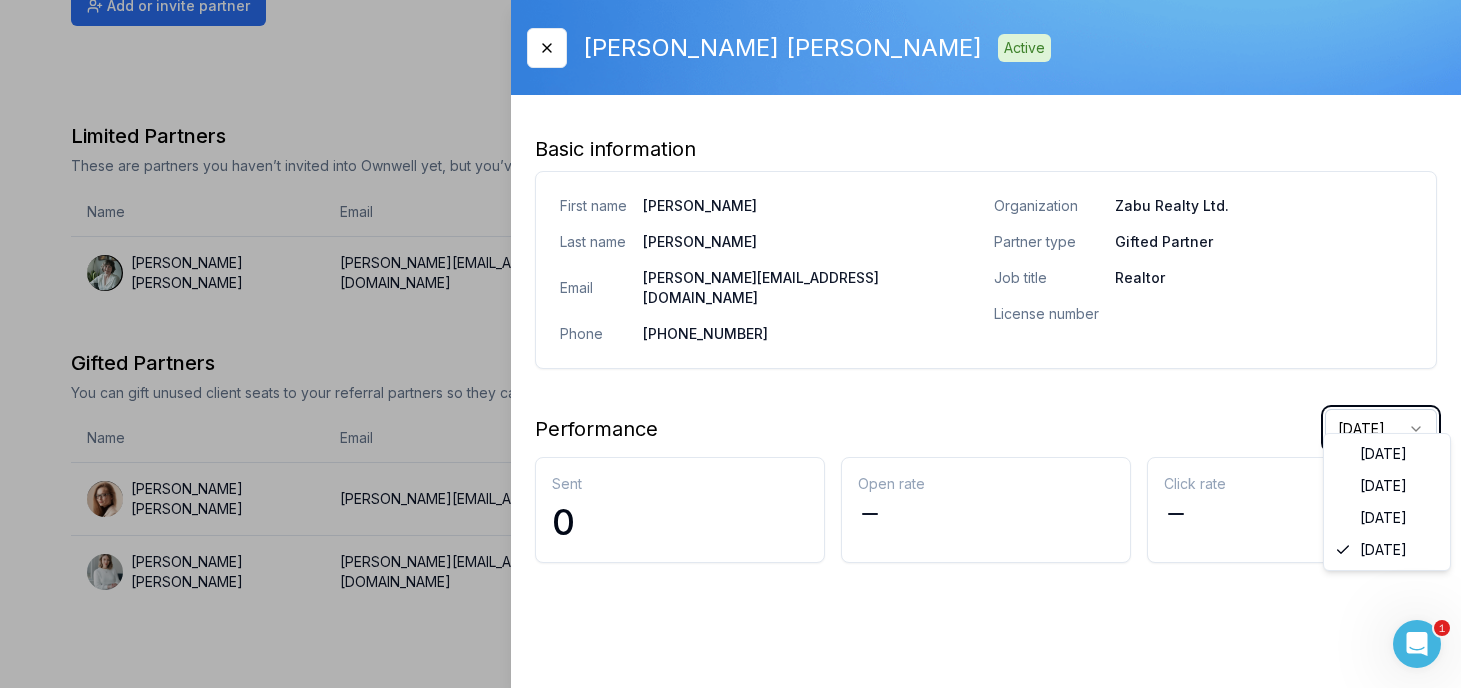 click on "Ownwell's platform is not optimized for mobile at this time.   For the best experience, please use a   desktop or laptop  to manage your account.   Note:  The   personalized homeownership reports   you generate for clients   are fully mobile-friendly   and can be easily viewed on any device. own well Dashboard Landing Page Adopt My Mortgage 26  of  200  clients used Purchase additional client capacity Adopt My Mortgage Your network is your superpower.   Expand your reach by sharing unused client seats with your referral partners. Each invite gives your partner their own Ownwell account to engage their clients - while showcasing you as their trusted mortgage advisor. Add or invite partner Your Client Seats 26  /  200  used Used by you 6 Gifted 20 Unused 174 Limited Partners These are partners you haven’t invited into Ownwell yet, but you’ve linked clients to them and co-branded your Ownwell digests with their contact information. Name Email Status Clients Seats Brooke    Hahn  julie+brooke@ownwell.ca 0   4" at bounding box center (730, -292) 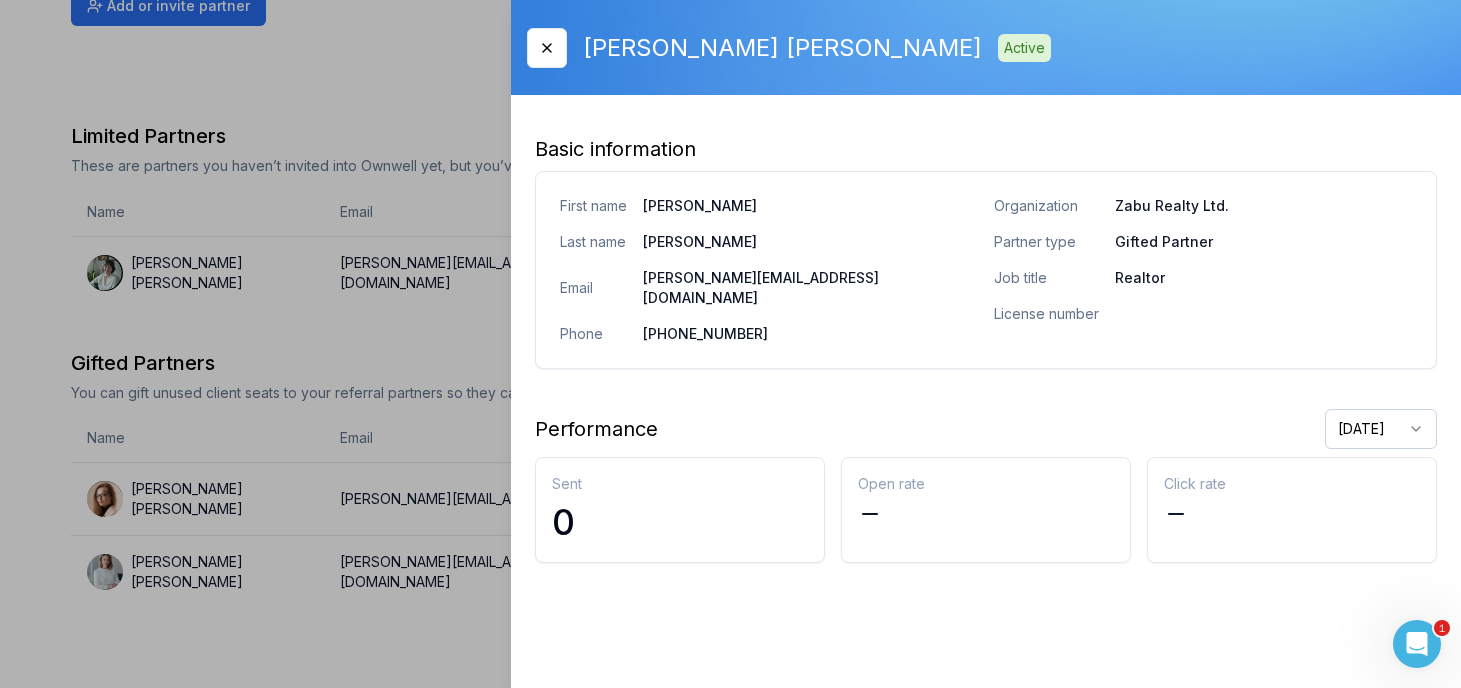 click on "Ownwell's platform is not optimized for mobile at this time.   For the best experience, please use a   desktop or laptop  to manage your account.   Note:  The   personalized homeownership reports   you generate for clients   are fully mobile-friendly   and can be easily viewed on any device. own well Dashboard Landing Page Adopt My Mortgage 26  of  200  clients used Purchase additional client capacity Adopt My Mortgage Your network is your superpower.   Expand your reach by sharing unused client seats with your referral partners. Each invite gives your partner their own Ownwell account to engage their clients - while showcasing you as their trusted mortgage advisor. Add or invite partner Your Client Seats 26  /  200  used Used by you 6 Gifted 20 Unused 174 Limited Partners These are partners you haven’t invited into Ownwell yet, but you’ve linked clients to them and co-branded your Ownwell digests with their contact information. Name Email Status Clients Seats Brooke    Hahn  julie+brooke@ownwell.ca 0   4" at bounding box center [730, -292] 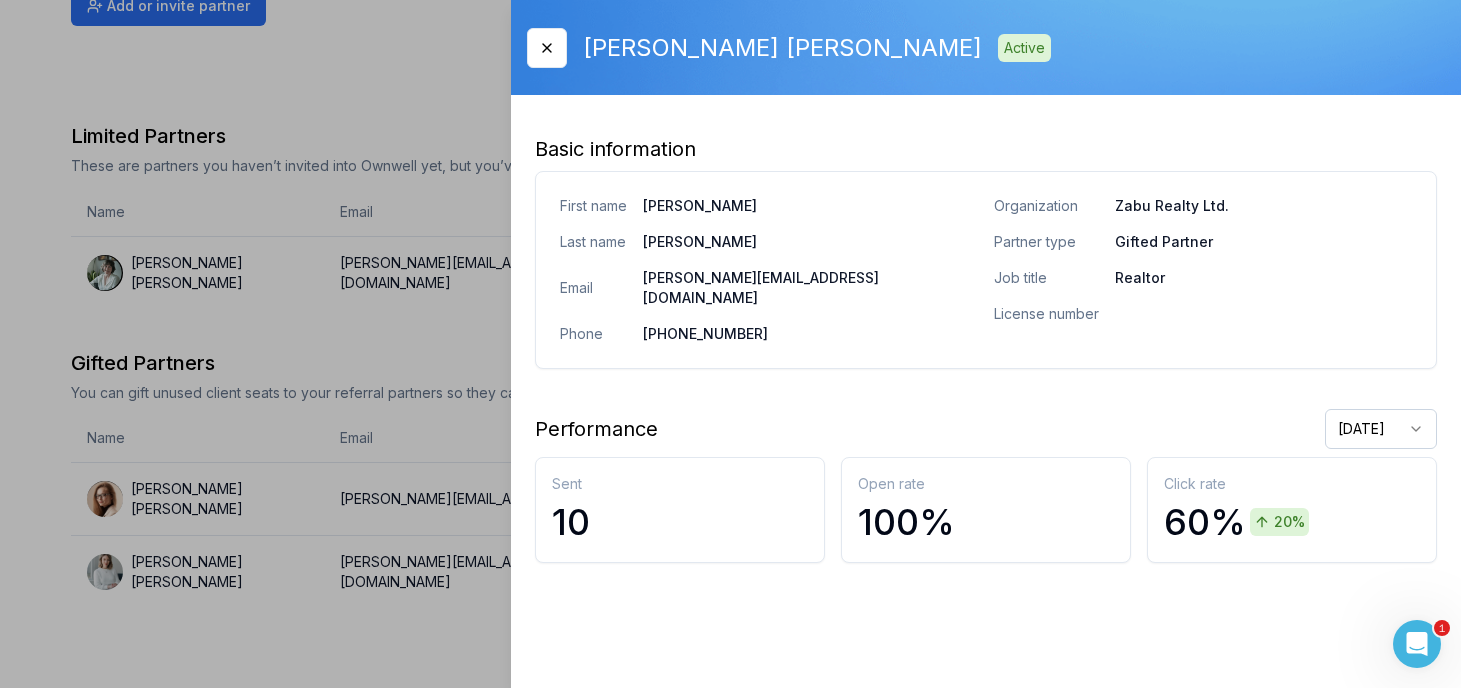 click at bounding box center (730, 344) 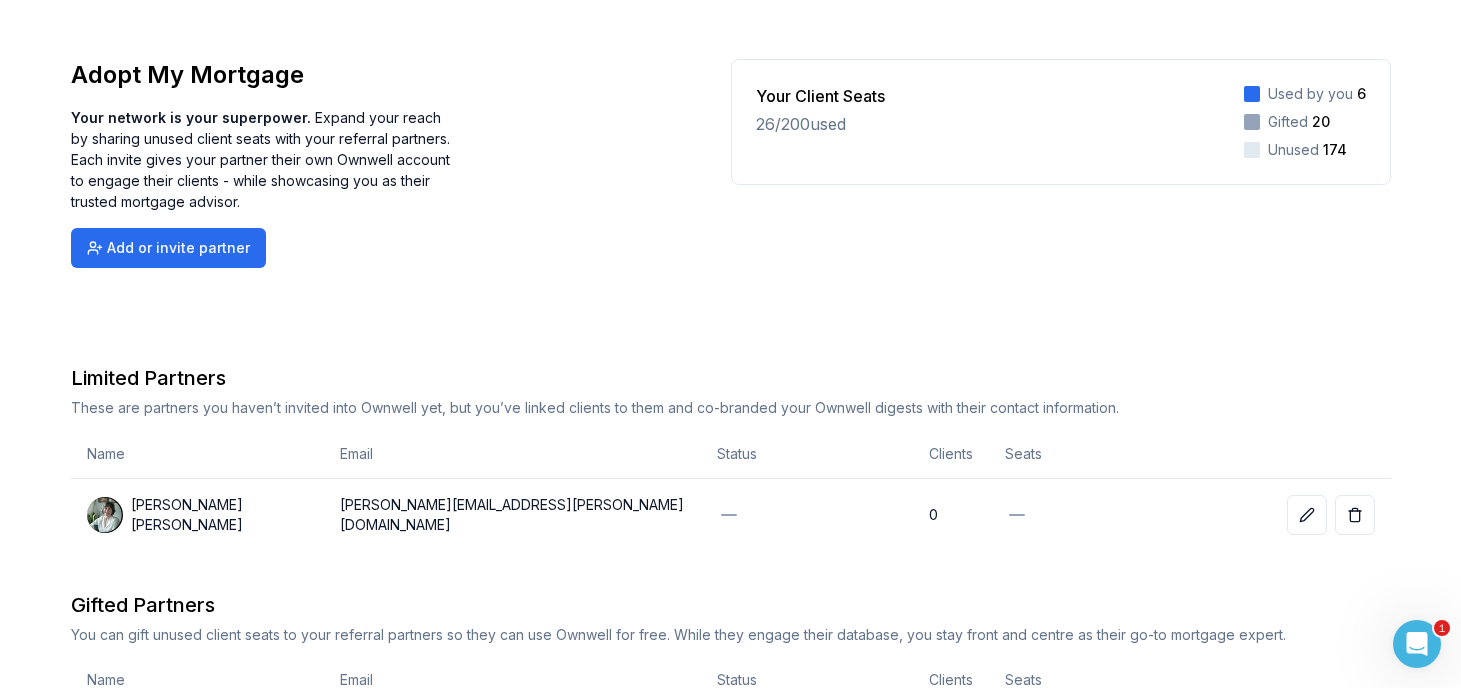 scroll, scrollTop: 0, scrollLeft: 0, axis: both 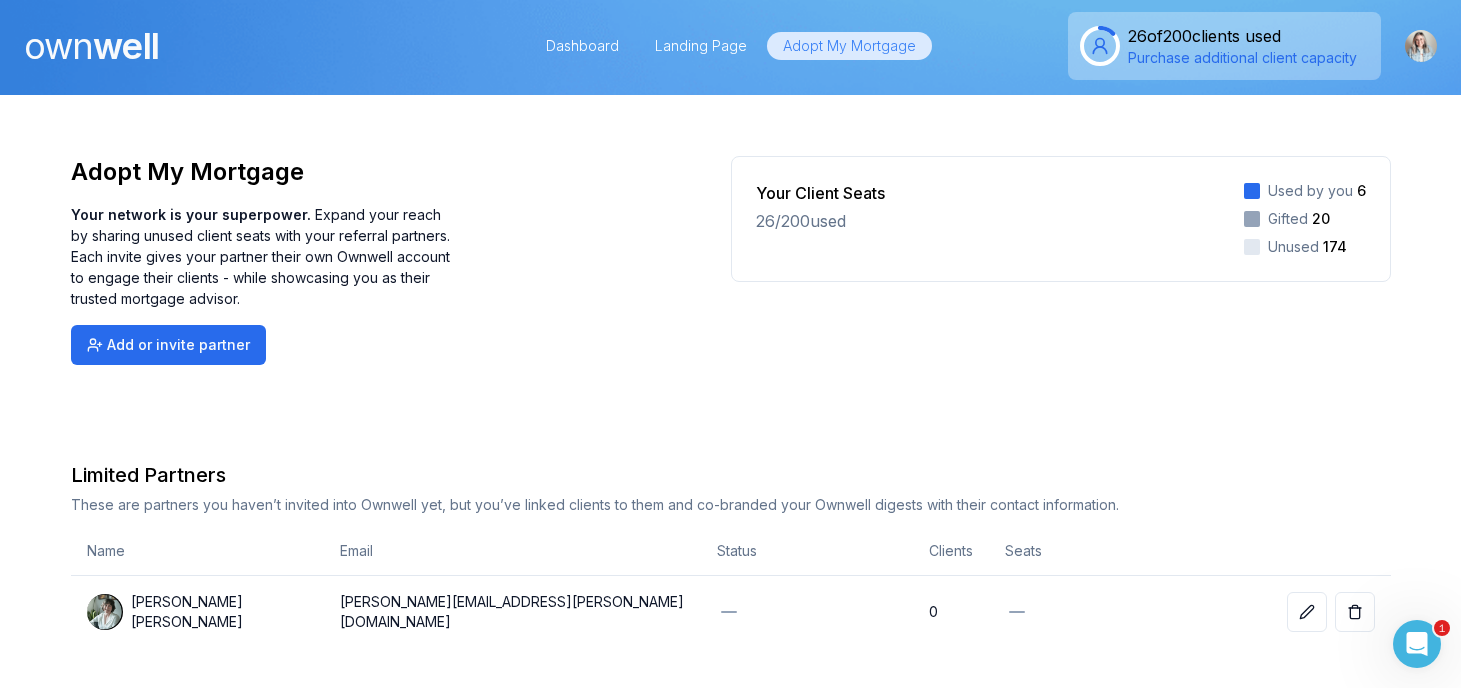 click on "own well" at bounding box center [91, 46] 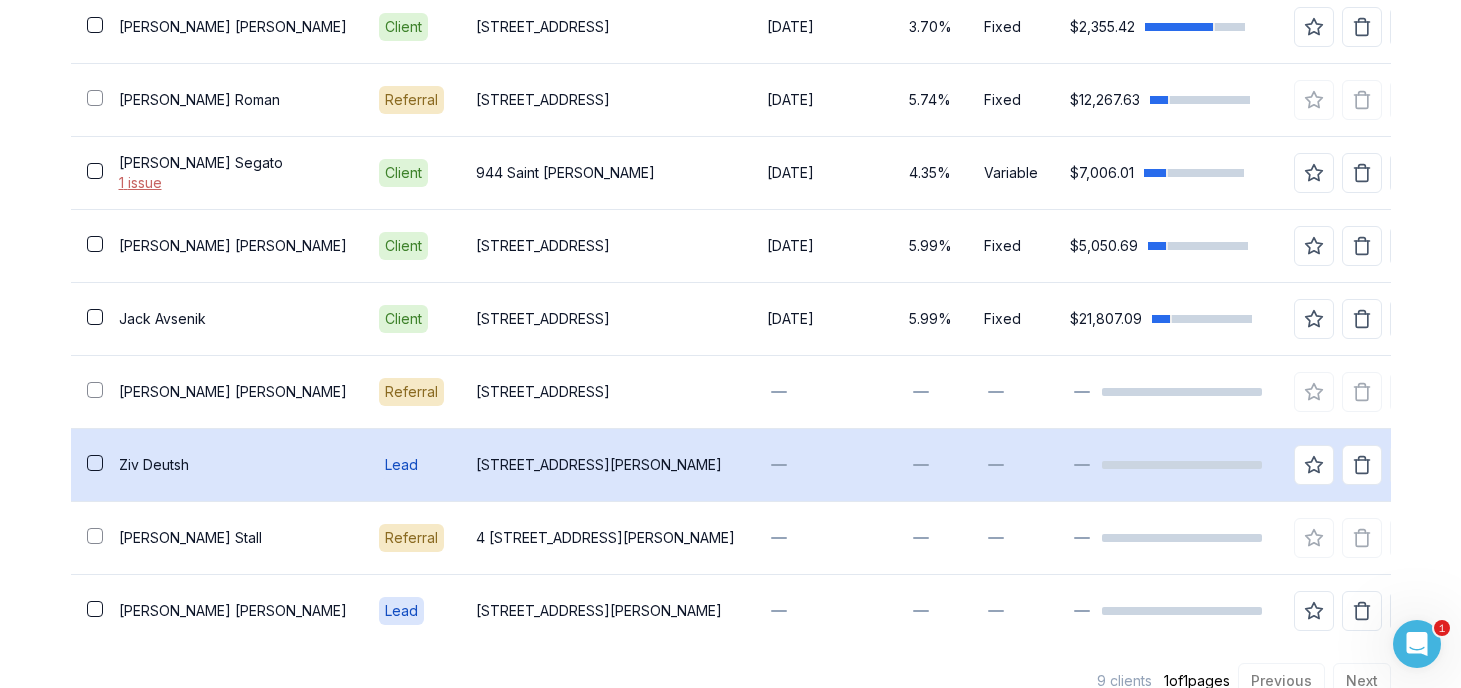 scroll, scrollTop: 808, scrollLeft: 0, axis: vertical 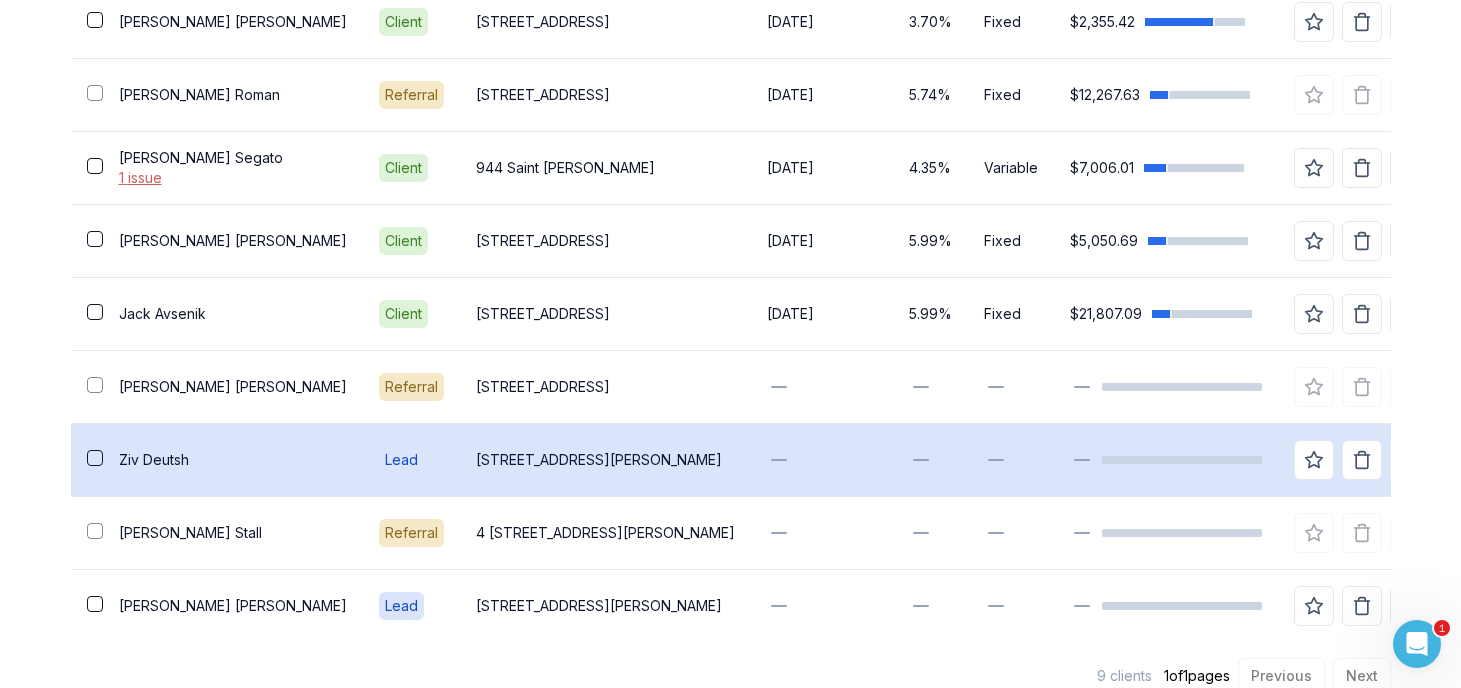 click on "Ziv   Deutsh" at bounding box center (233, 460) 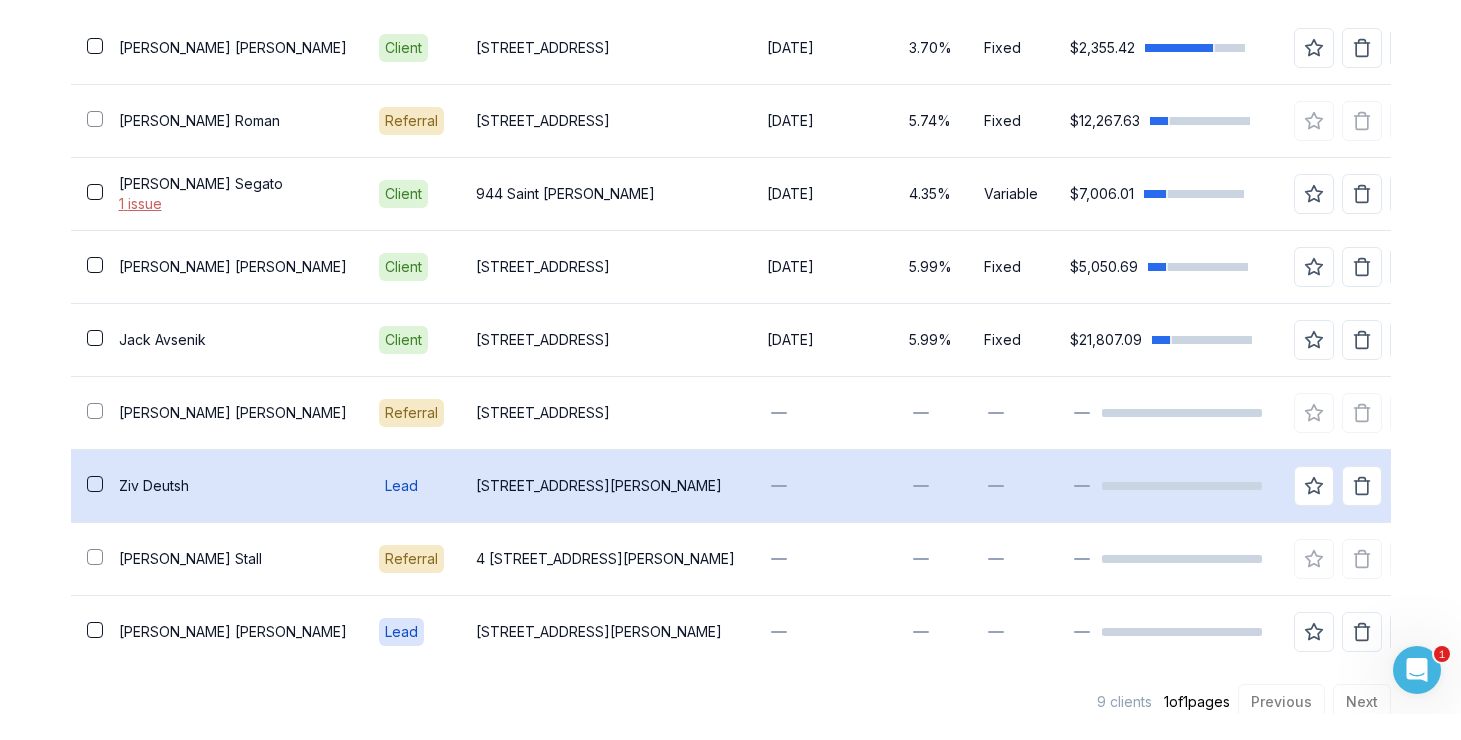 scroll, scrollTop: 0, scrollLeft: 0, axis: both 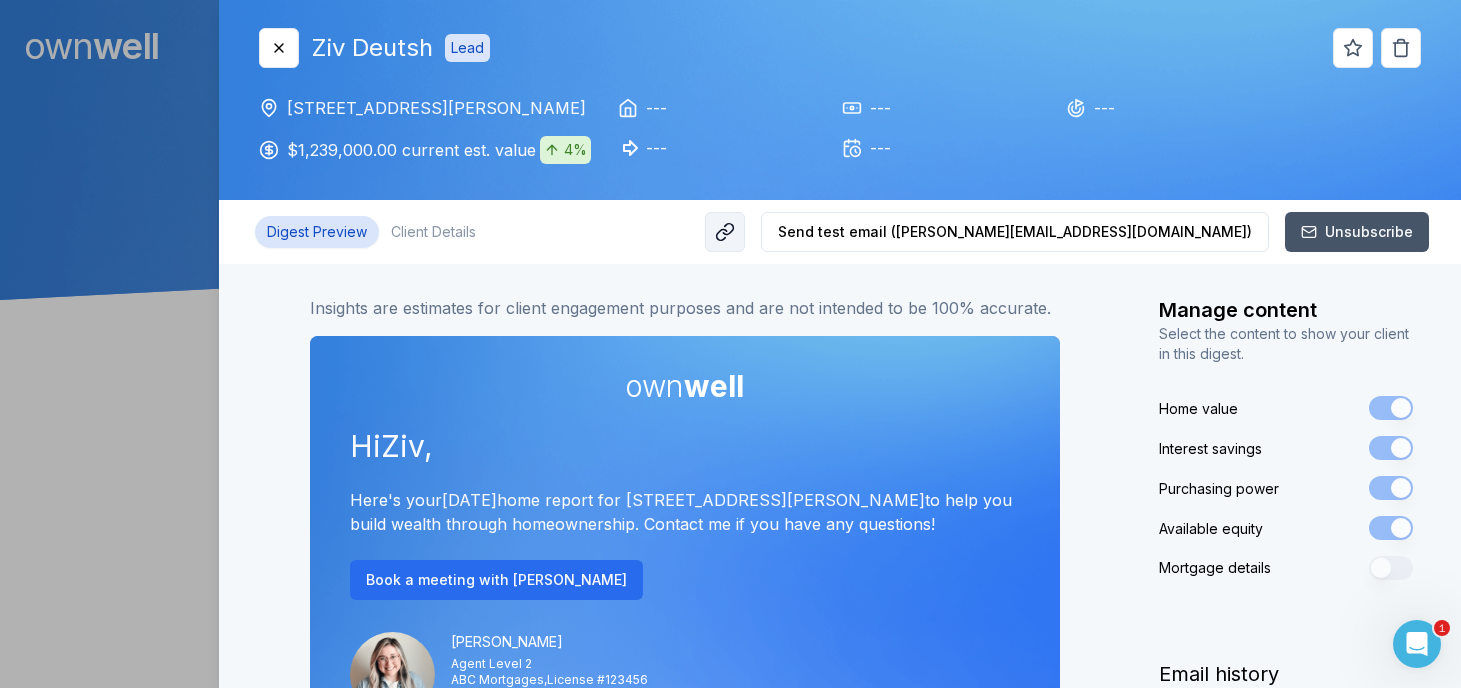 click at bounding box center [725, 232] 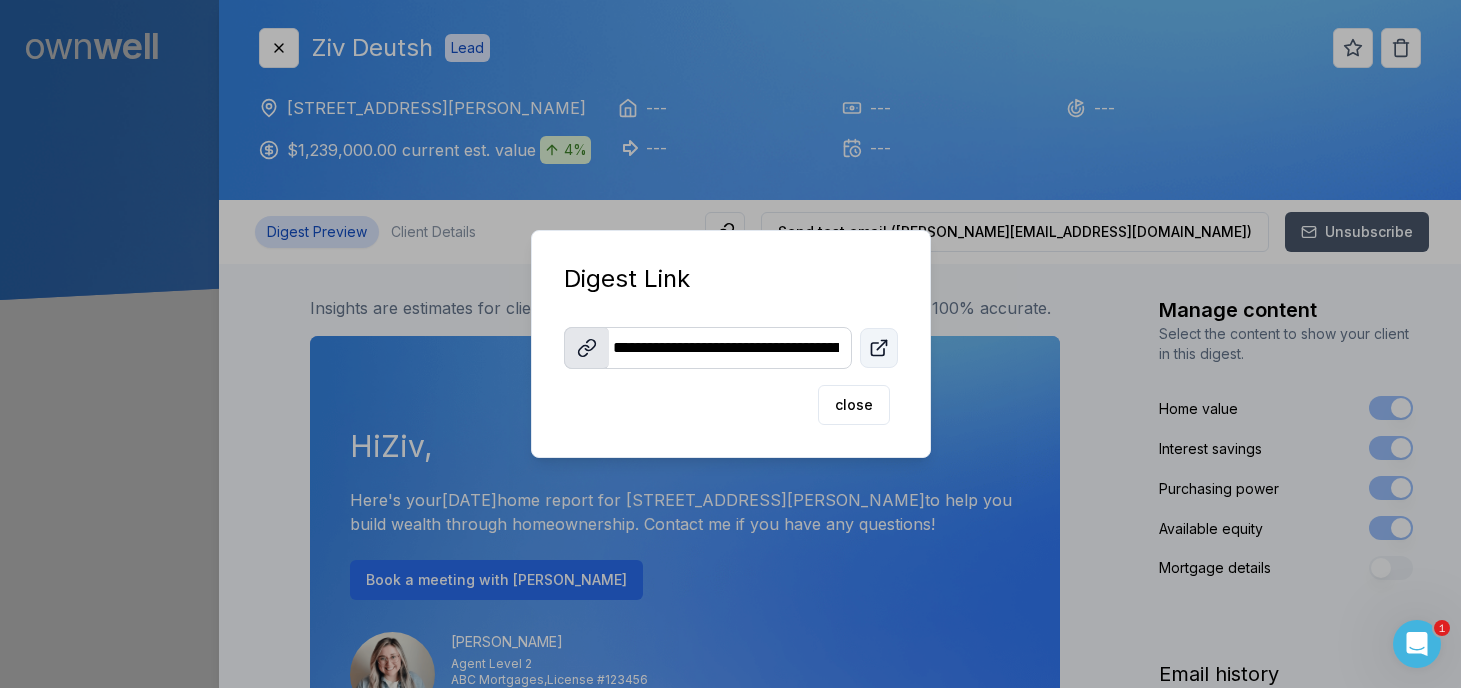 click 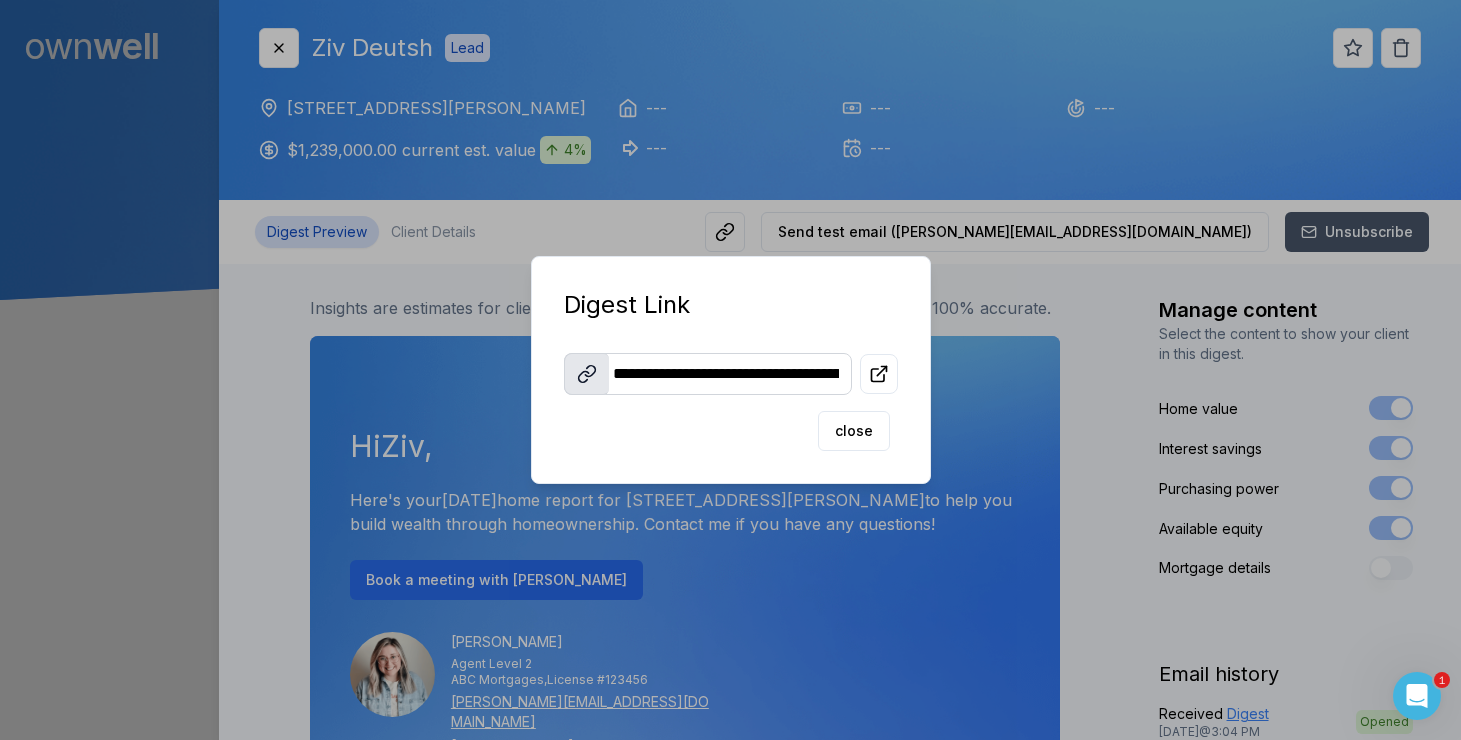 click at bounding box center (730, 370) 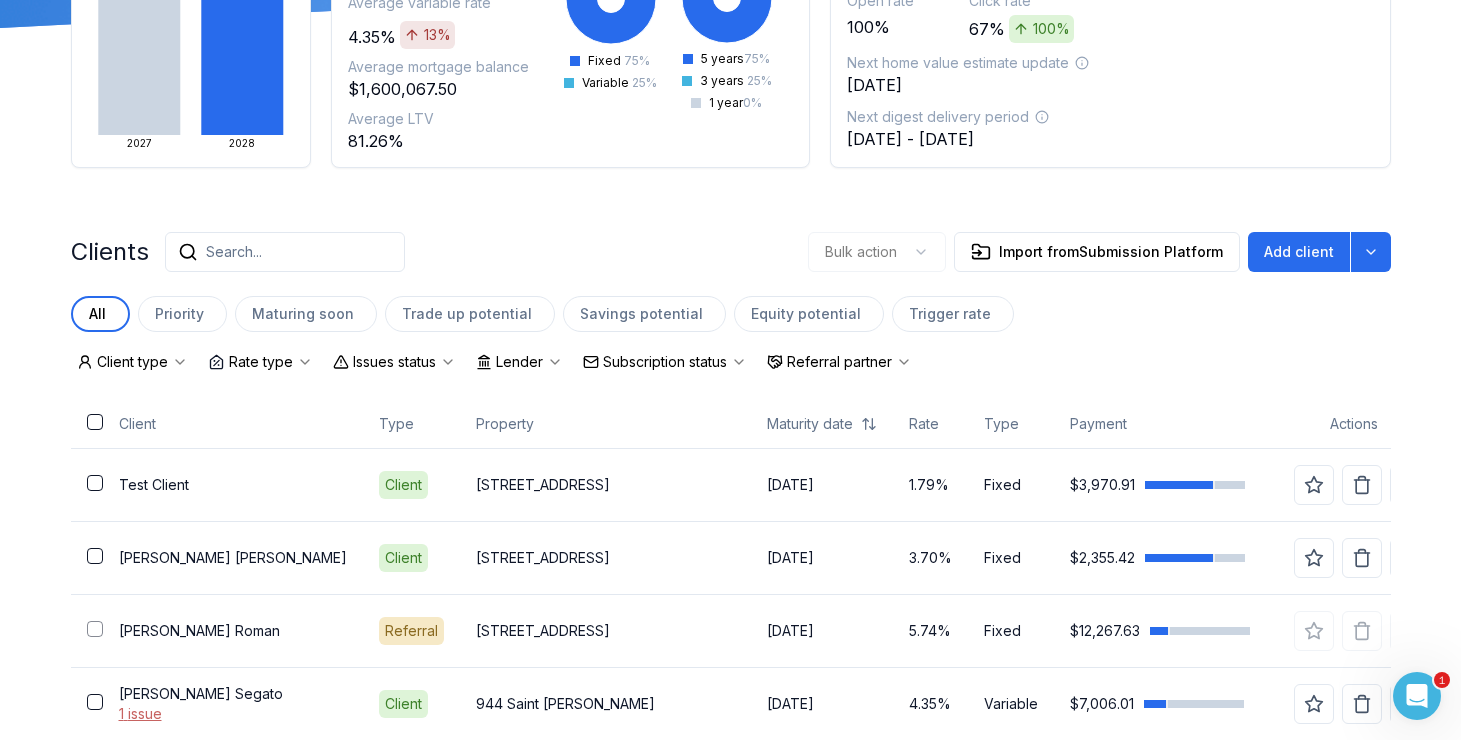 scroll, scrollTop: 0, scrollLeft: 0, axis: both 